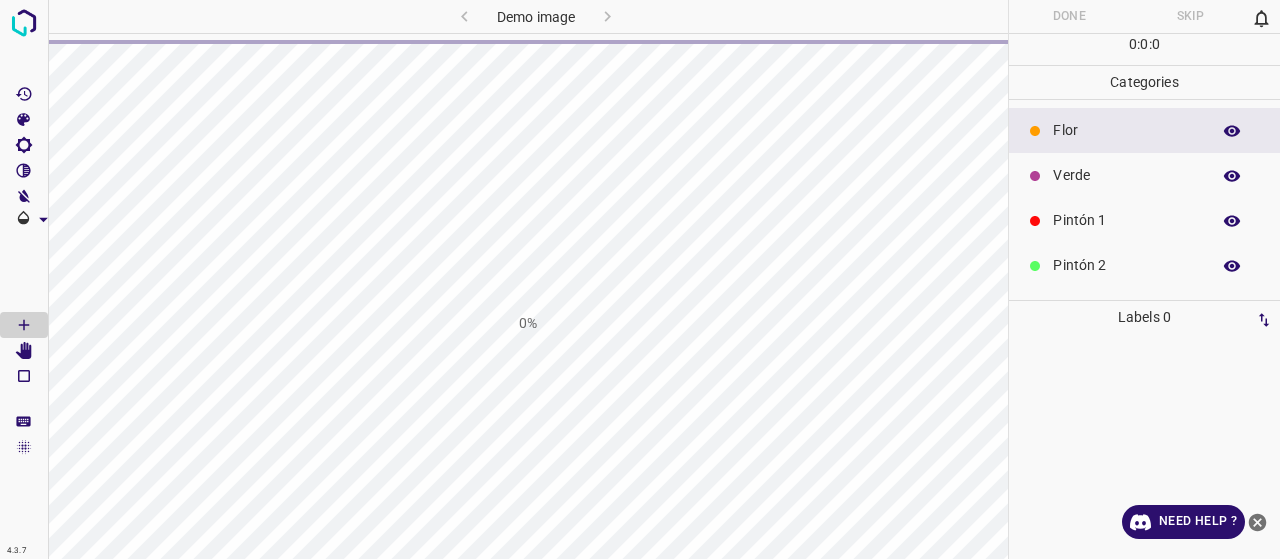 scroll, scrollTop: 0, scrollLeft: 0, axis: both 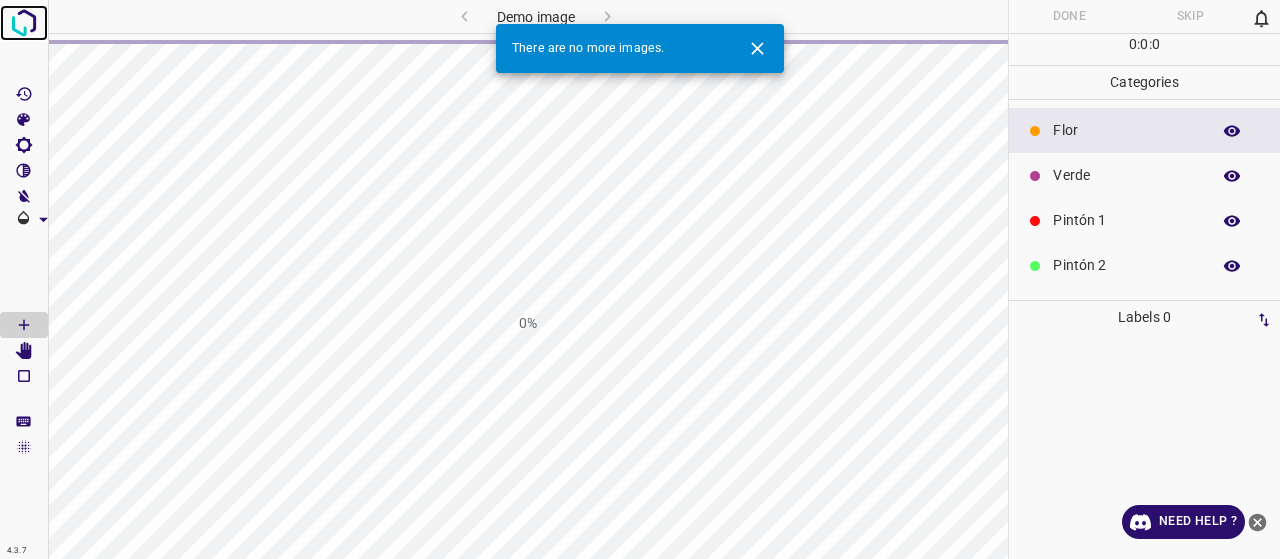 click at bounding box center [24, 23] 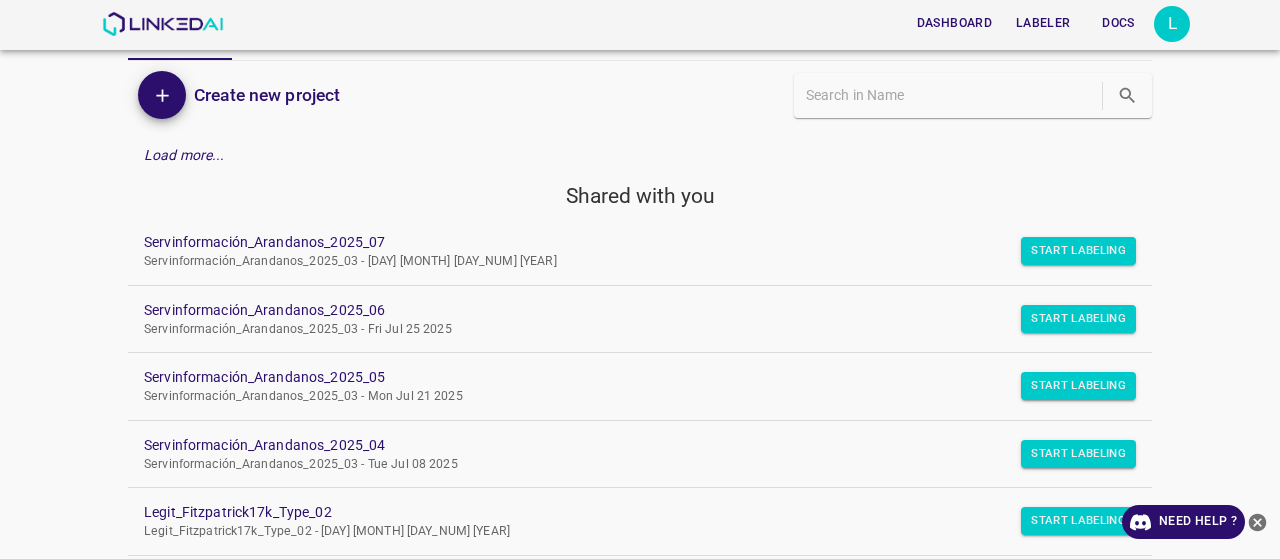 scroll, scrollTop: 200, scrollLeft: 0, axis: vertical 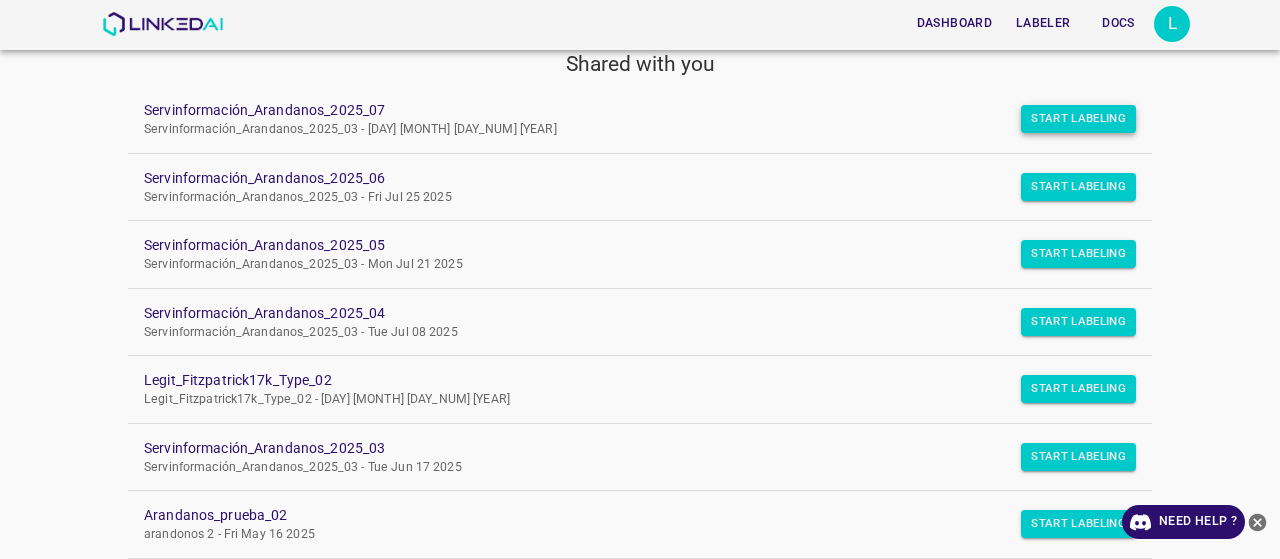click on "Start Labeling" at bounding box center (1078, 119) 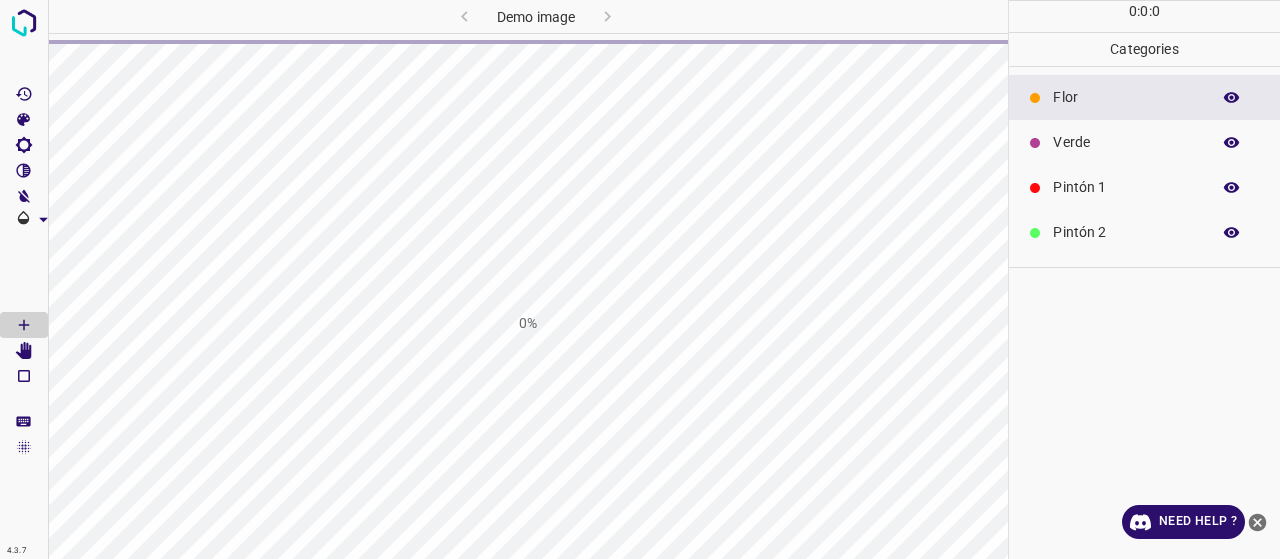 scroll, scrollTop: 0, scrollLeft: 0, axis: both 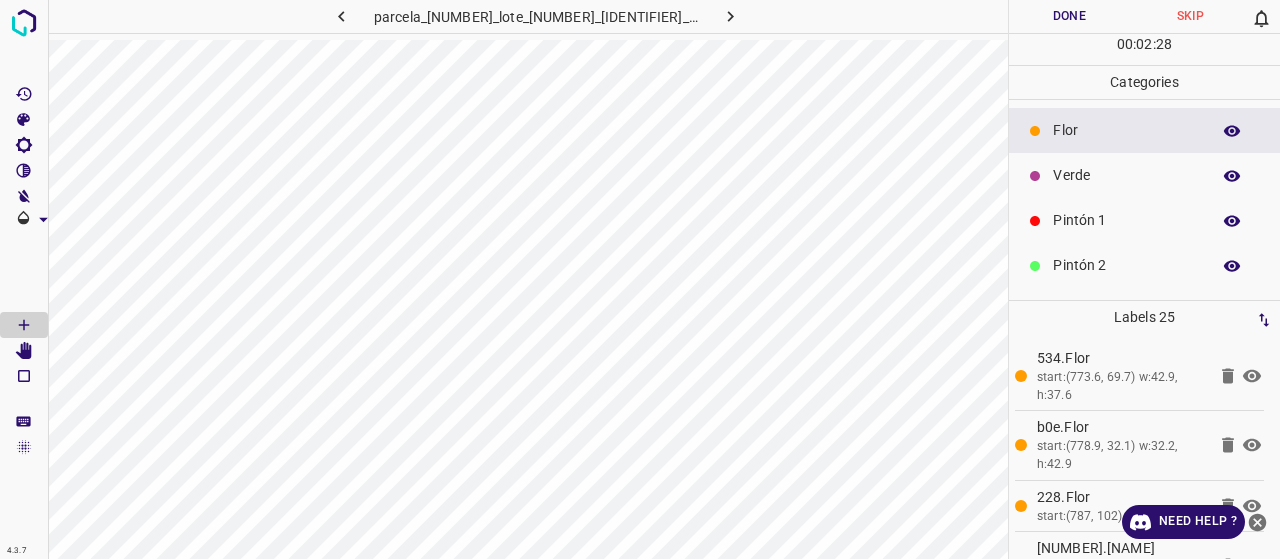 click on "Verde" at bounding box center (1126, 175) 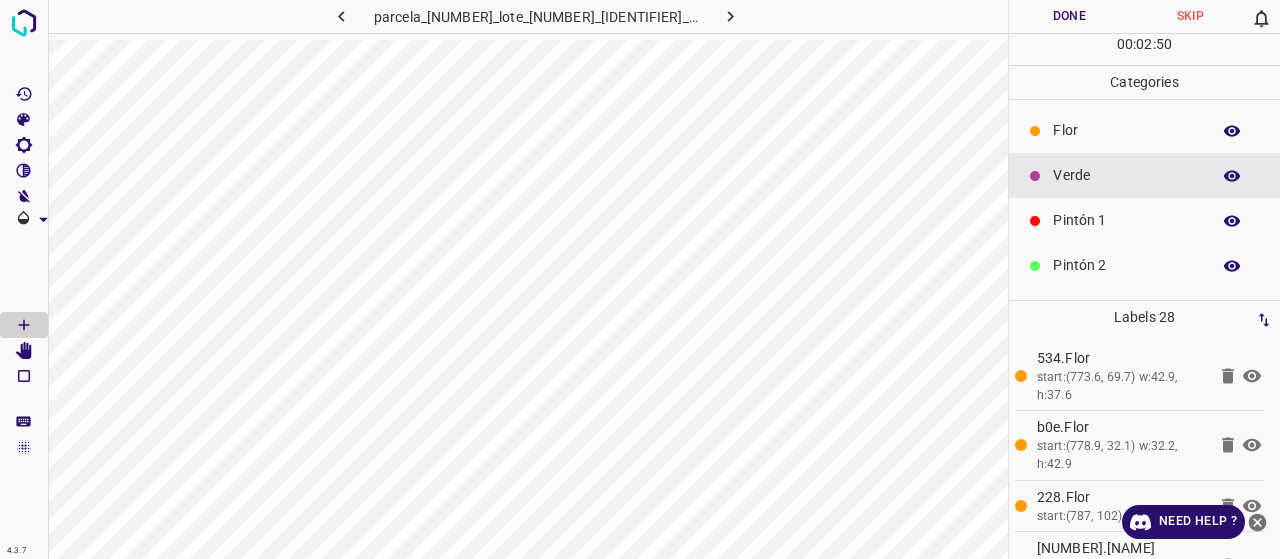 click on "Pintón 1" at bounding box center [1126, 220] 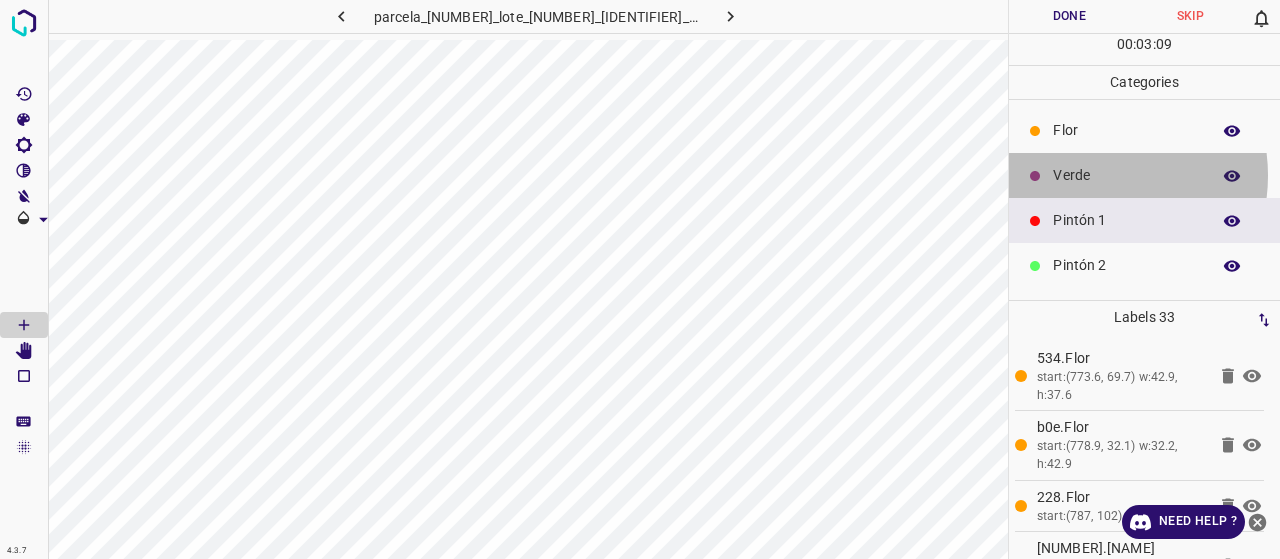 click on "Verde" at bounding box center [1126, 175] 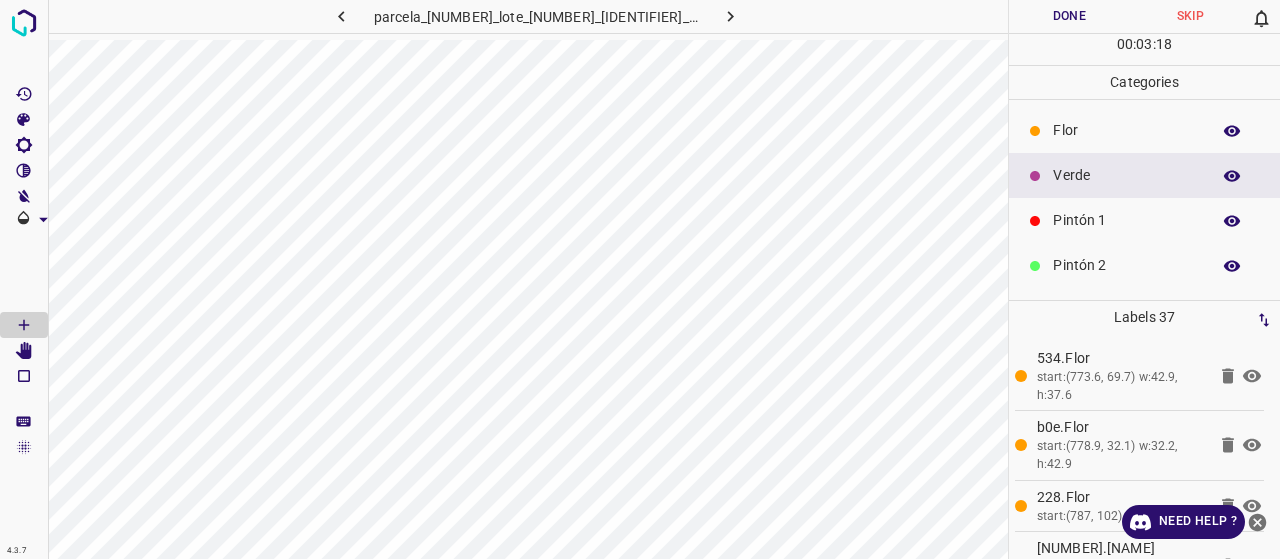 click 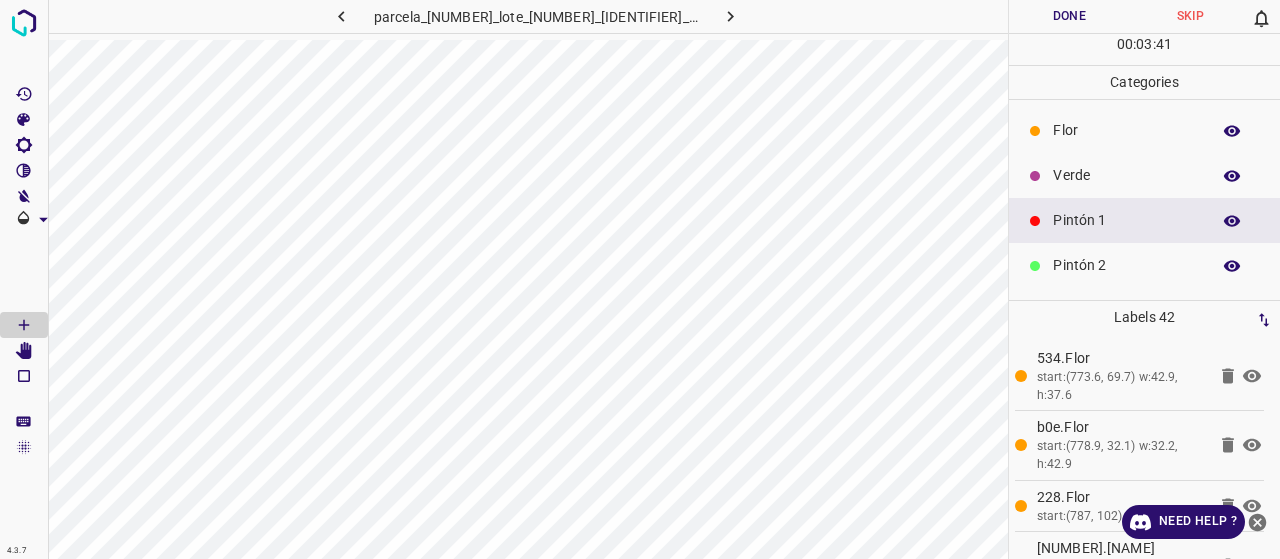 click on "Verde" at bounding box center (1126, 175) 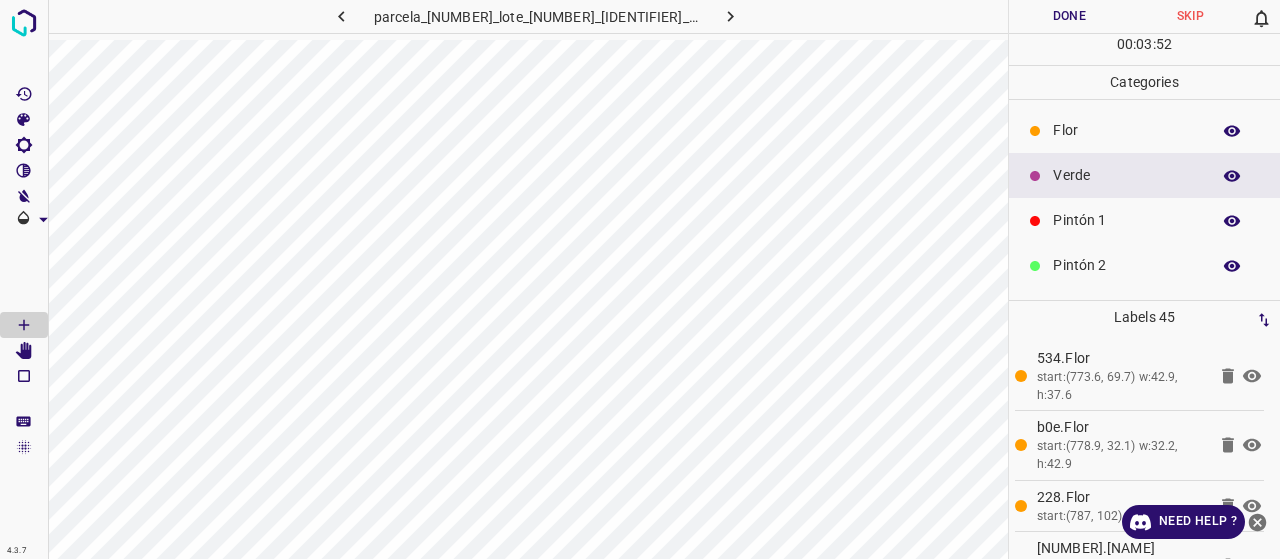 click on "Flor" at bounding box center (1126, 130) 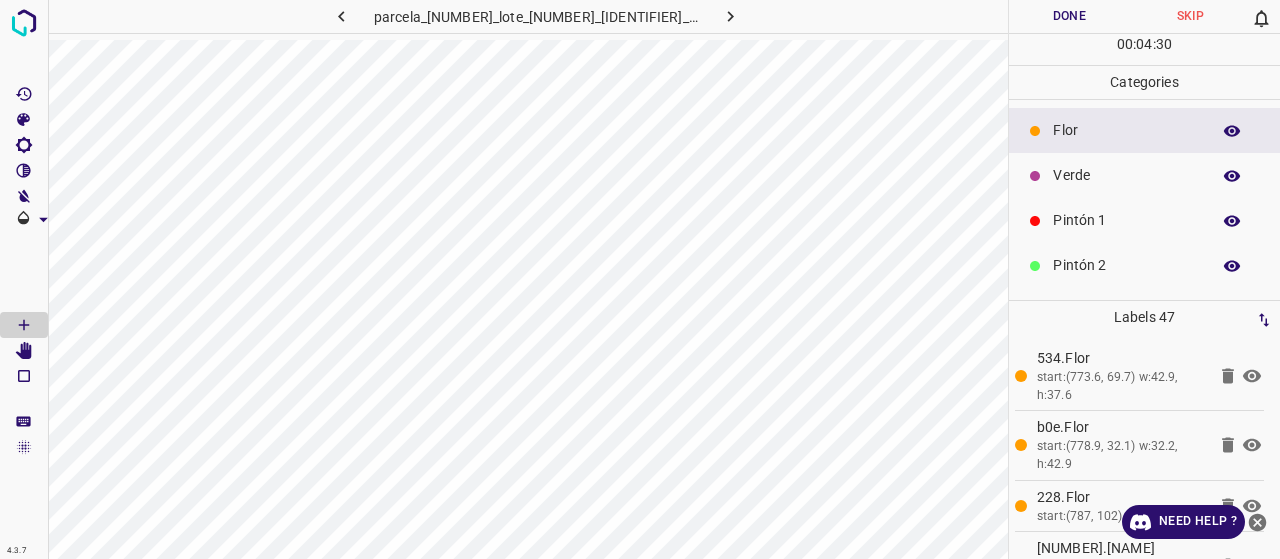 click on "Pintón 1" at bounding box center [1126, 220] 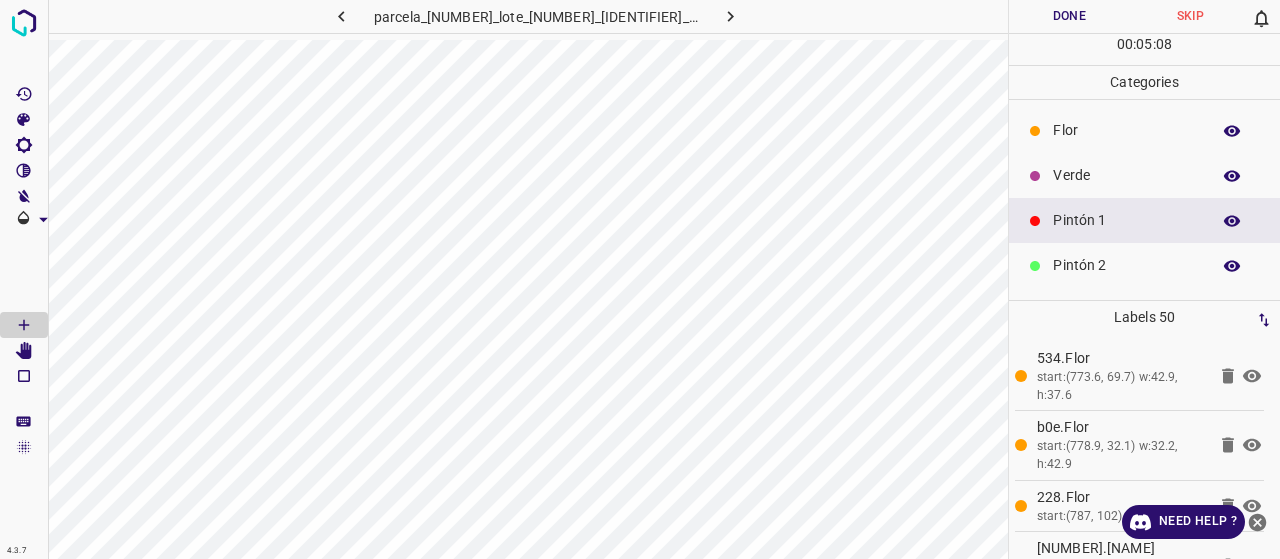click on "Done" at bounding box center [1069, 16] 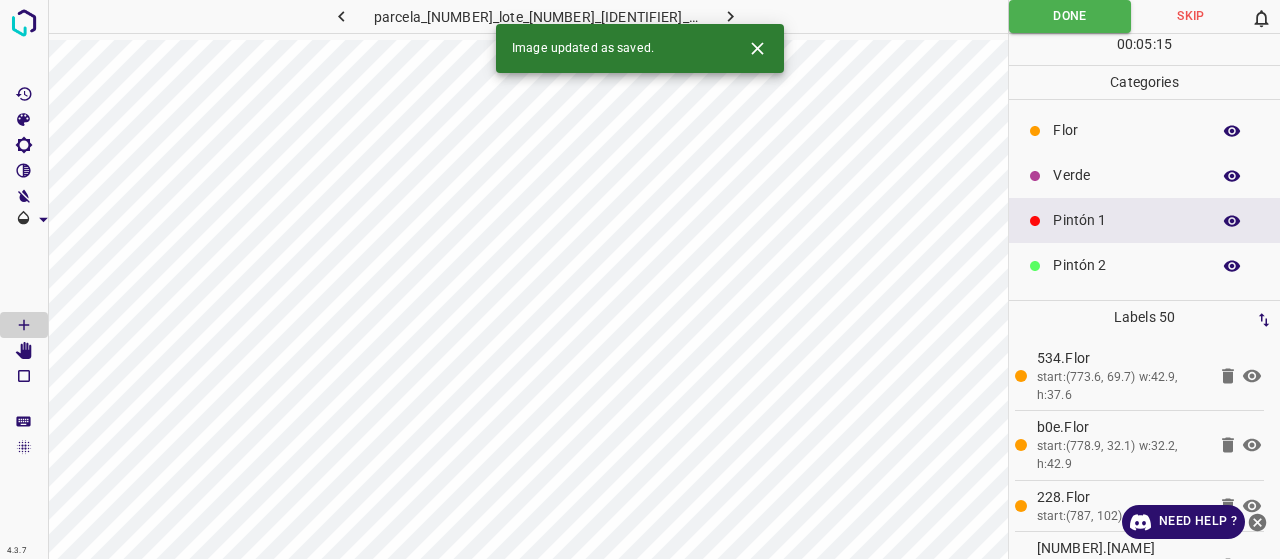 click 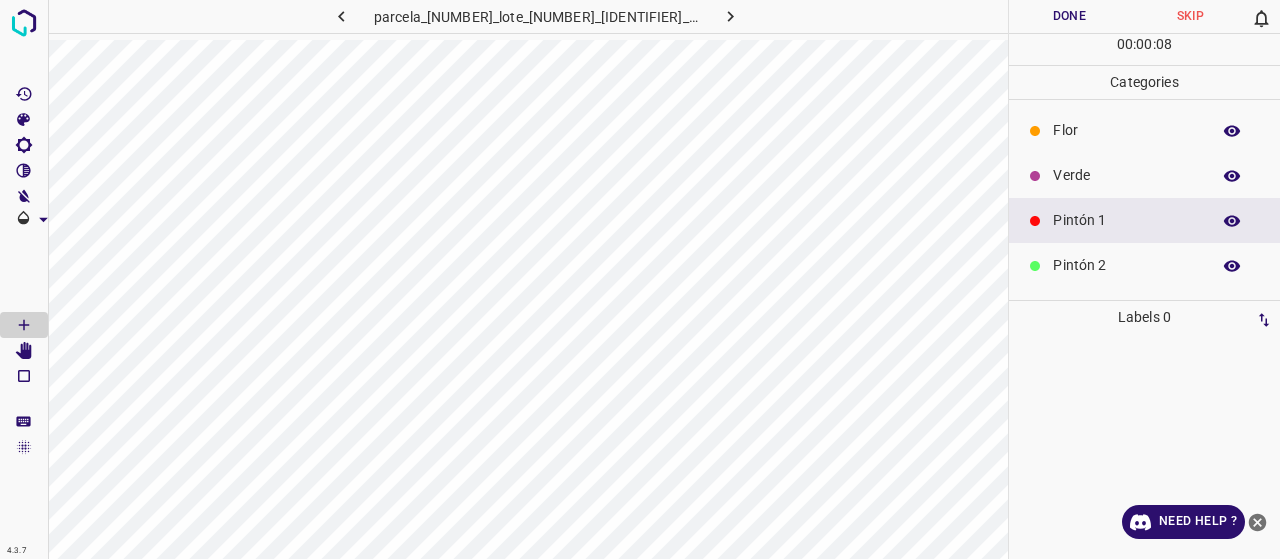 click on "Pintón 2" at bounding box center [1126, 265] 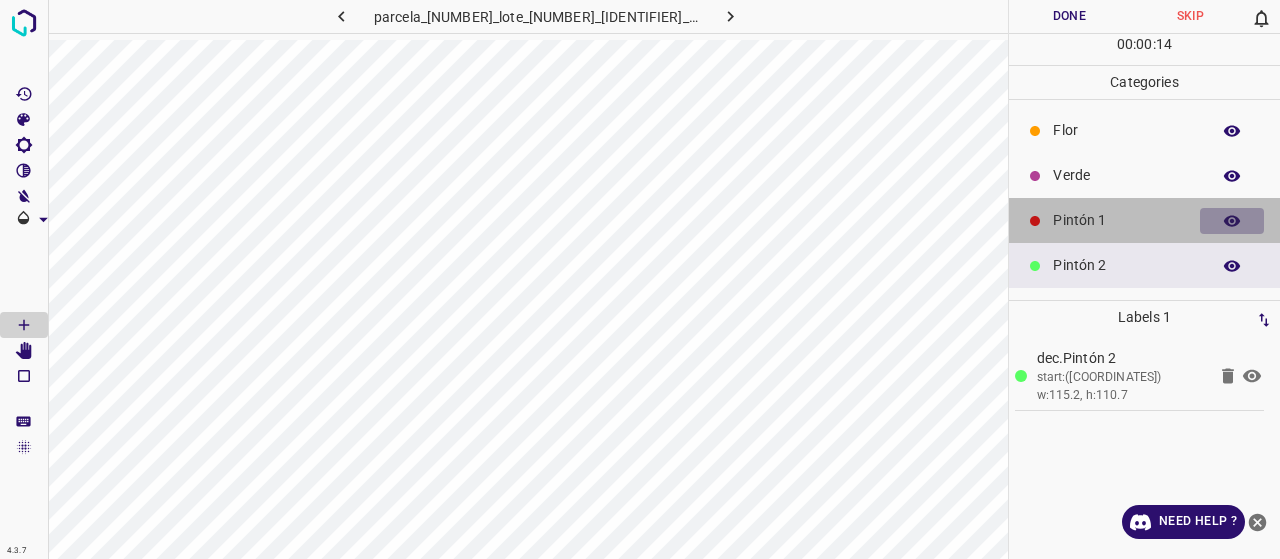 click at bounding box center [1232, 221] 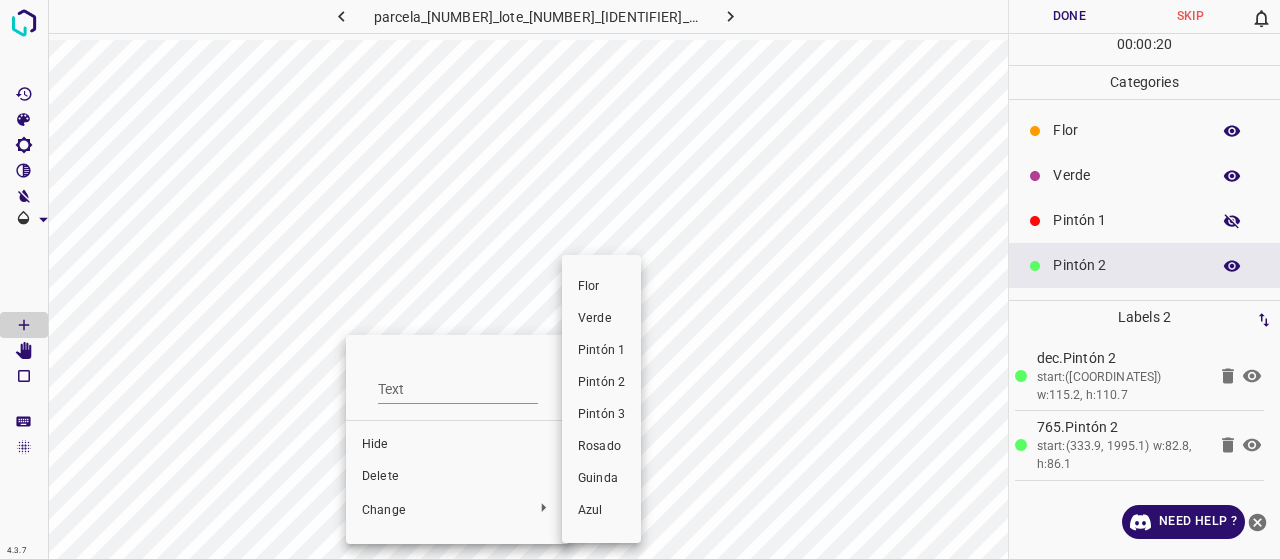 click at bounding box center (640, 279) 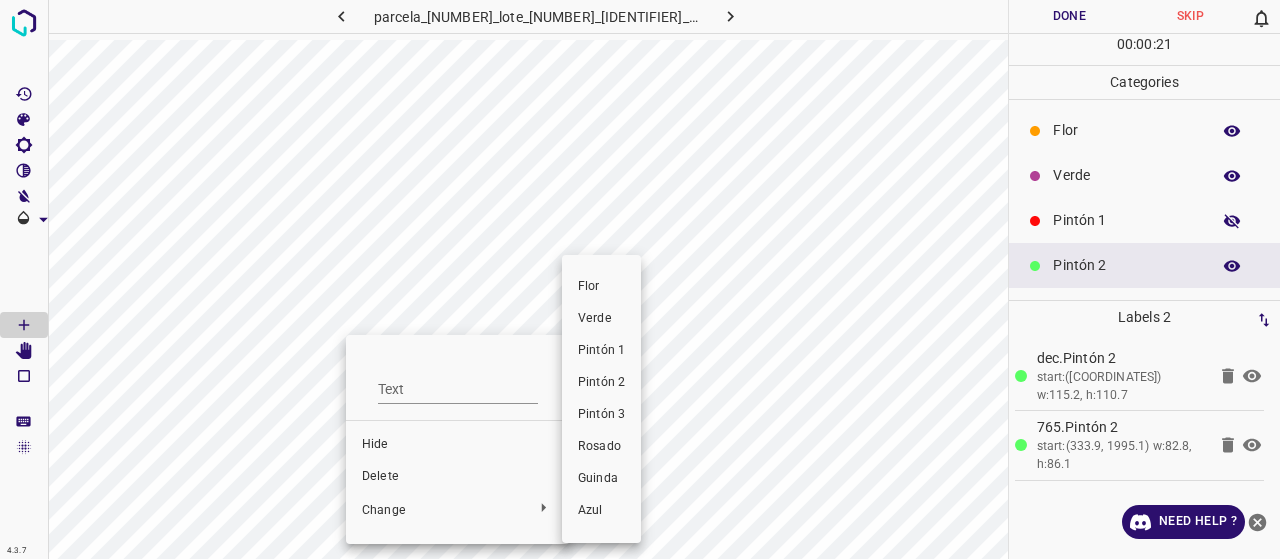click at bounding box center (640, 279) 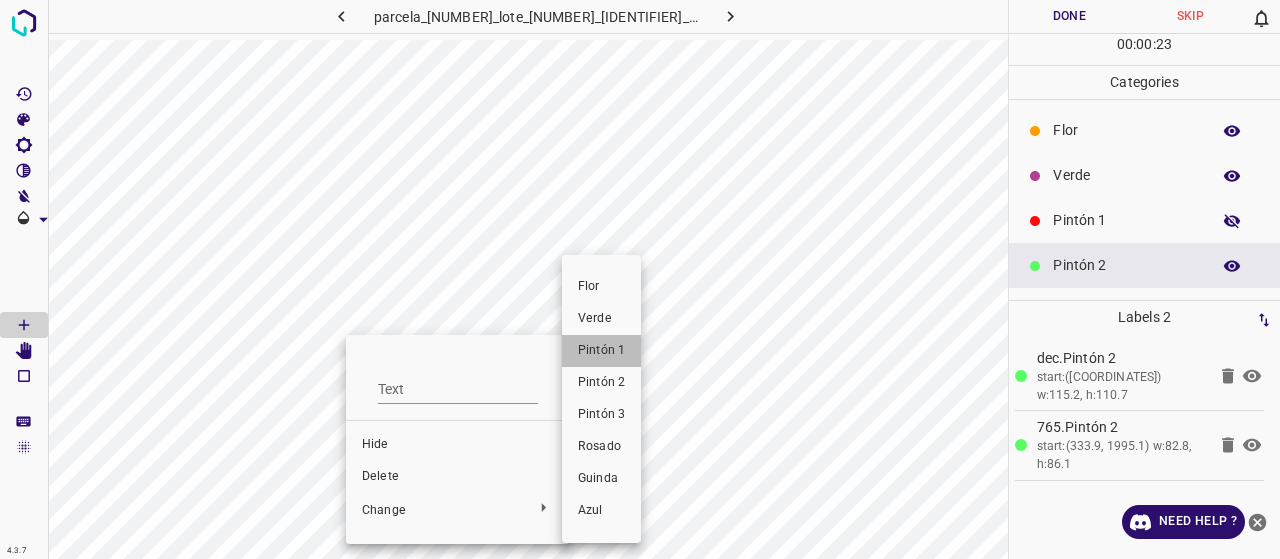 click on "Pintón 1" at bounding box center [601, 351] 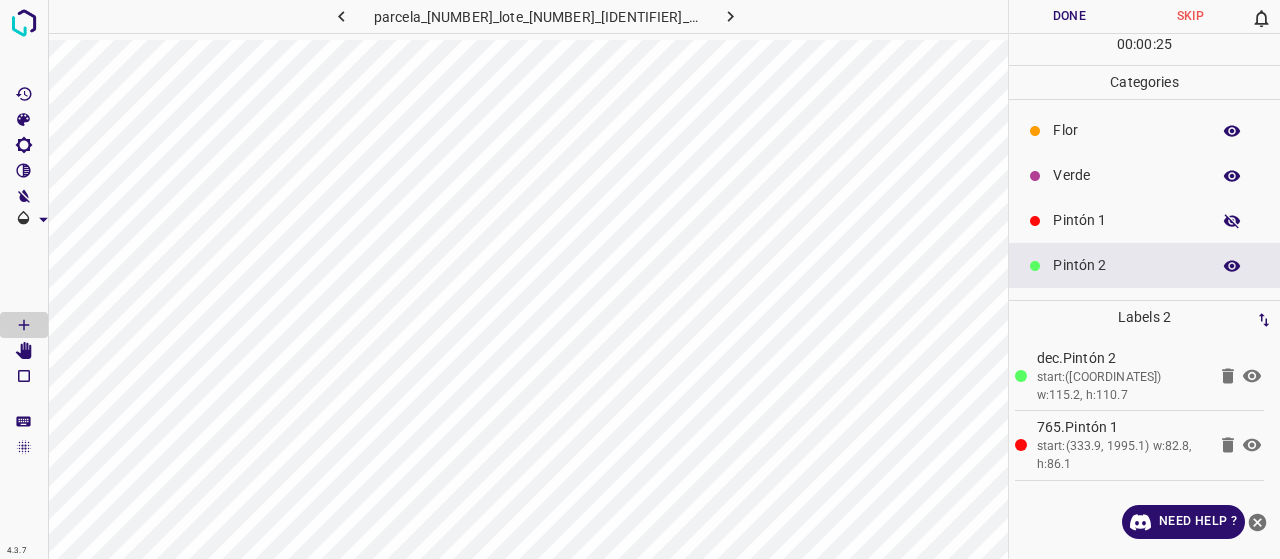 click on "Pintón 1" at bounding box center (1126, 220) 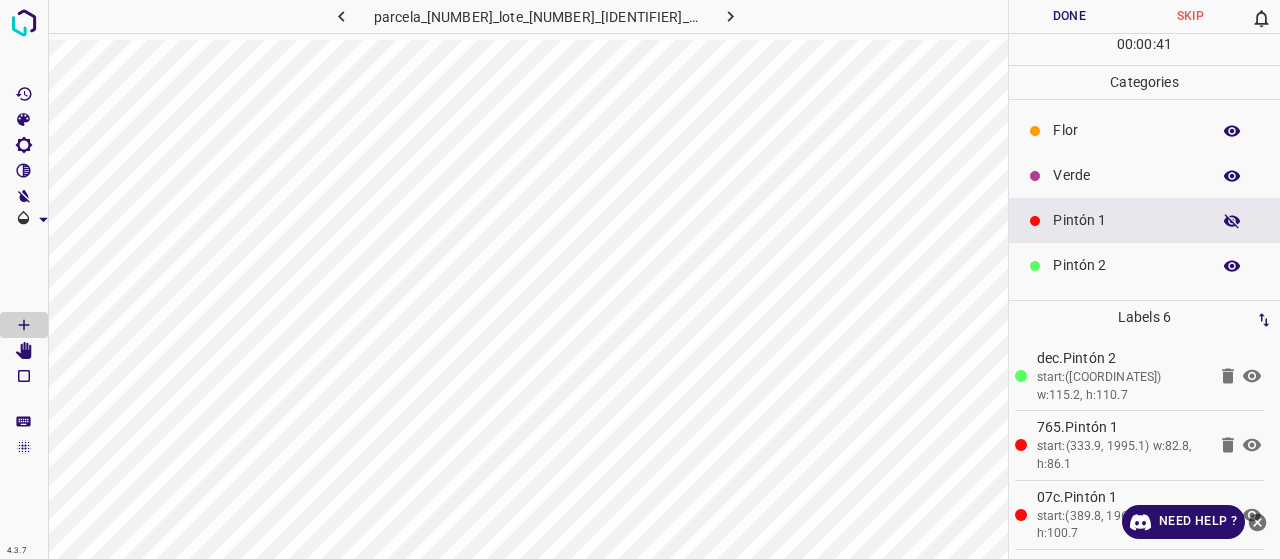 click at bounding box center (1035, 176) 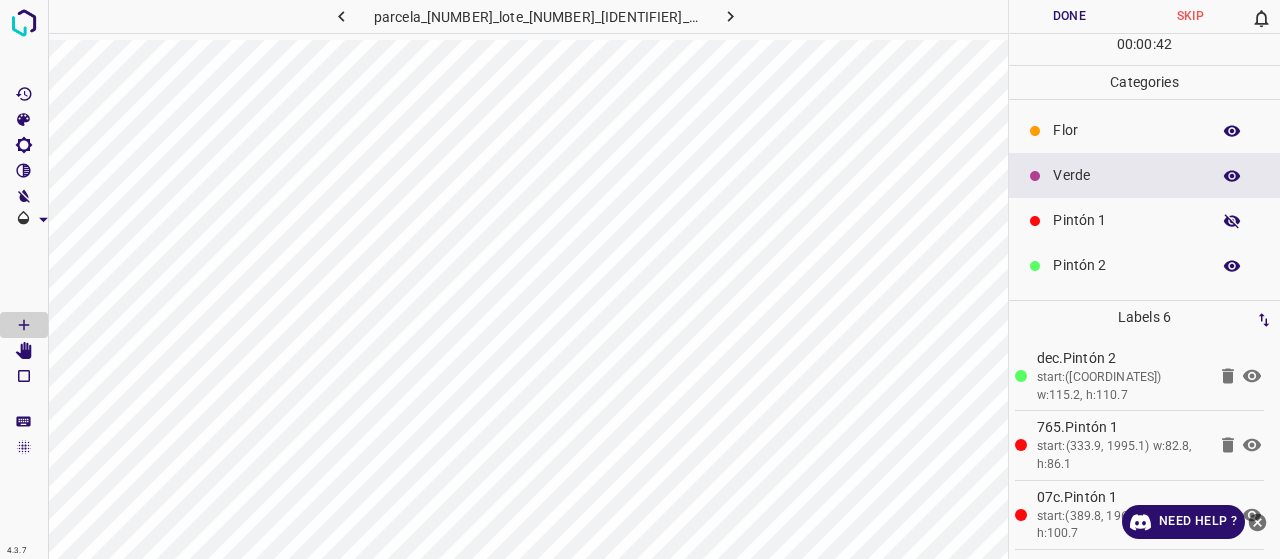 click on "Pintón 2" at bounding box center [1126, 265] 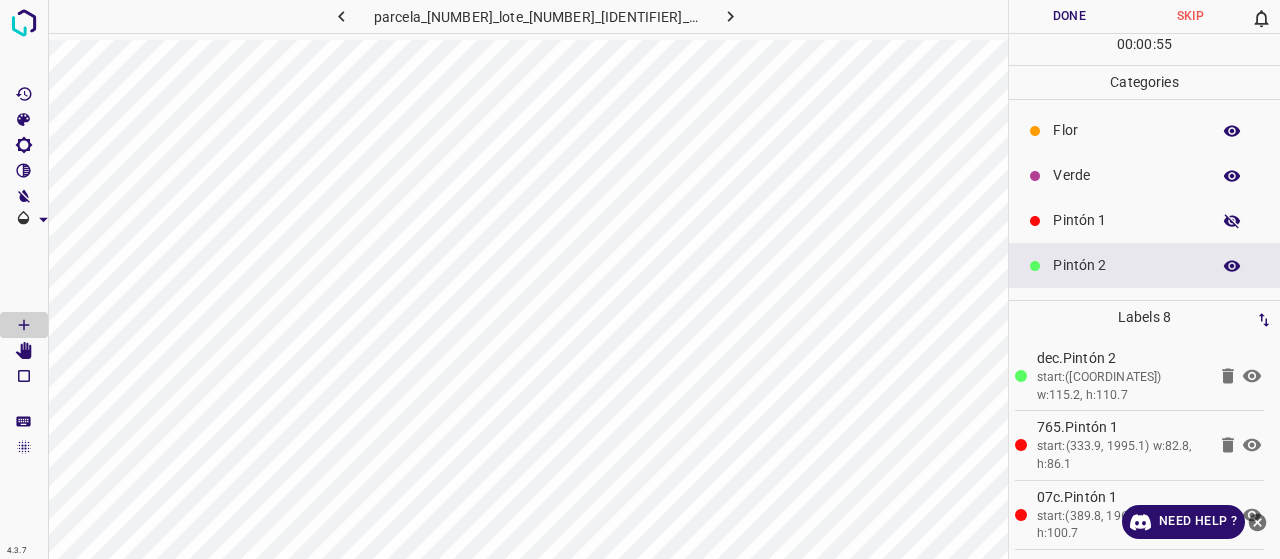 click on "Flor" at bounding box center [1126, 130] 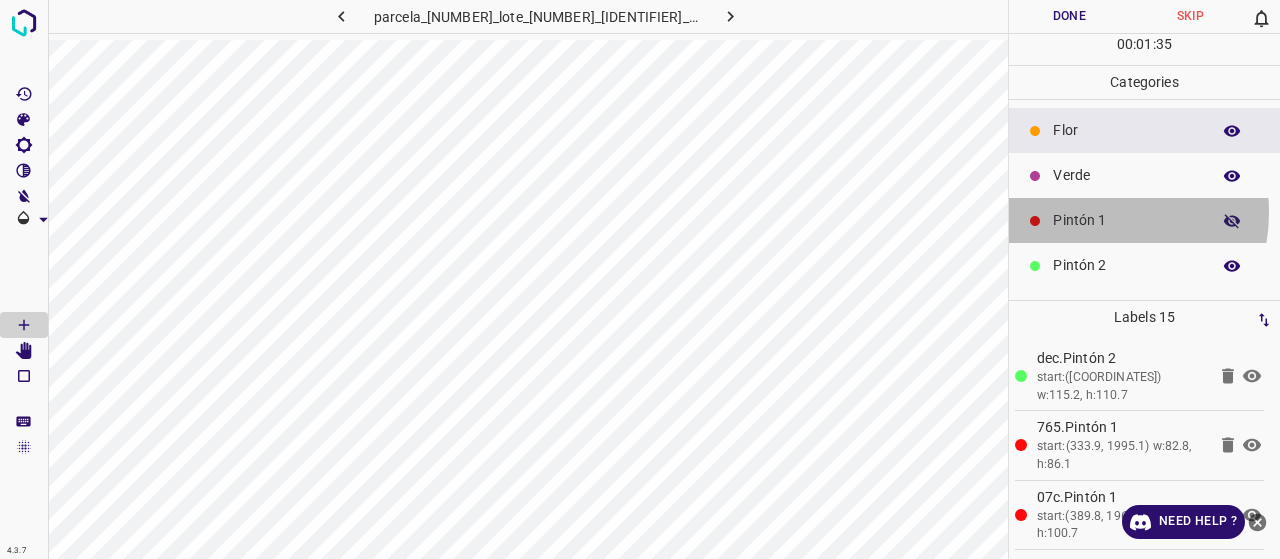 click on "Pintón 1" at bounding box center [1126, 220] 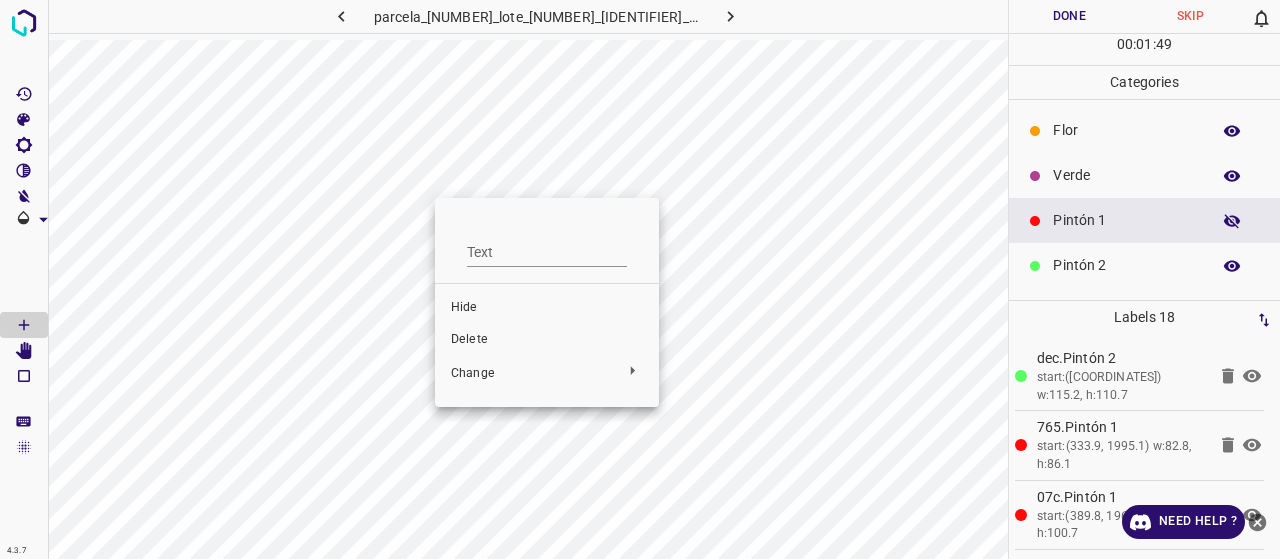 click on "Delete" at bounding box center (547, 340) 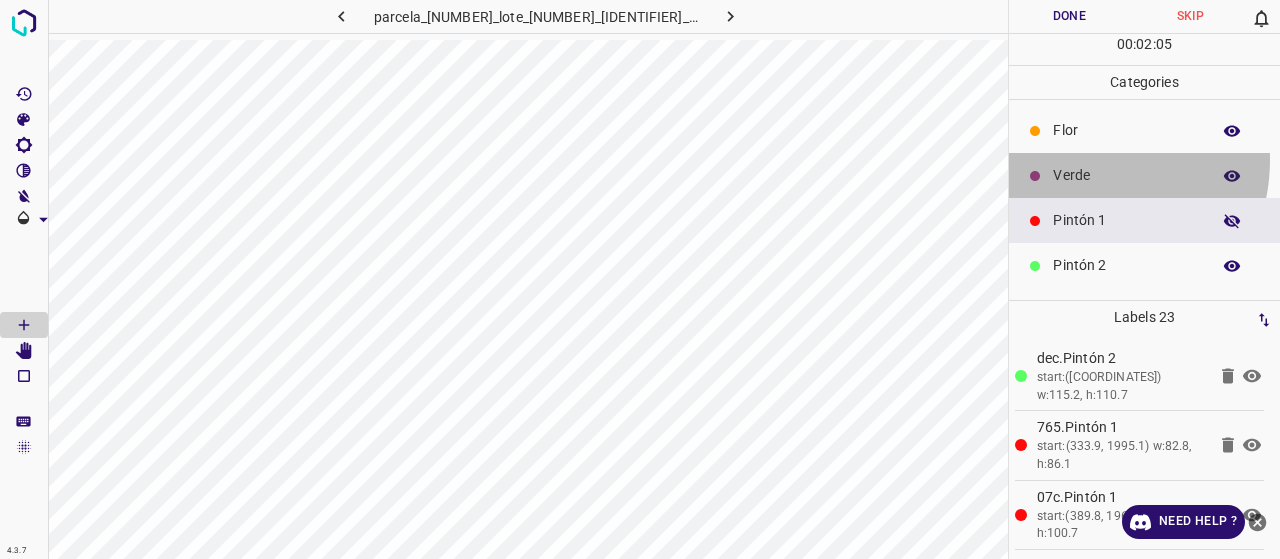 click on "Verde" at bounding box center (1144, 175) 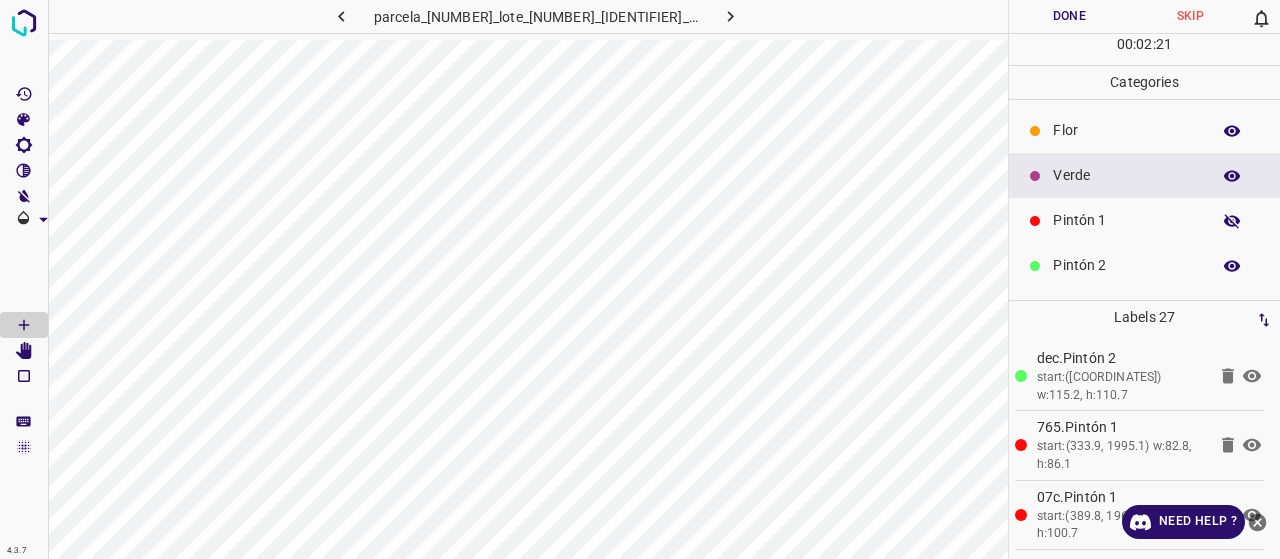 click on "Pintón 1" at bounding box center [1126, 220] 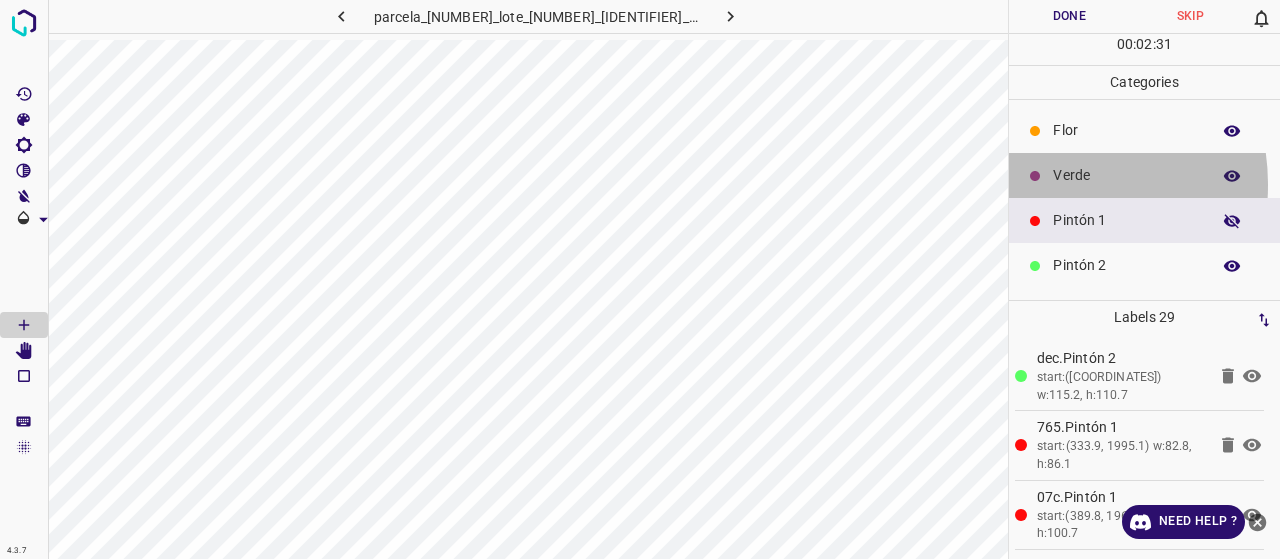 click on "Verde" at bounding box center [1144, 175] 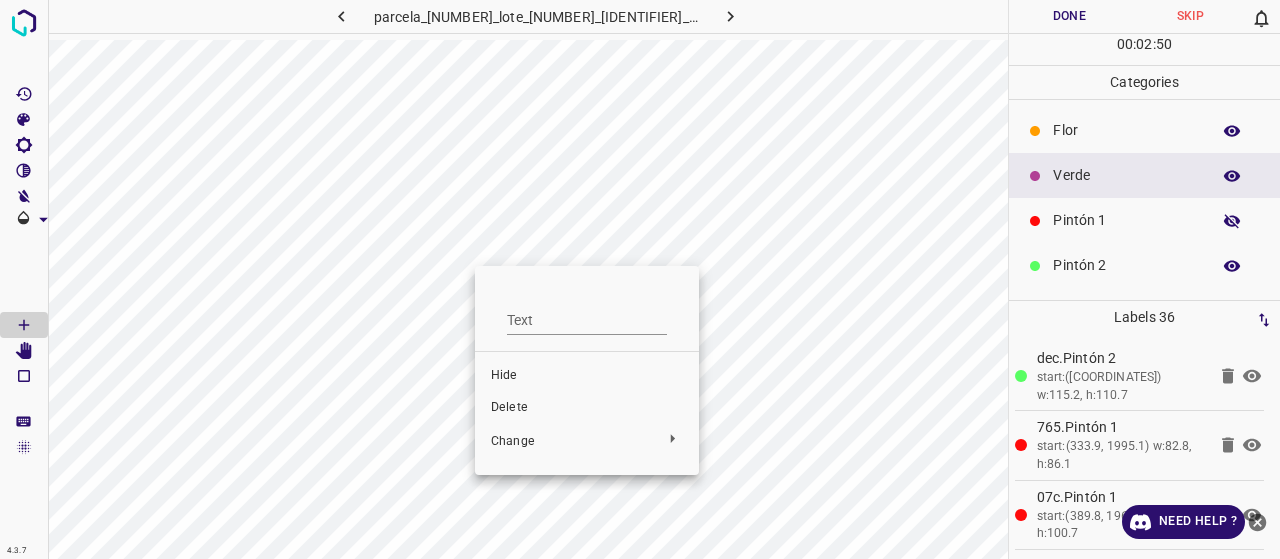 click on "Delete" at bounding box center [587, 408] 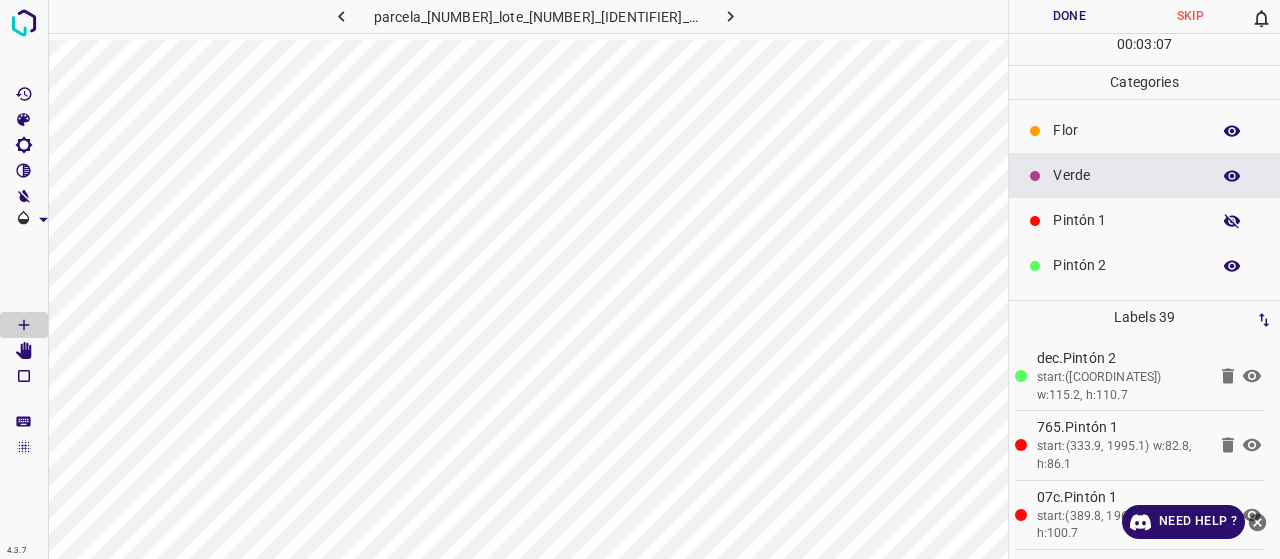 click on "Pintón 1" at bounding box center [1126, 220] 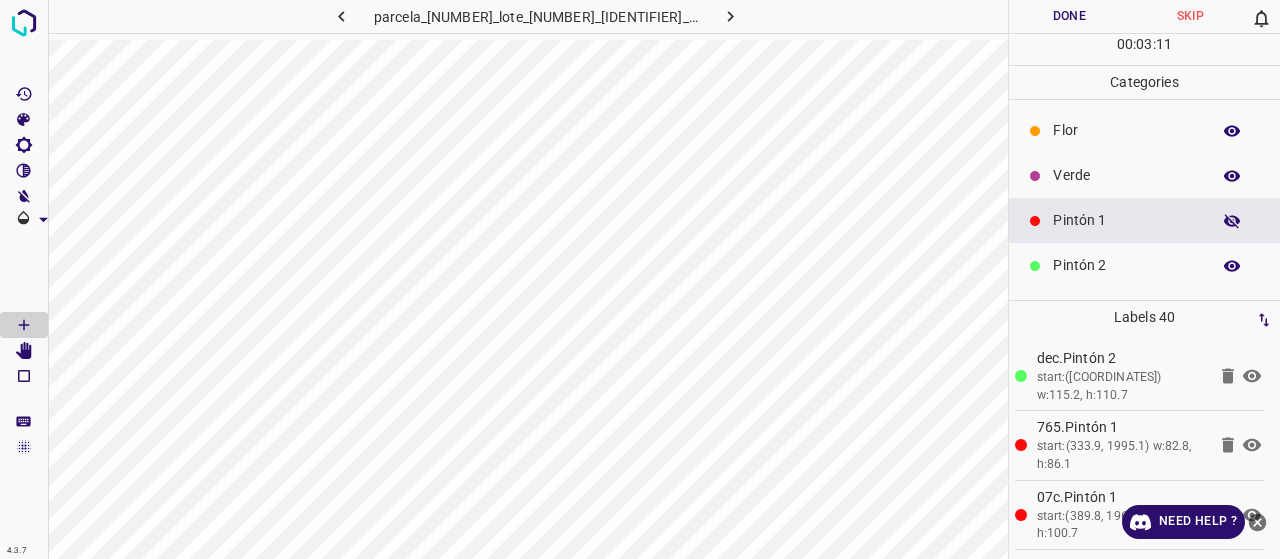 click at bounding box center [1035, 176] 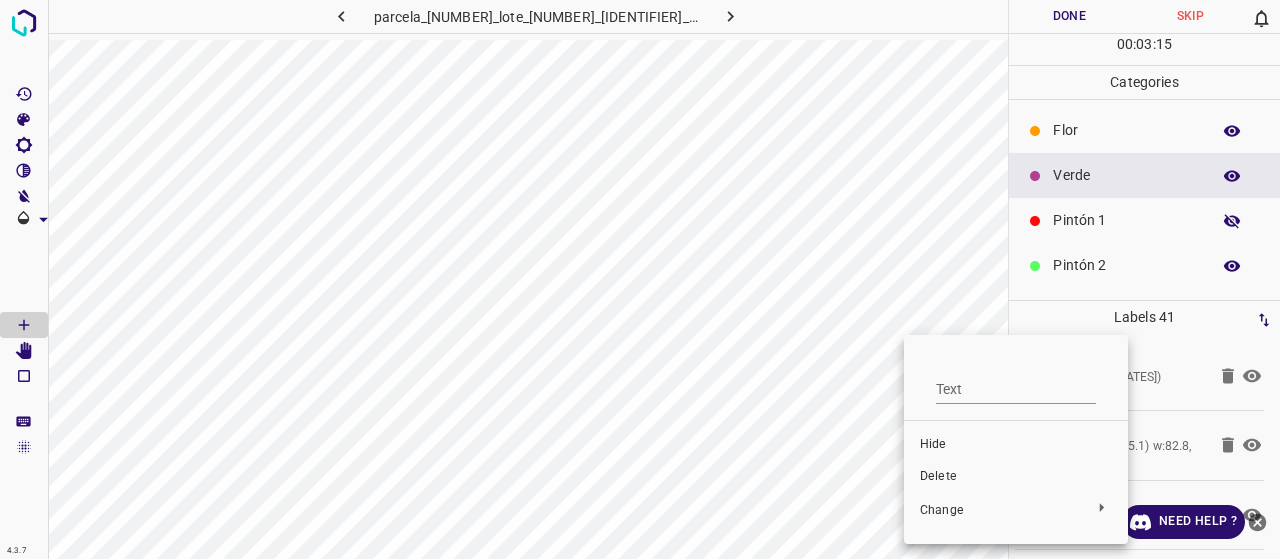 click on "Delete" at bounding box center [1016, 477] 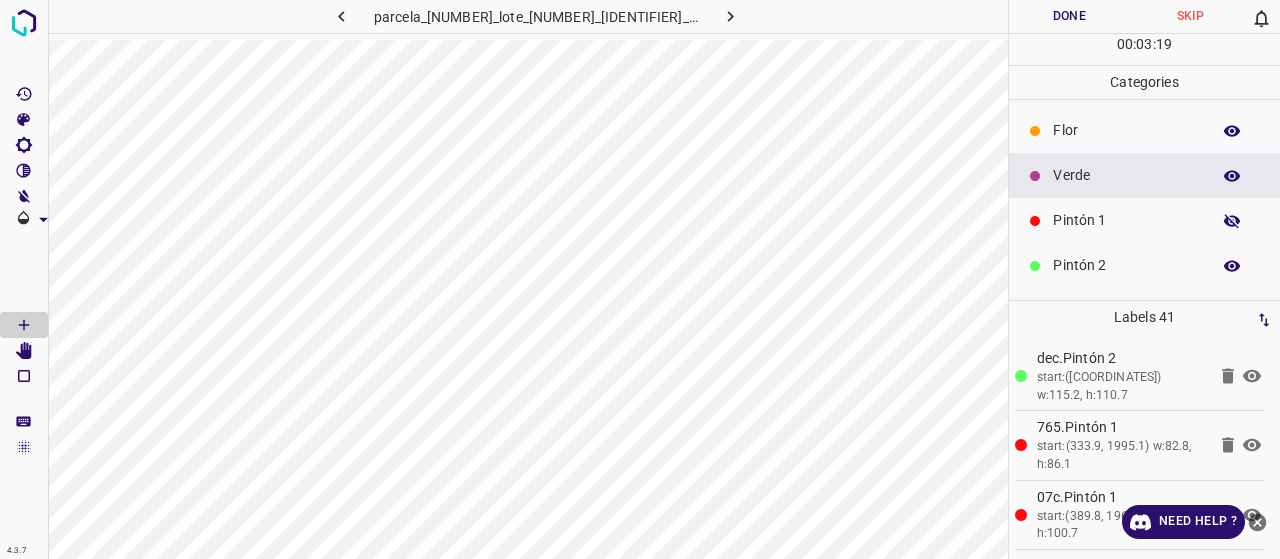 click at bounding box center [1035, 131] 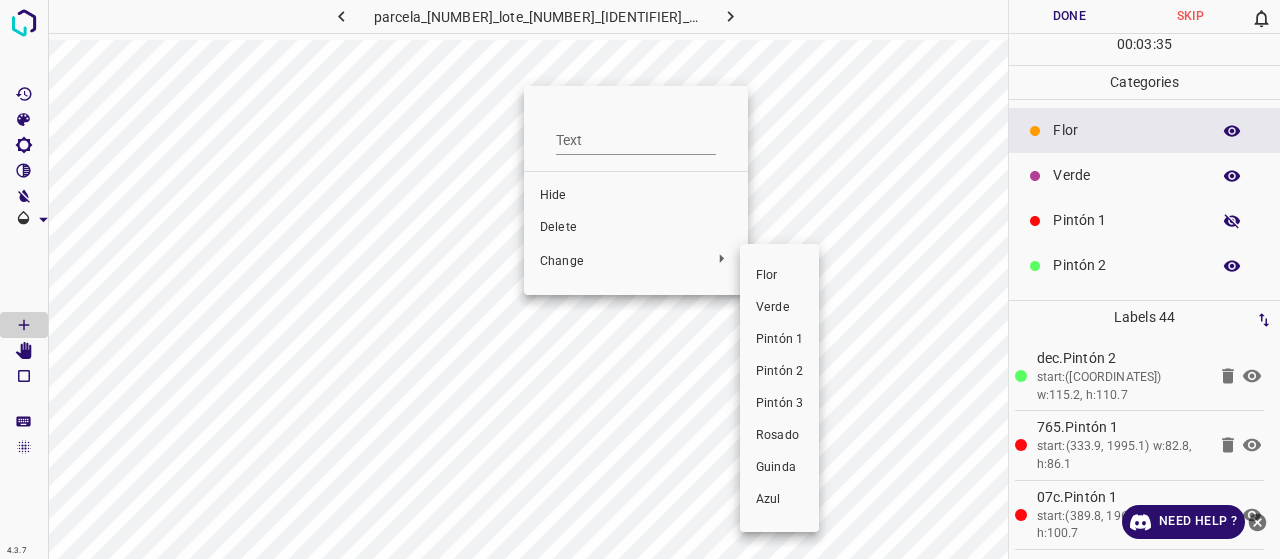 click at bounding box center [640, 279] 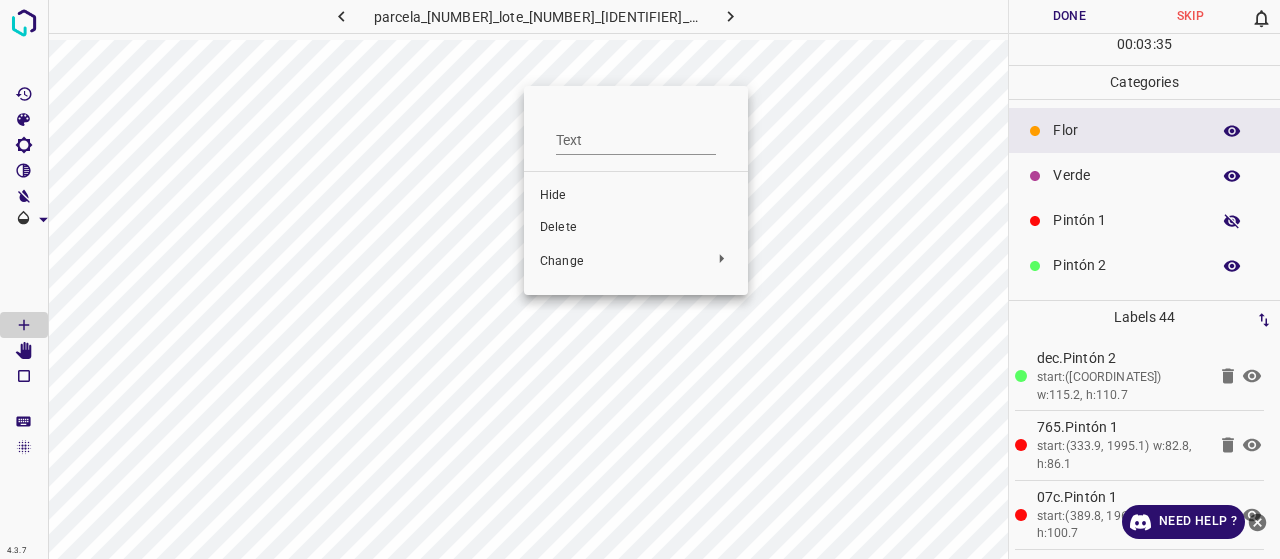 click on "Delete" at bounding box center [636, 228] 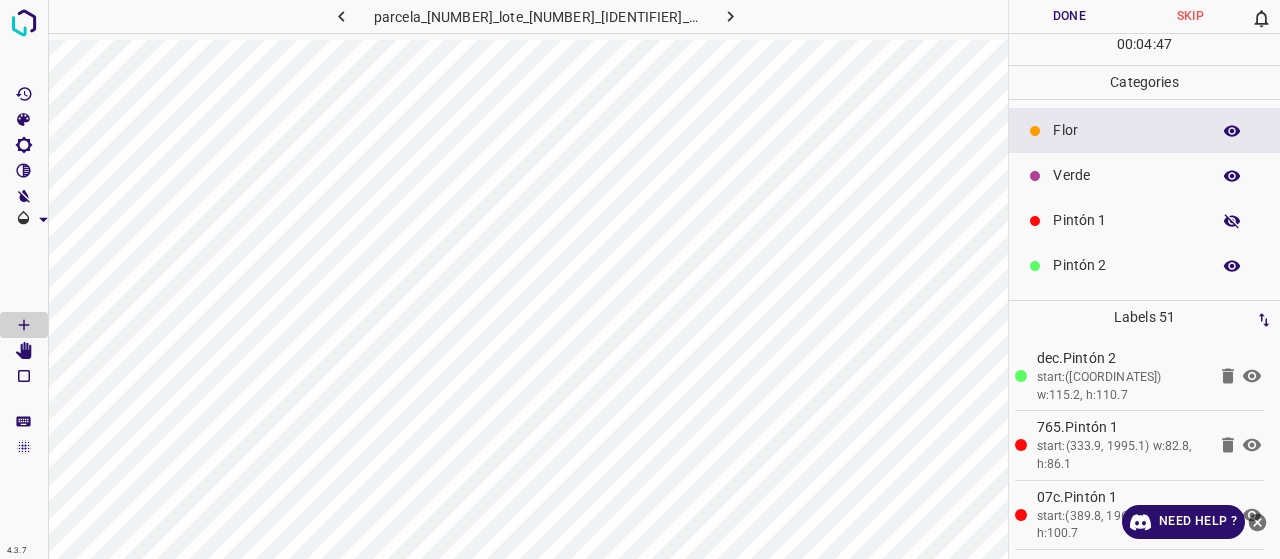 click on "Pintón 1" at bounding box center [1126, 220] 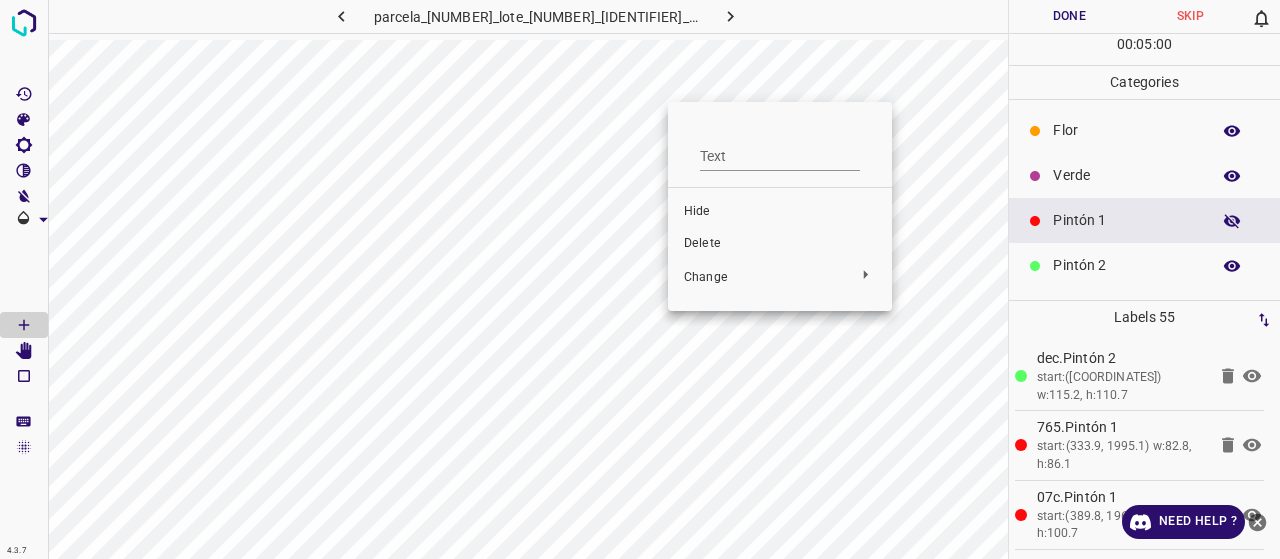 click on "Delete" at bounding box center (780, 244) 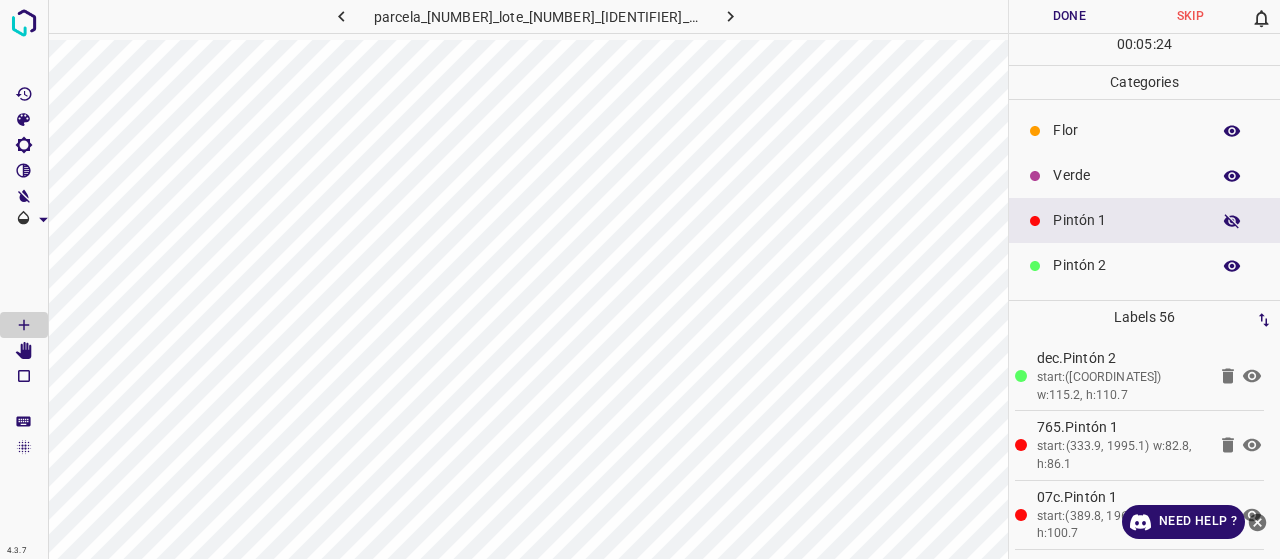 click on "Verde" at bounding box center [1126, 175] 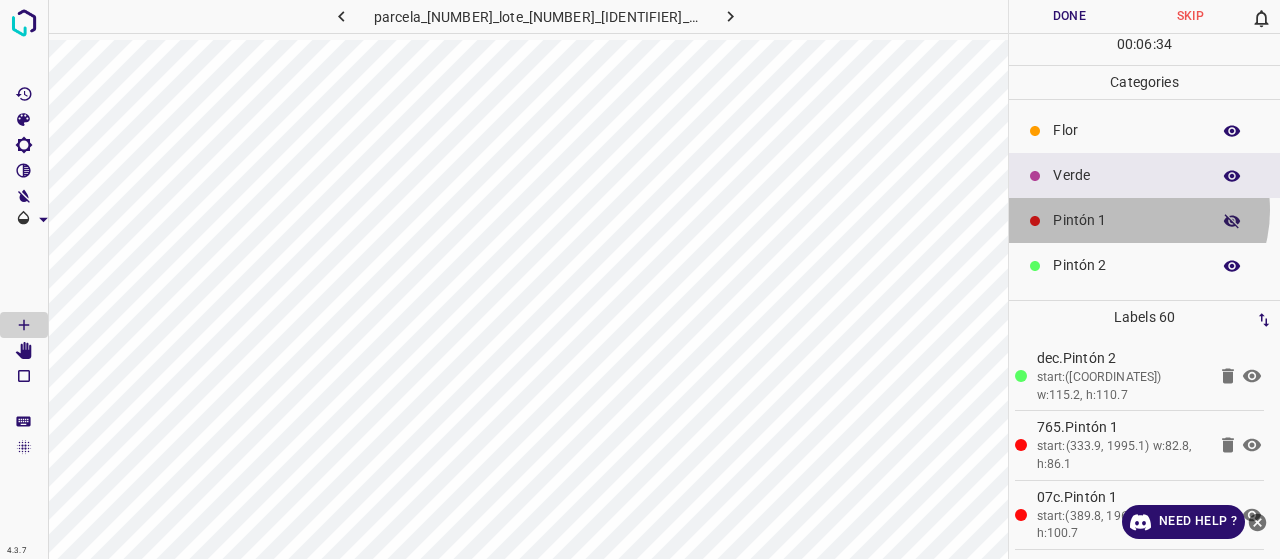click on "Pintón 1" at bounding box center [1126, 220] 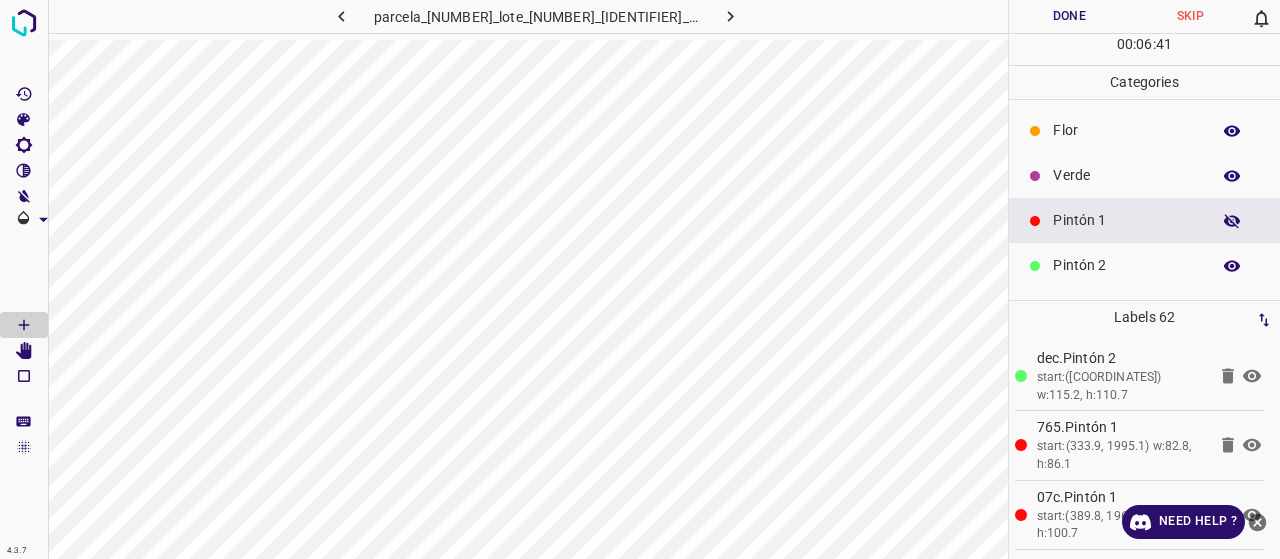 click on "Flor" at bounding box center [1126, 130] 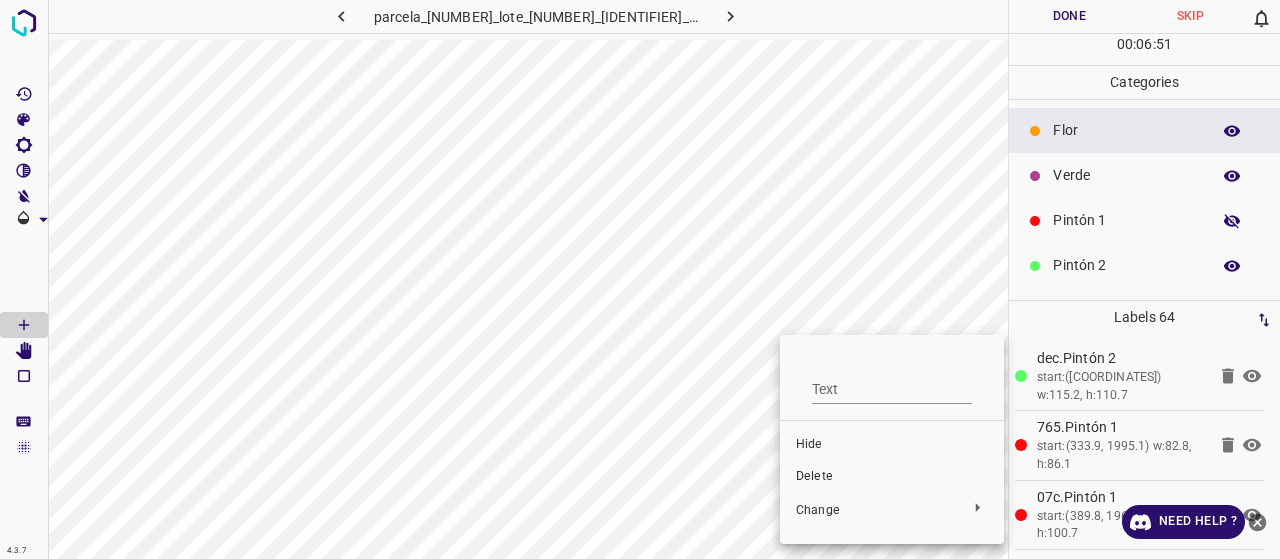 click on "Delete" at bounding box center [892, 477] 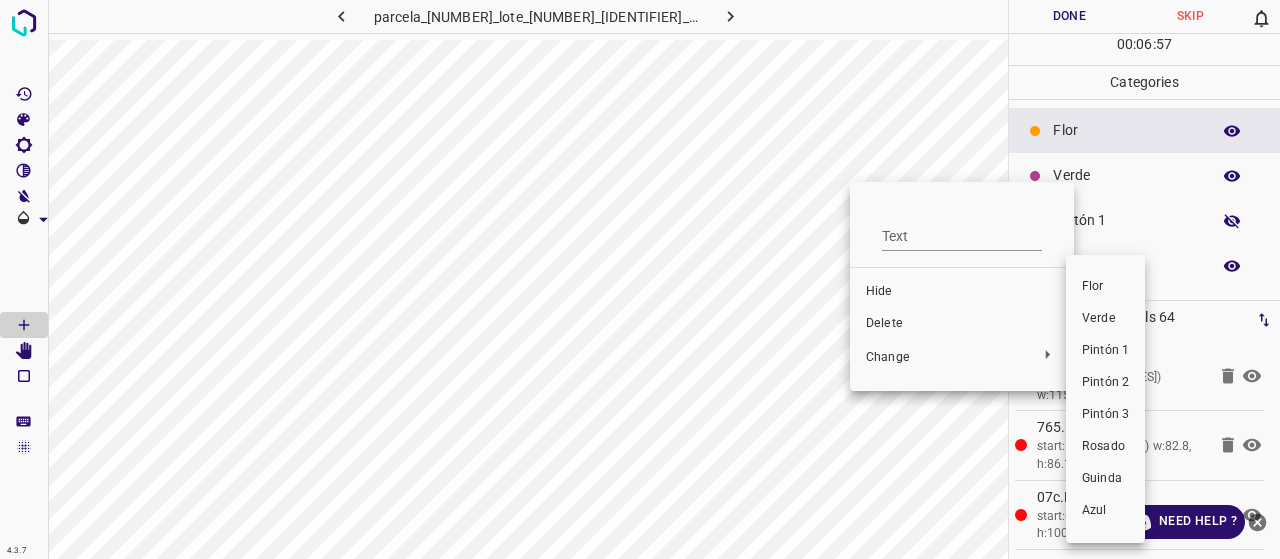 click at bounding box center [640, 279] 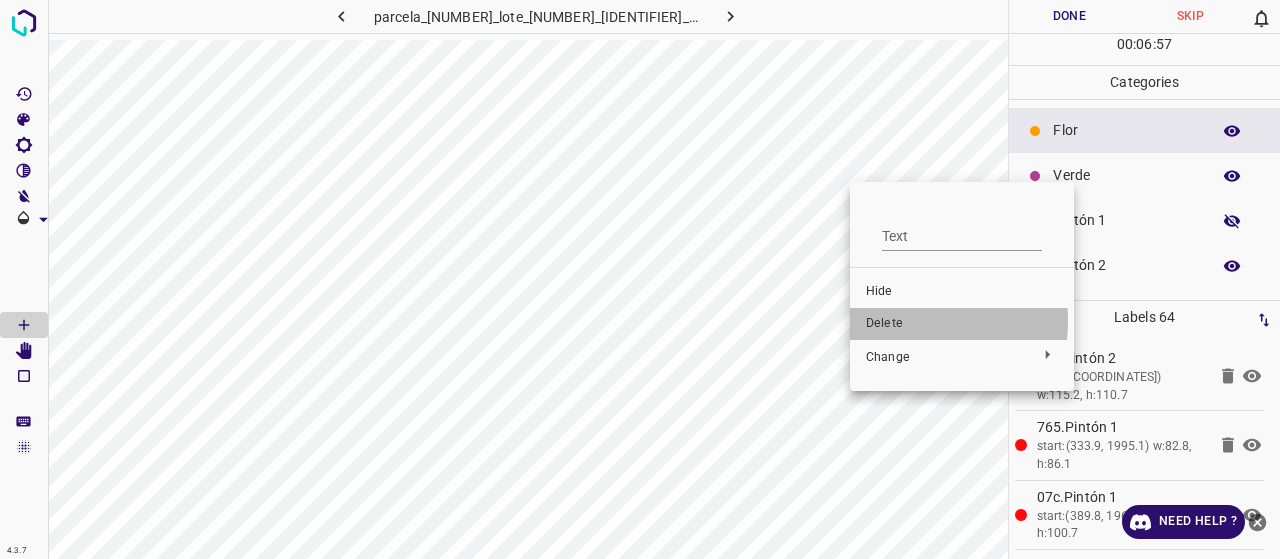 click on "Delete" at bounding box center (962, 324) 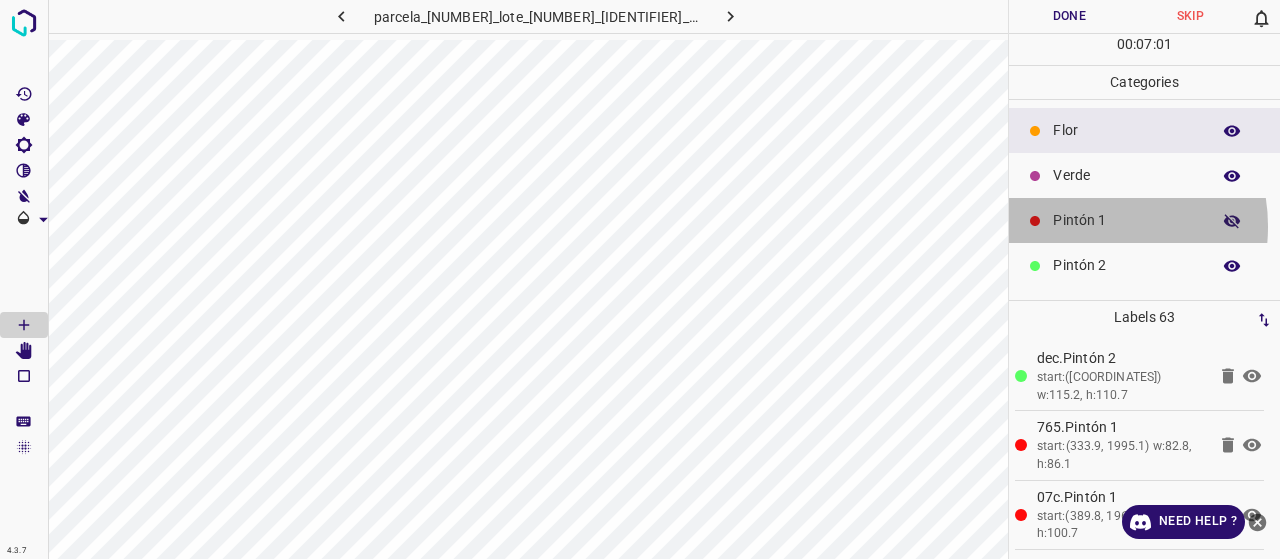 click on "Pintón 1" at bounding box center (1126, 220) 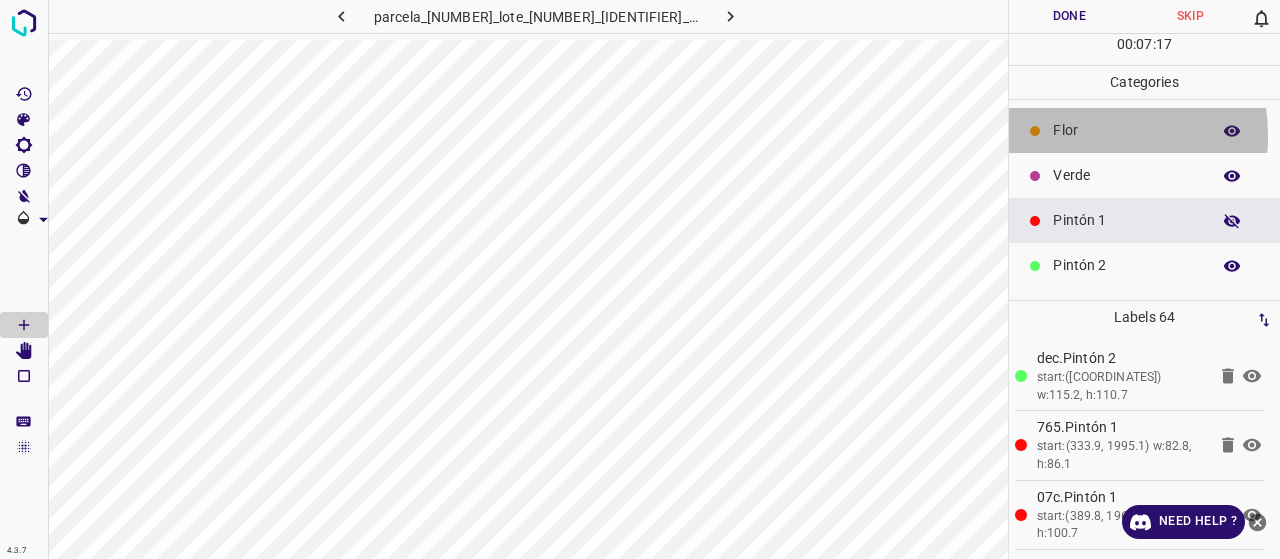 drag, startPoint x: 1059, startPoint y: 135, endPoint x: 1024, endPoint y: 148, distance: 37.336308 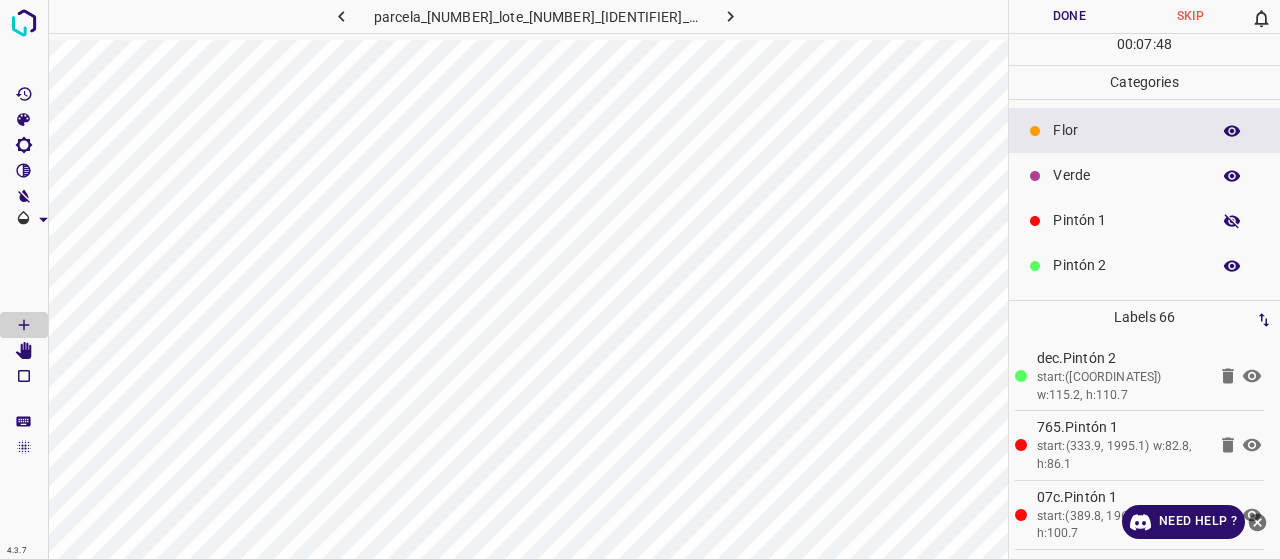 click on "Pintón 2" at bounding box center [1126, 265] 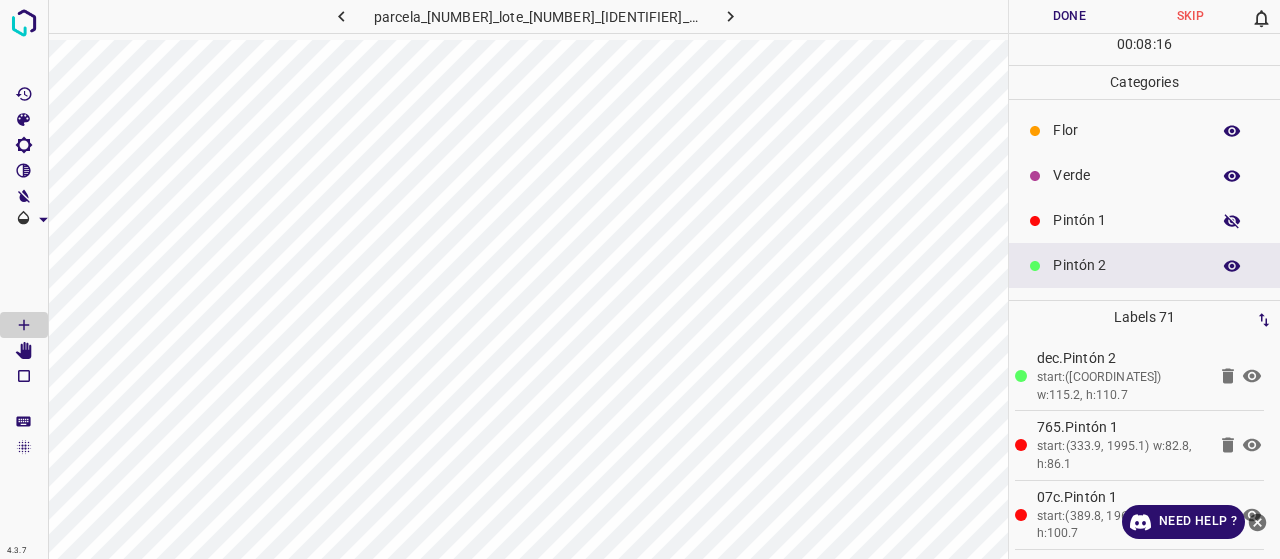 drag, startPoint x: 1130, startPoint y: 225, endPoint x: 1119, endPoint y: 222, distance: 11.401754 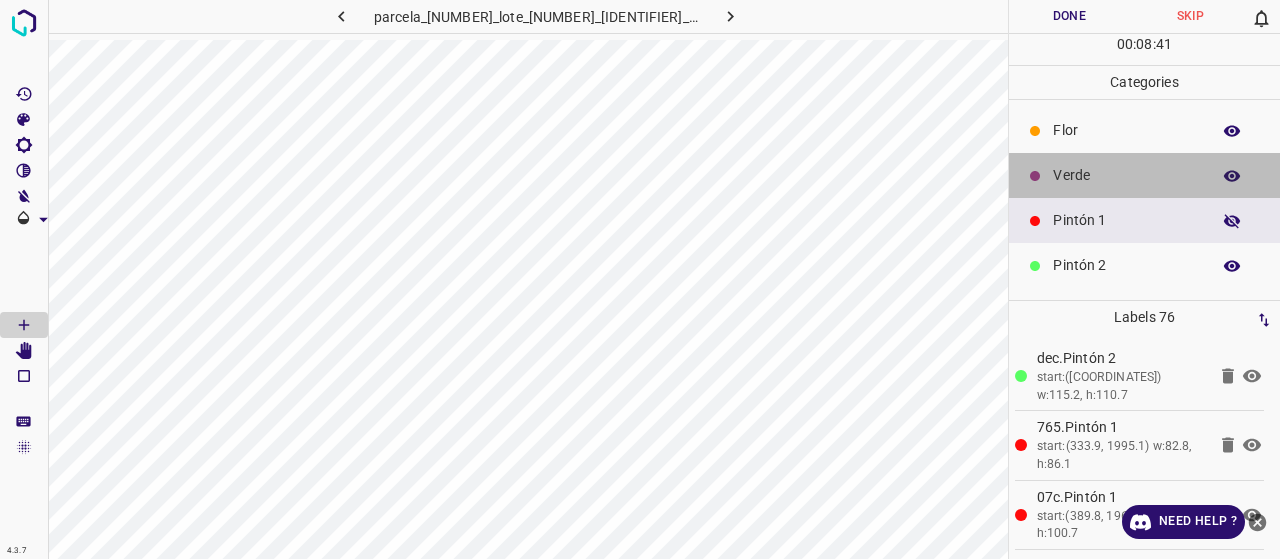 click on "Verde" at bounding box center (1144, 175) 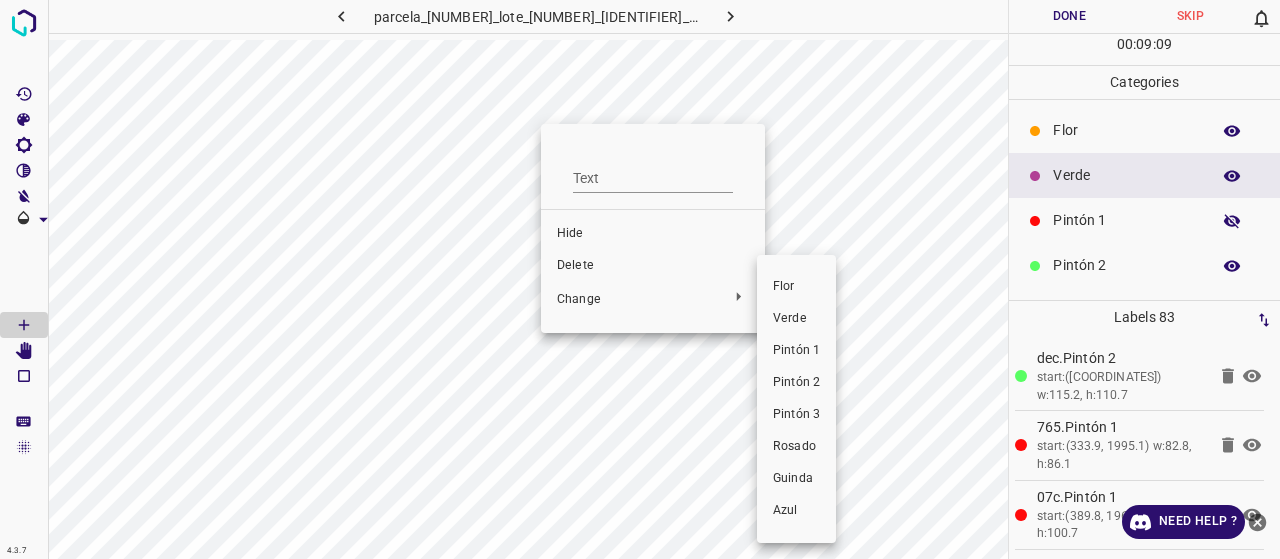 click at bounding box center [640, 279] 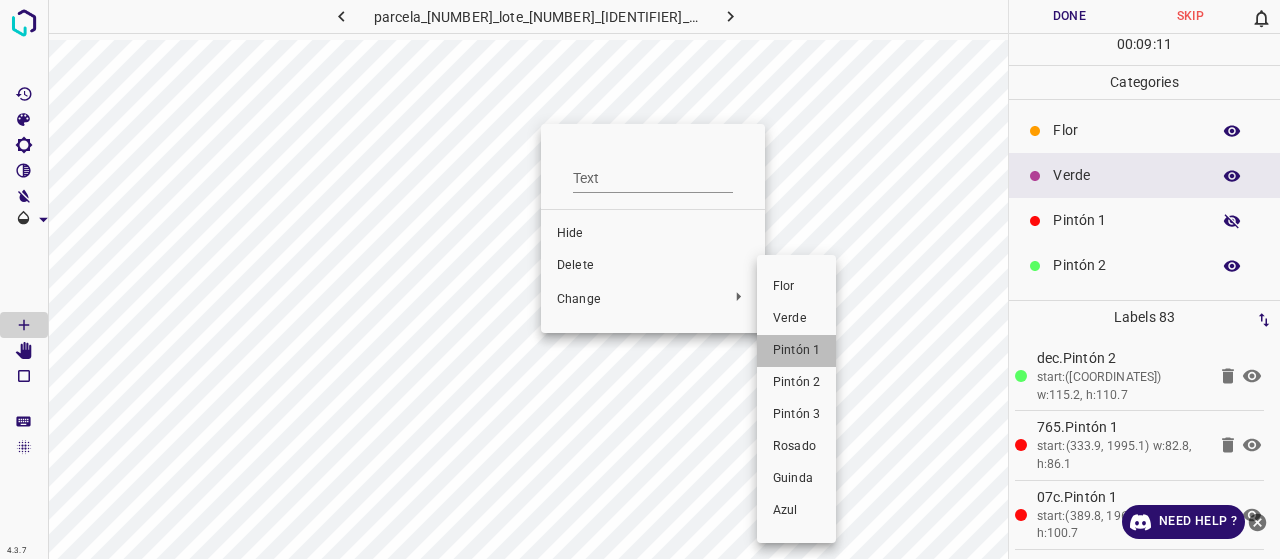 drag, startPoint x: 770, startPoint y: 343, endPoint x: 742, endPoint y: 335, distance: 29.12044 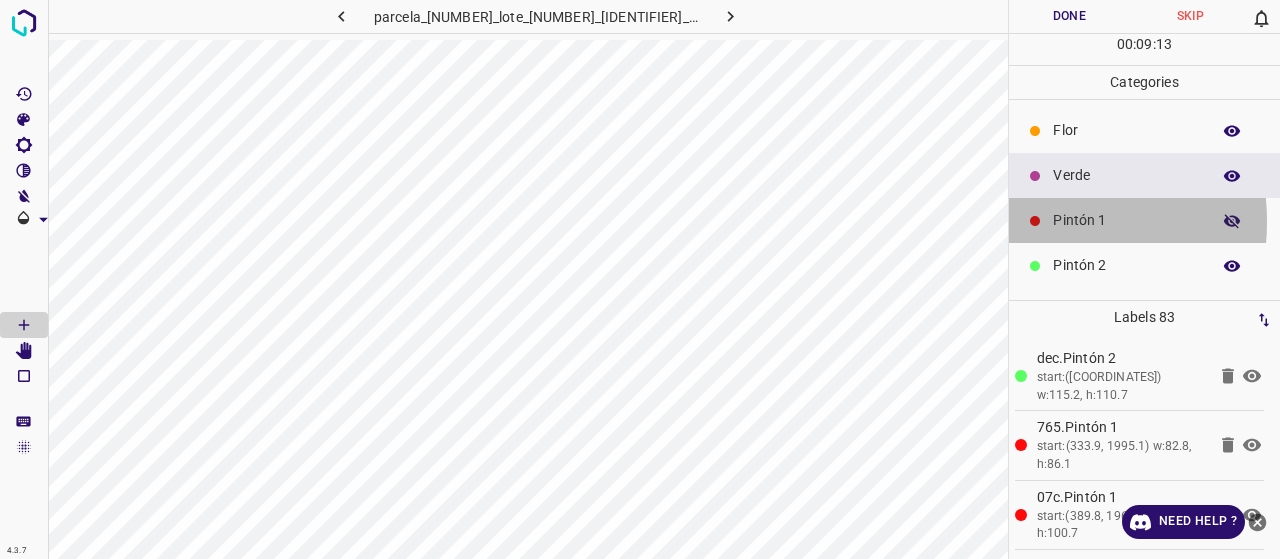 click 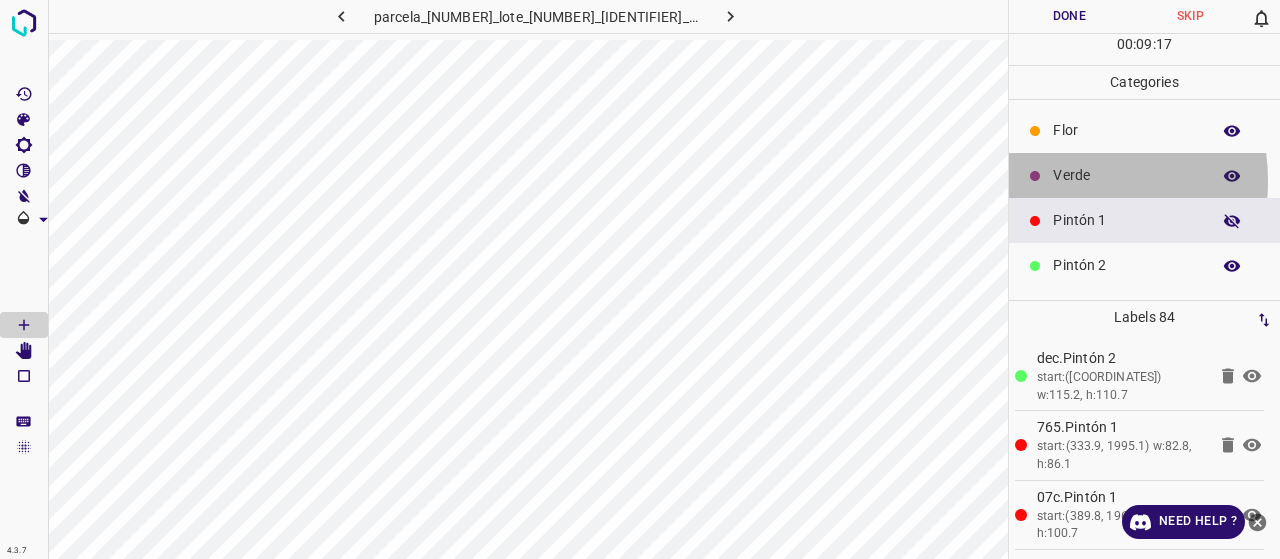 click on "Verde" at bounding box center [1126, 175] 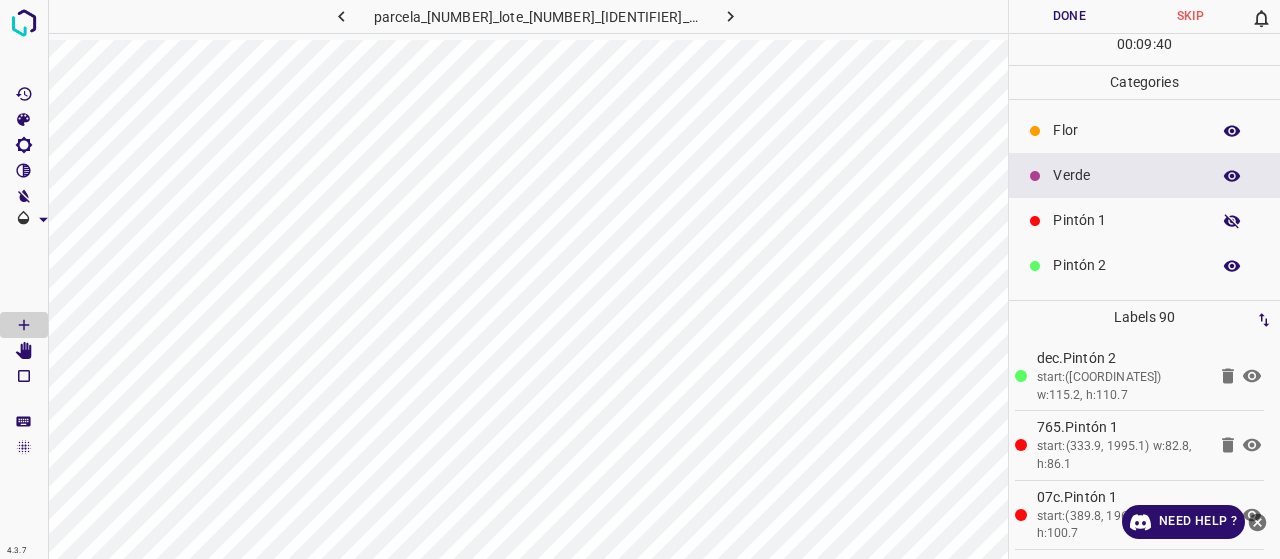 click on "Pintón 1" at bounding box center (1144, 220) 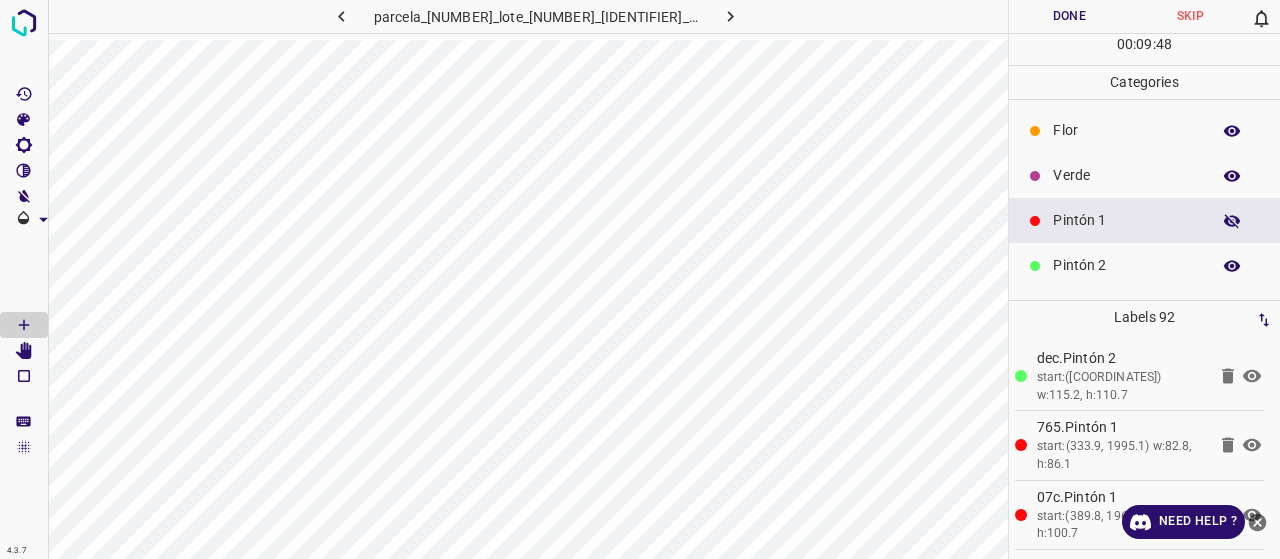 drag, startPoint x: 1106, startPoint y: 183, endPoint x: 1012, endPoint y: 173, distance: 94.53042 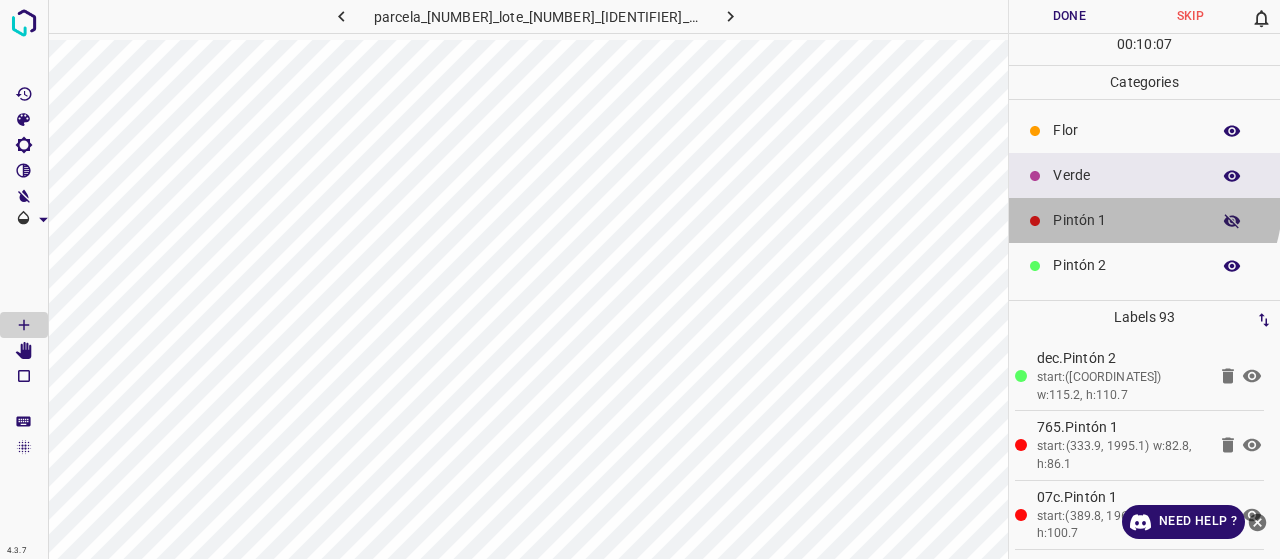 click on "Pintón 1" at bounding box center [1144, 220] 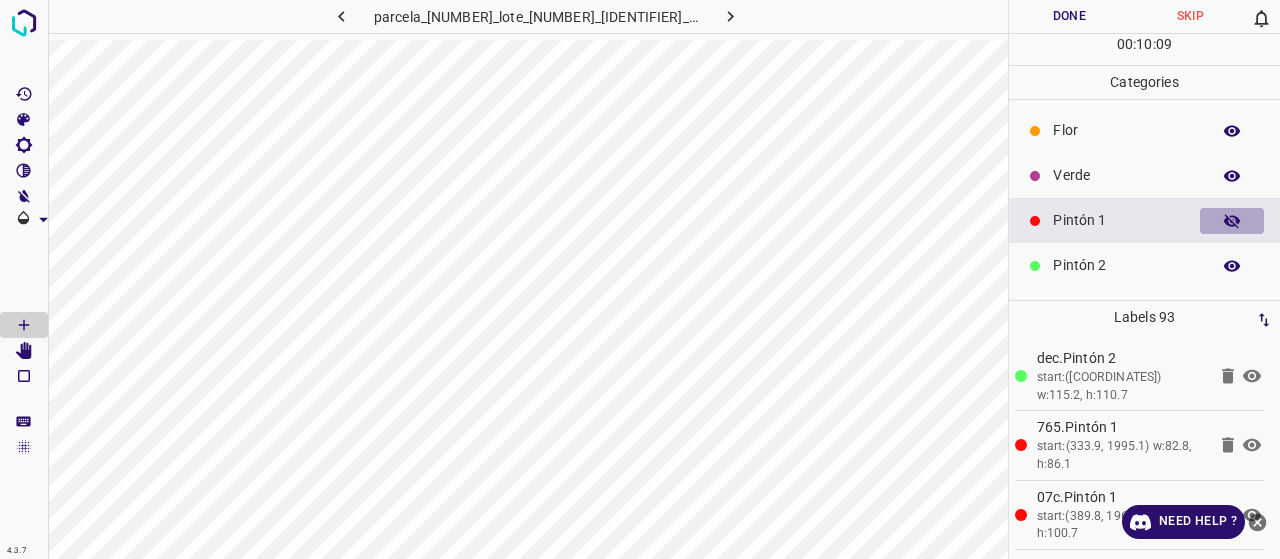 click 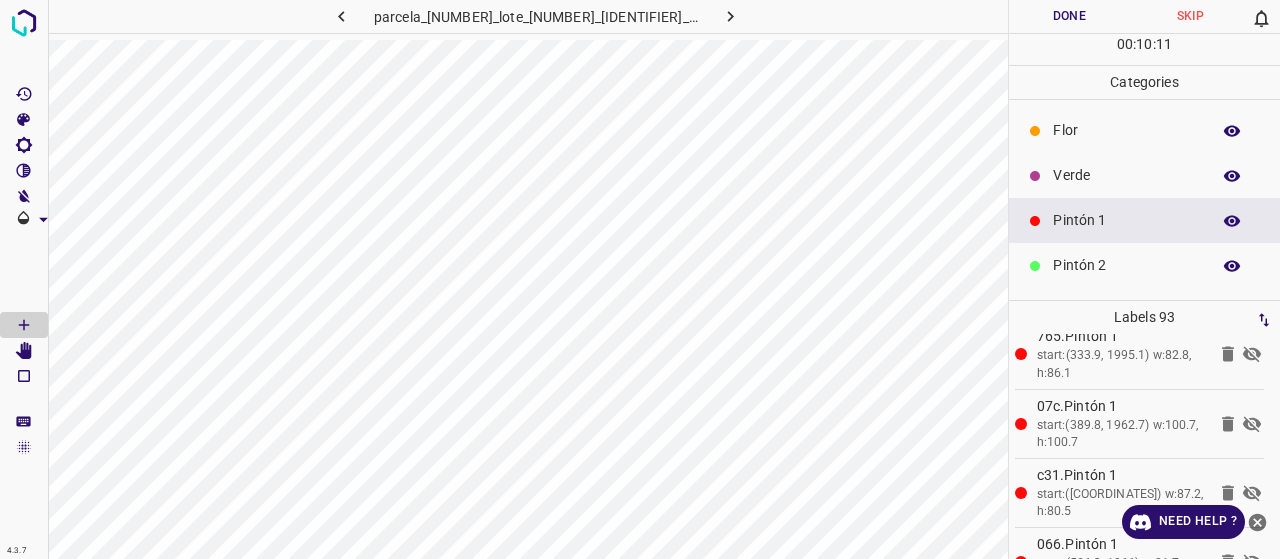 scroll, scrollTop: 100, scrollLeft: 0, axis: vertical 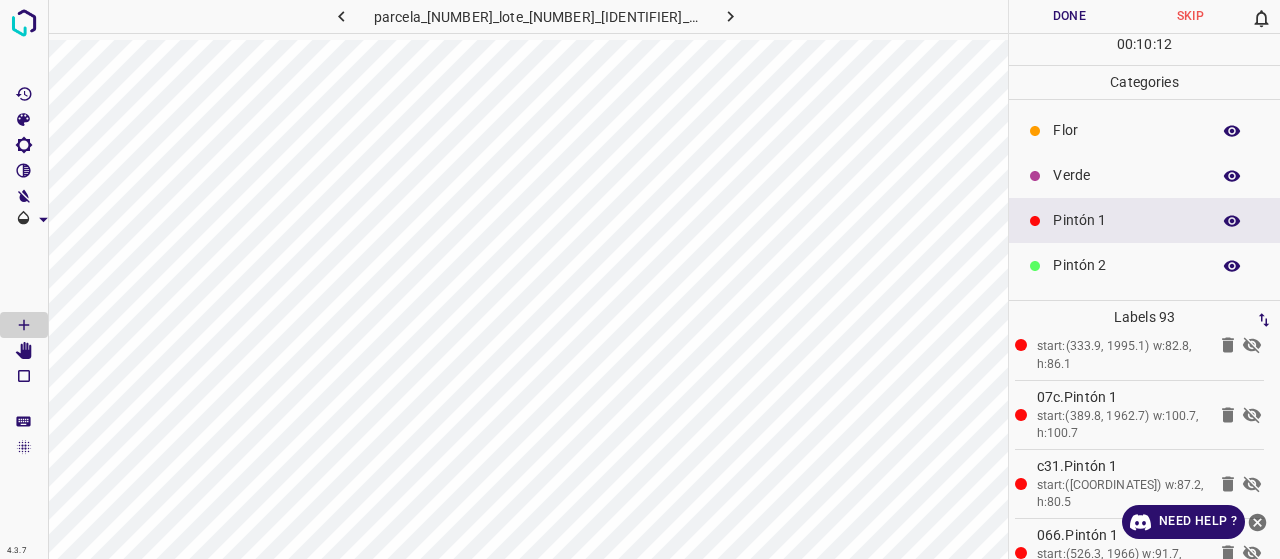 click 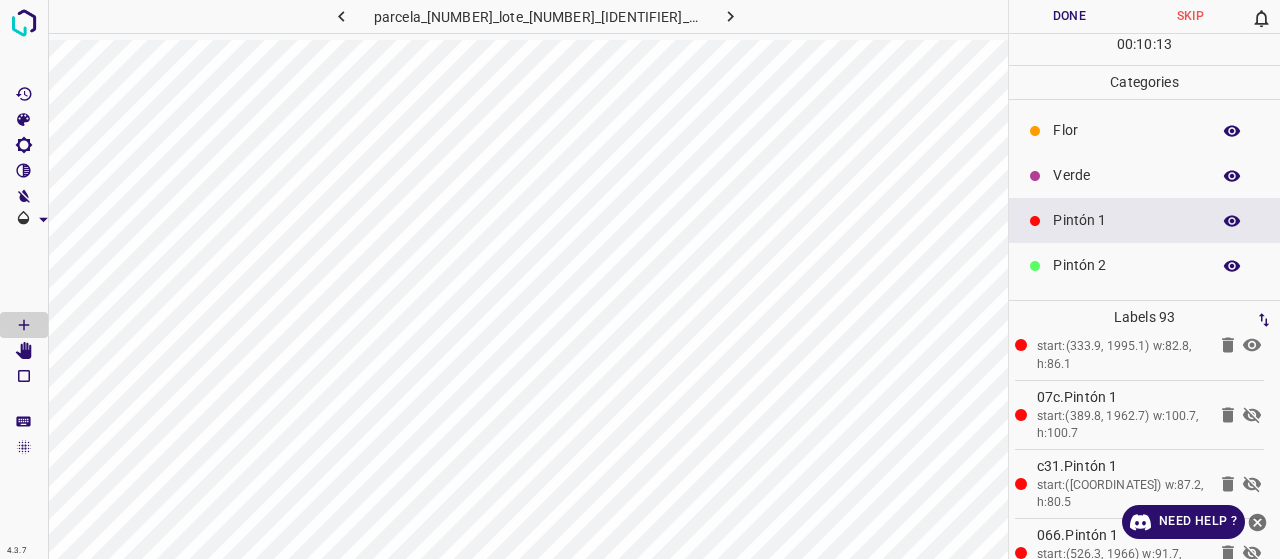 click 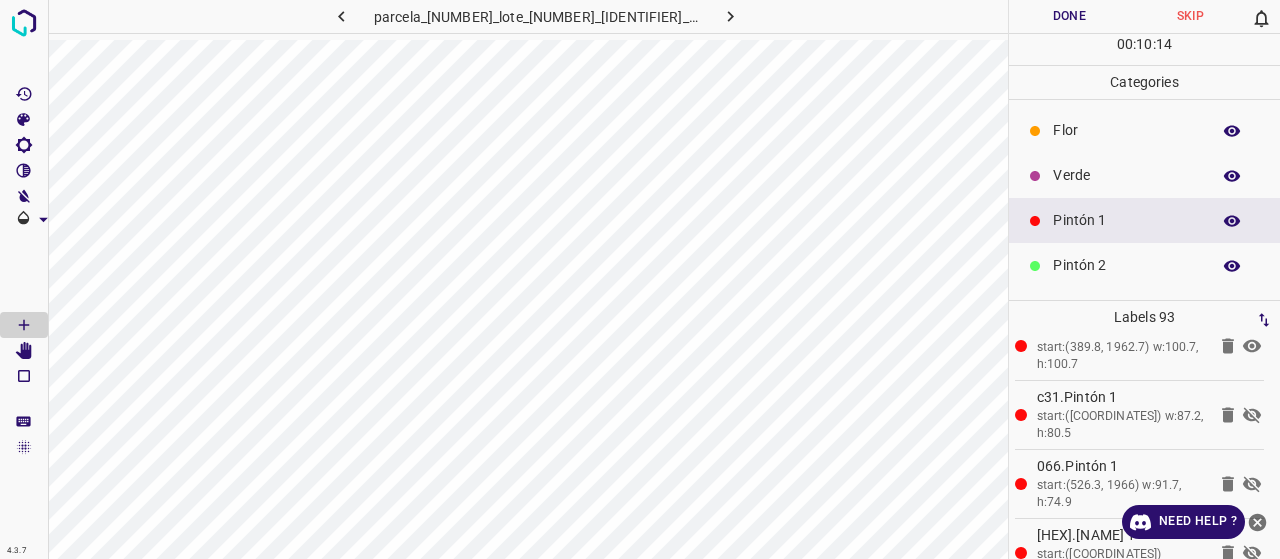 scroll, scrollTop: 200, scrollLeft: 0, axis: vertical 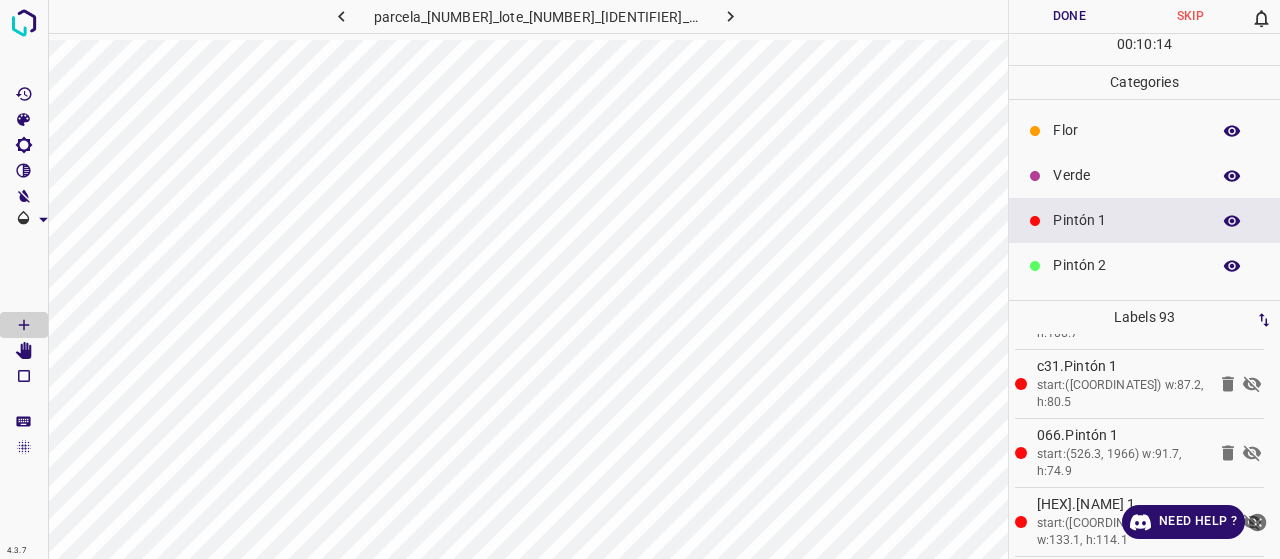 click 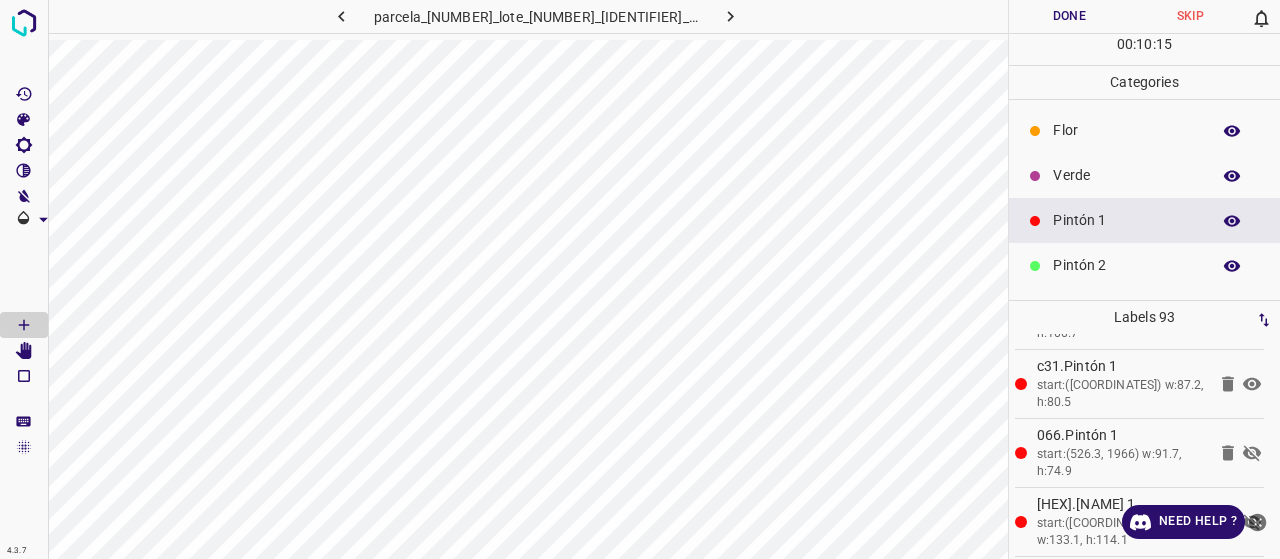 click 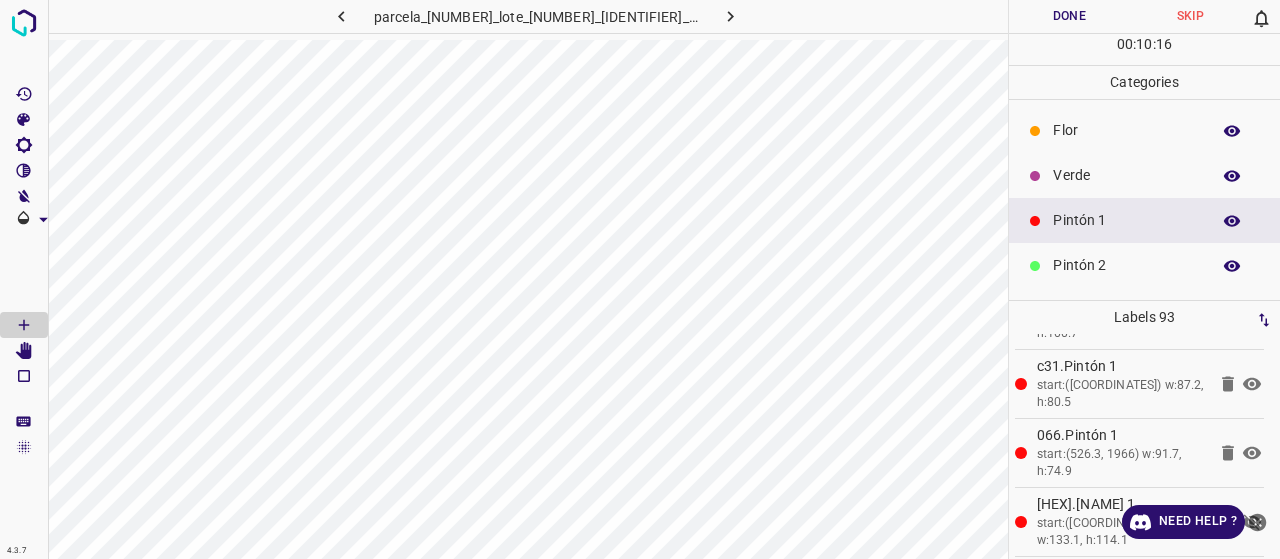 click 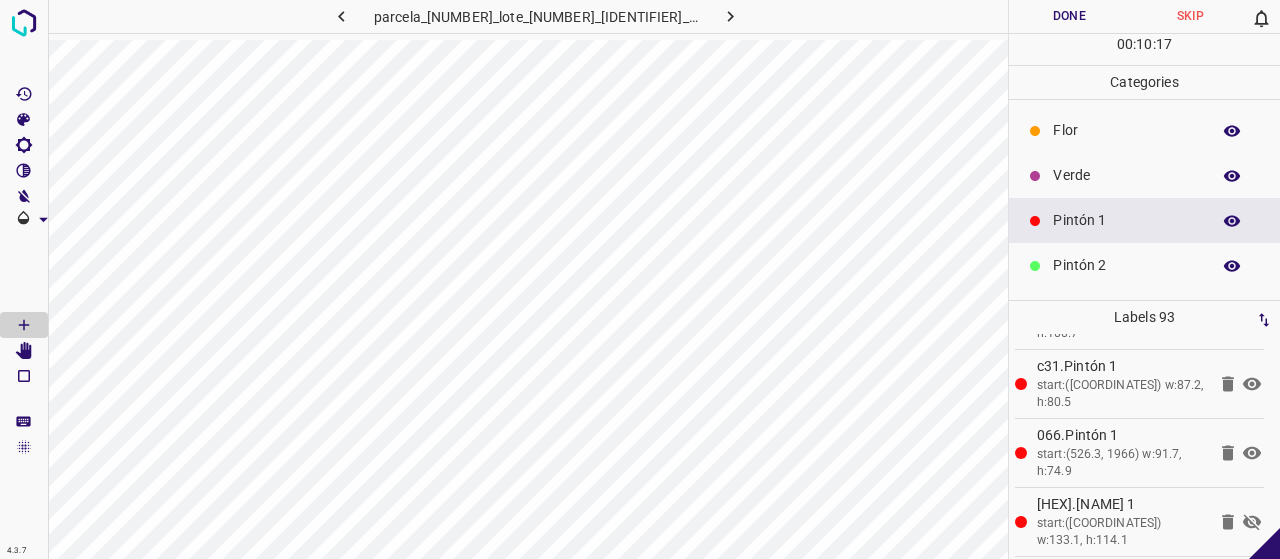 scroll, scrollTop: 300, scrollLeft: 0, axis: vertical 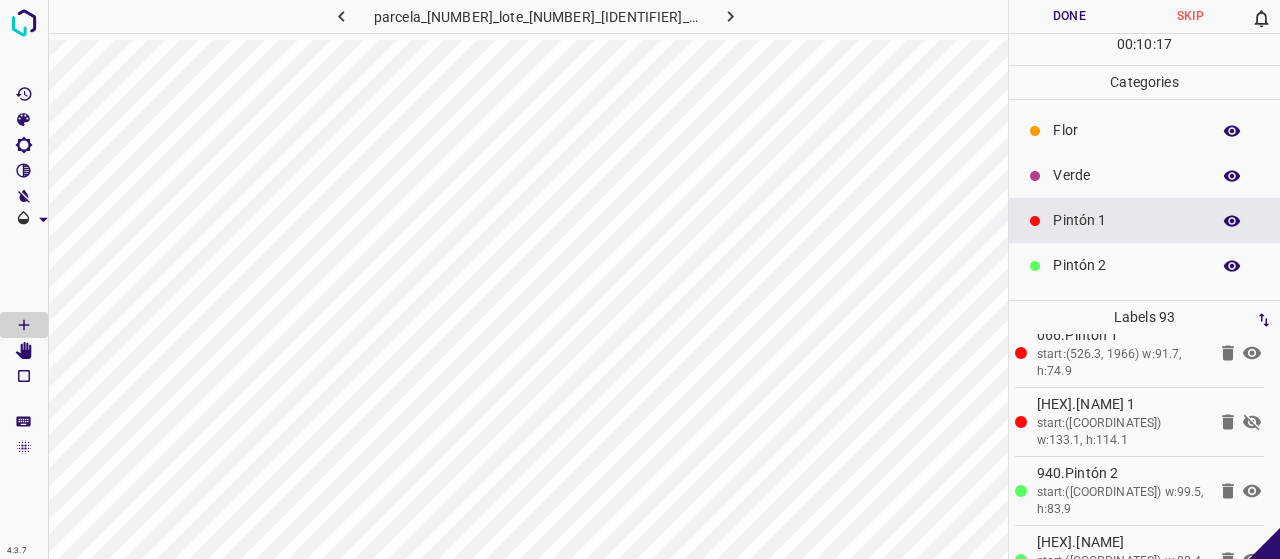 click 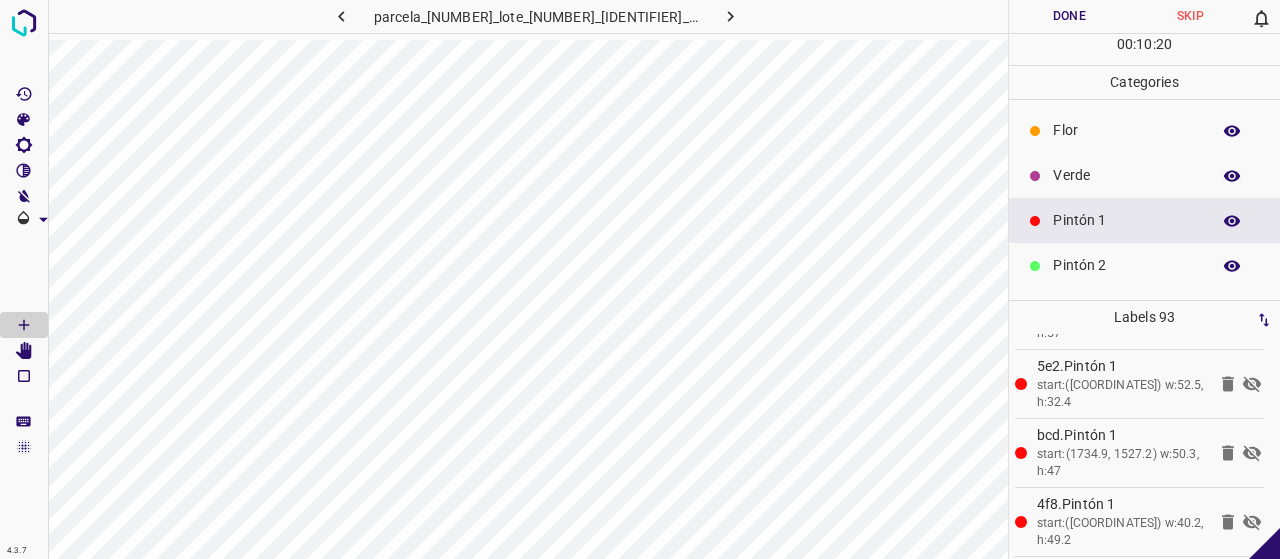 scroll, scrollTop: 1000, scrollLeft: 0, axis: vertical 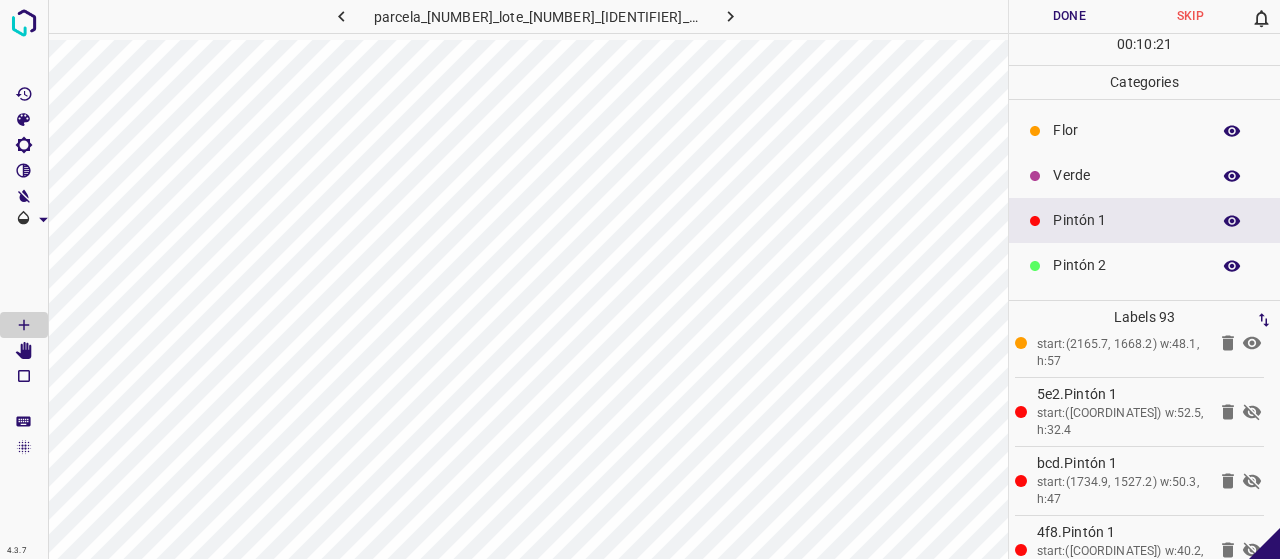 click 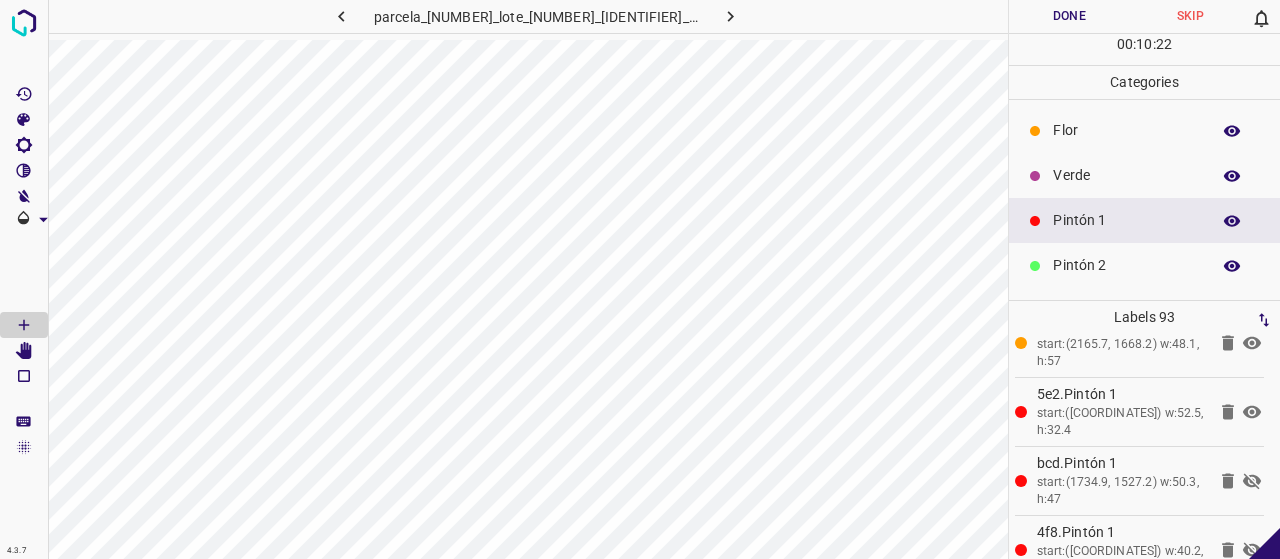 click 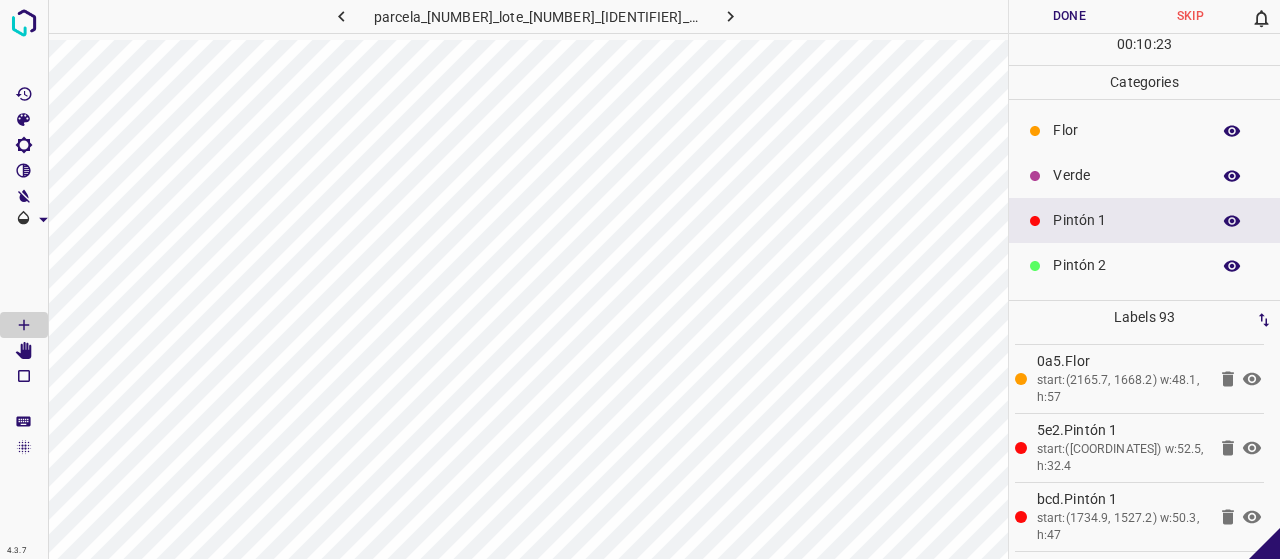 scroll, scrollTop: 1100, scrollLeft: 0, axis: vertical 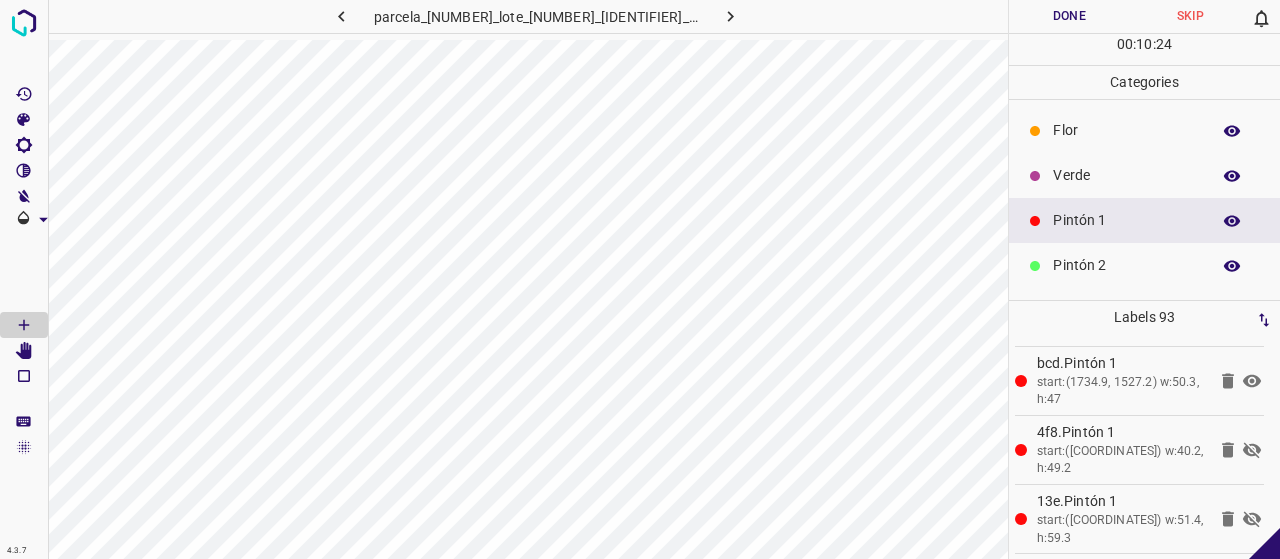 click 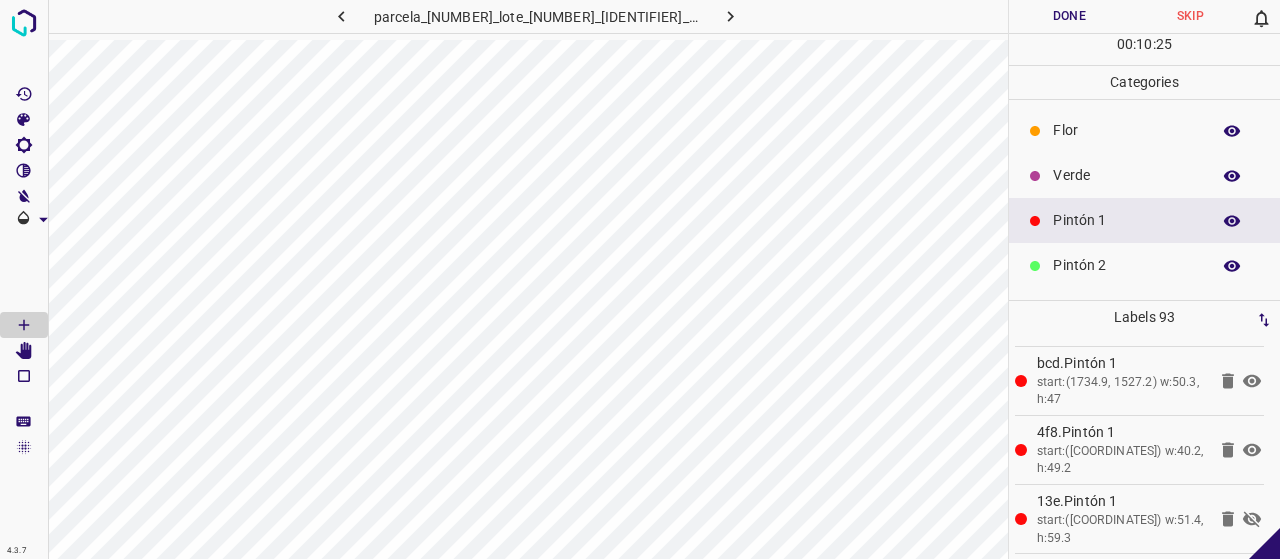 click 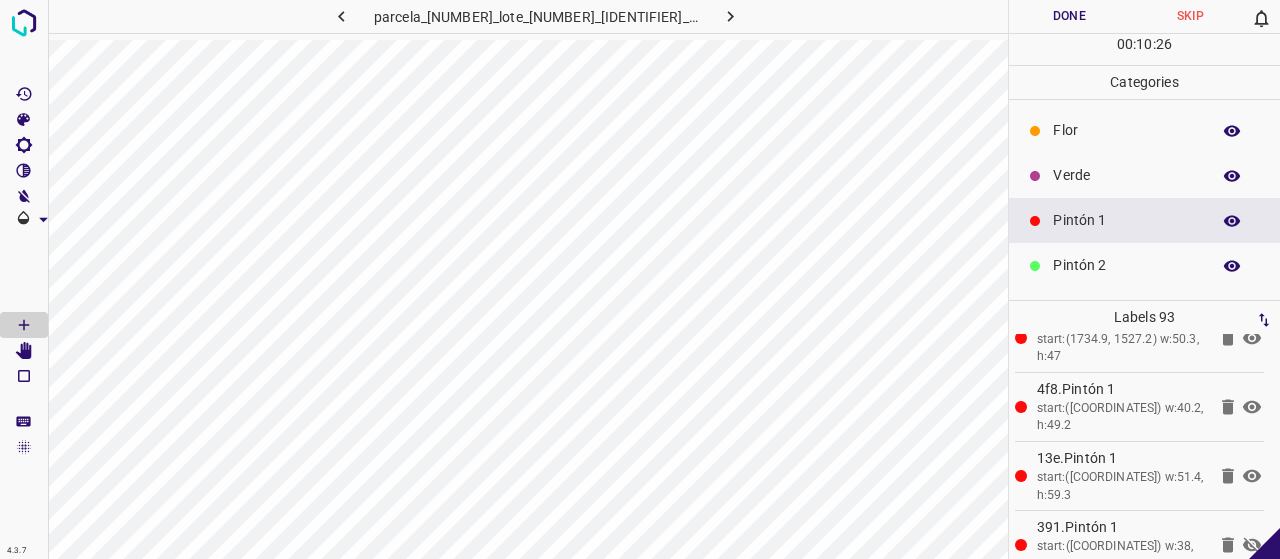 scroll, scrollTop: 1200, scrollLeft: 0, axis: vertical 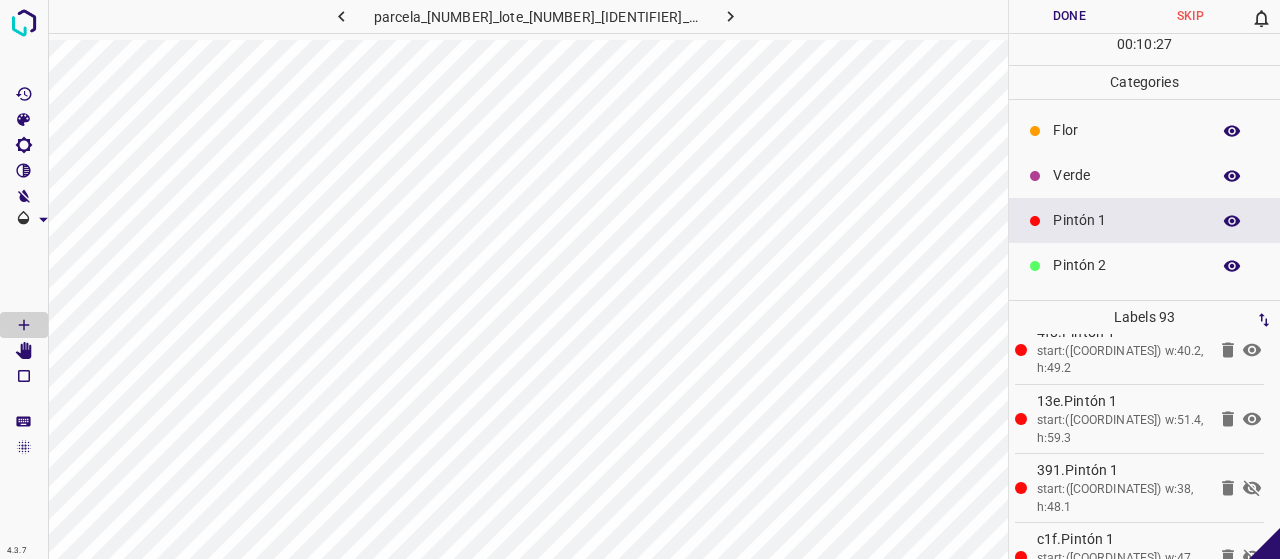 click 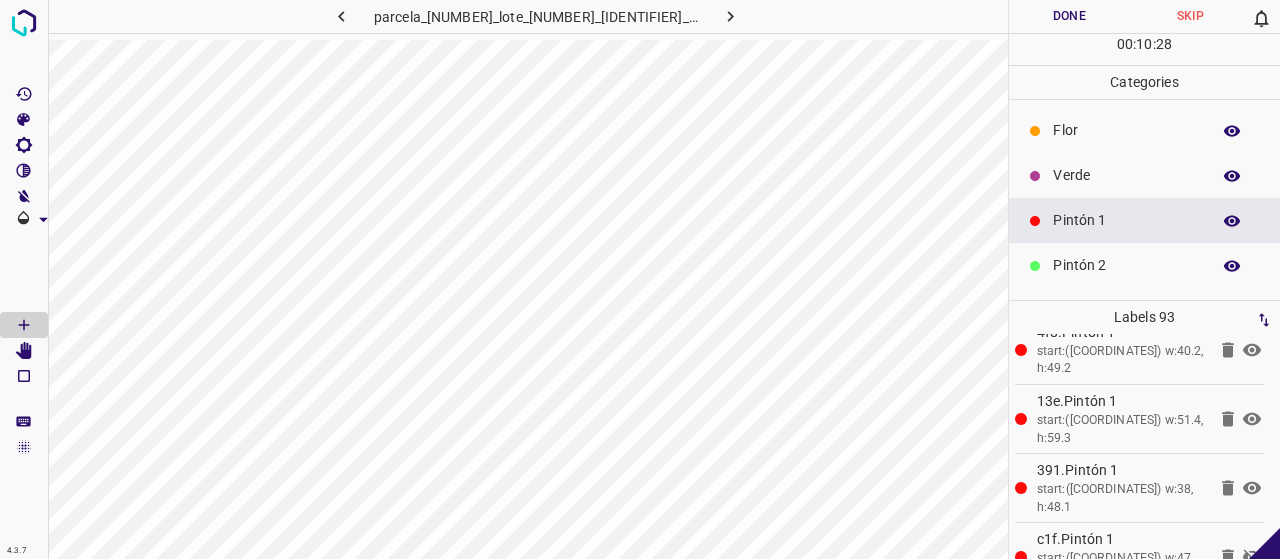 scroll, scrollTop: 1300, scrollLeft: 0, axis: vertical 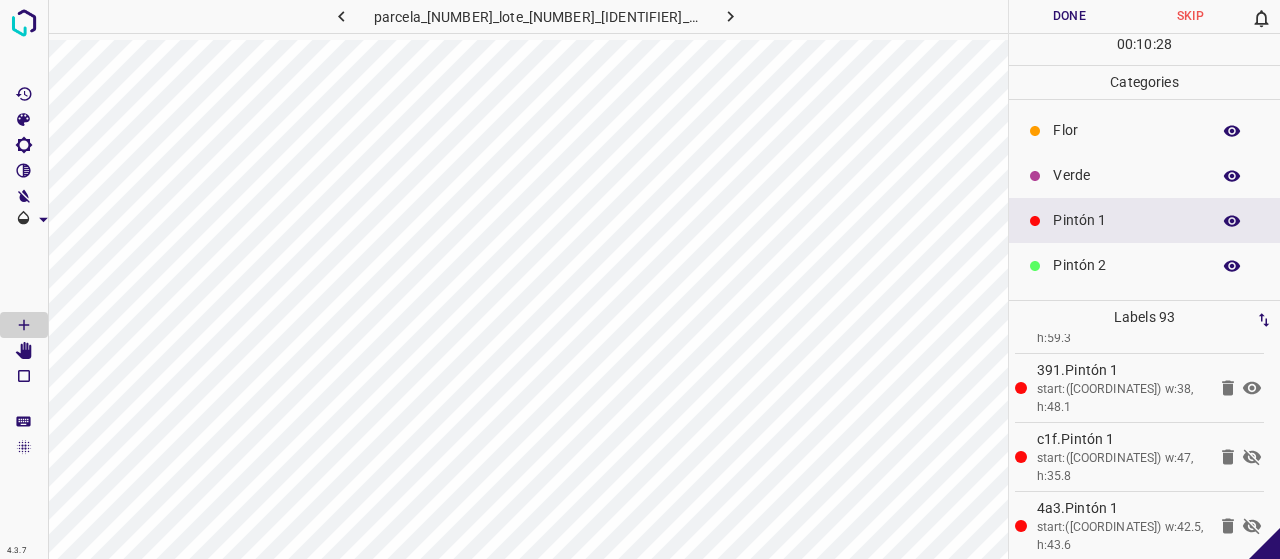 click 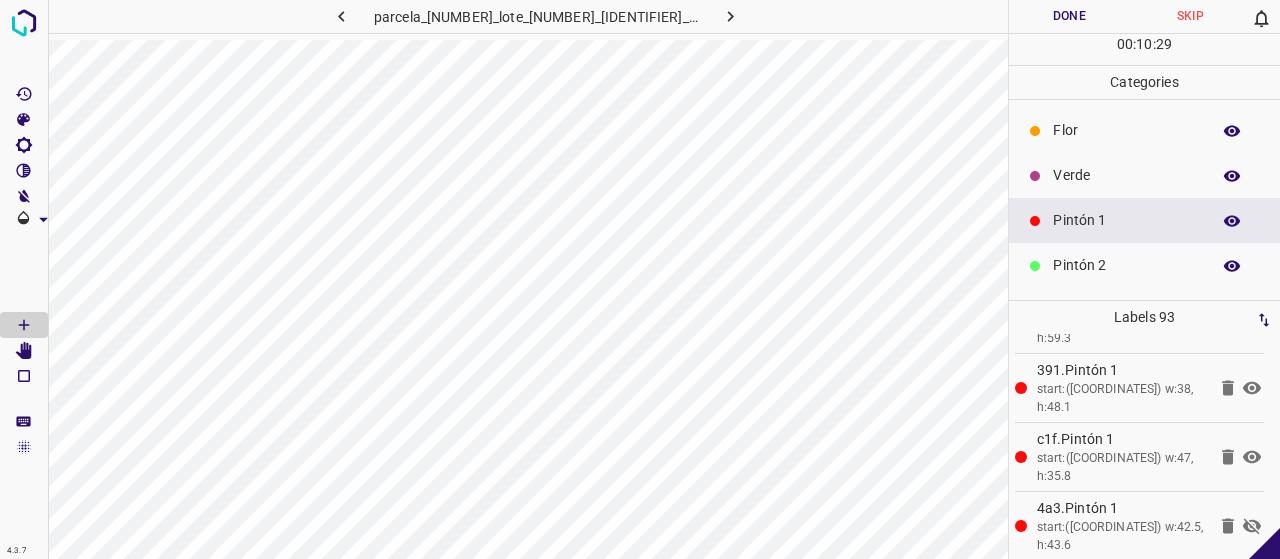 drag, startPoint x: 1237, startPoint y: 518, endPoint x: 1222, endPoint y: 493, distance: 29.15476 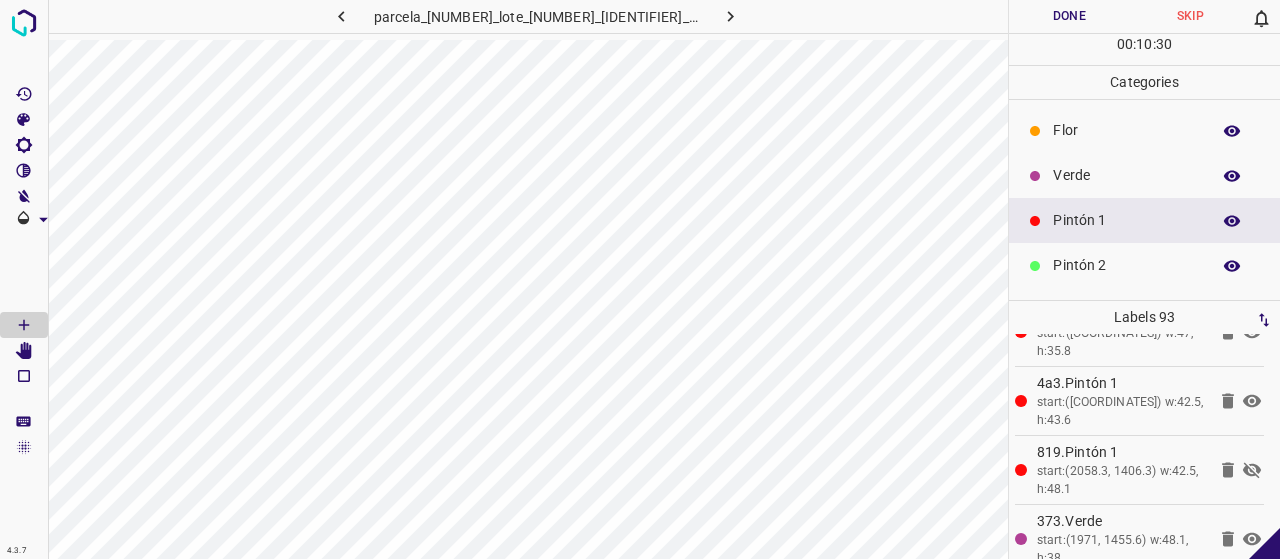 scroll, scrollTop: 1500, scrollLeft: 0, axis: vertical 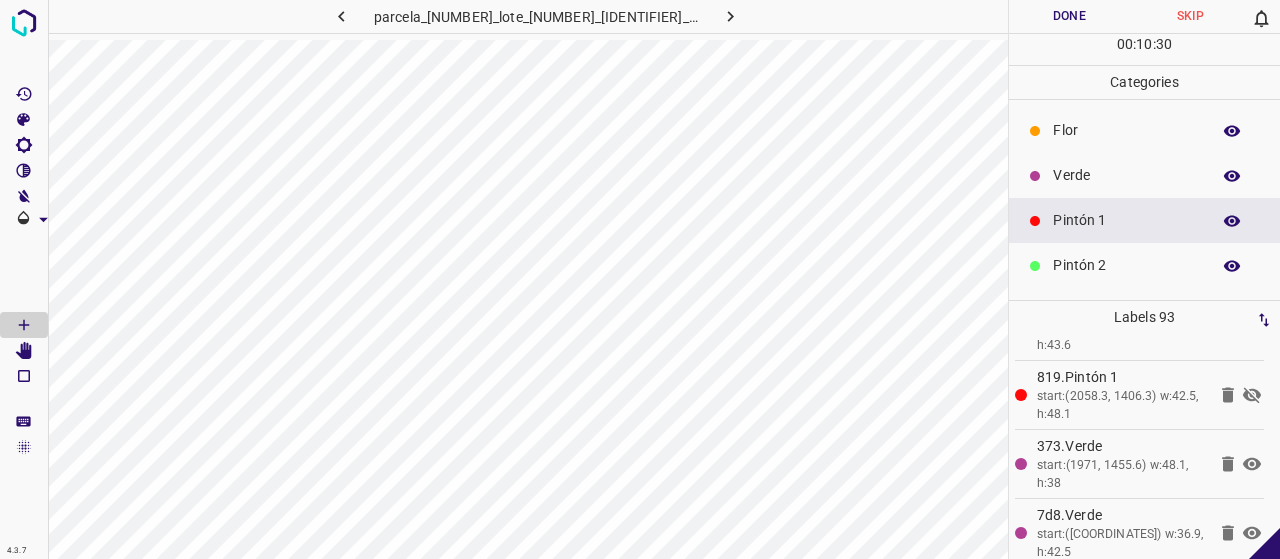 click 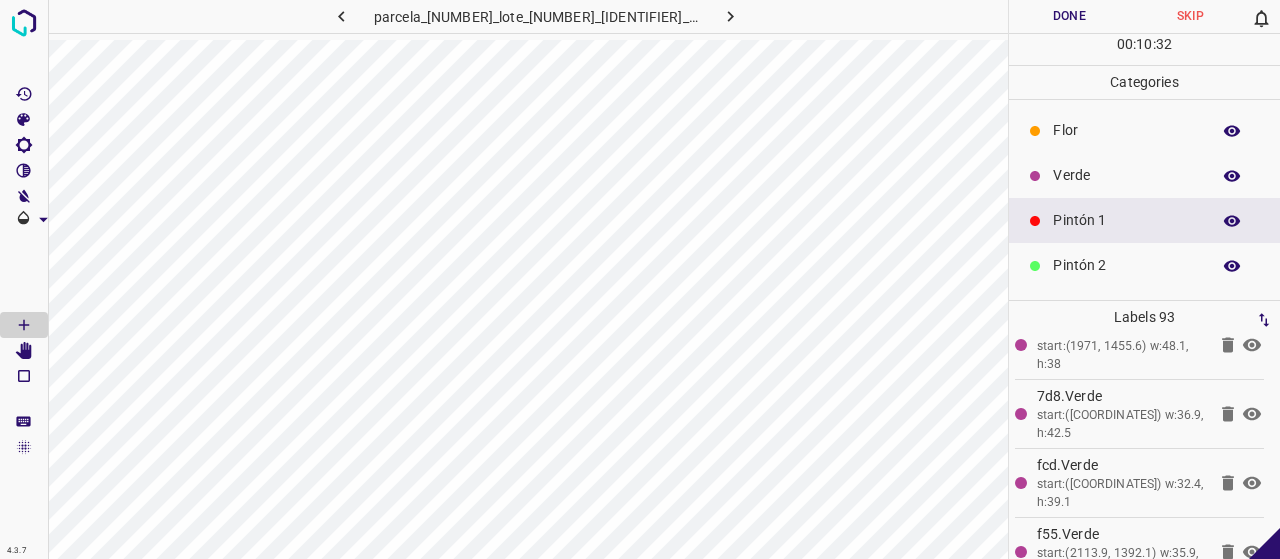 scroll, scrollTop: 1800, scrollLeft: 0, axis: vertical 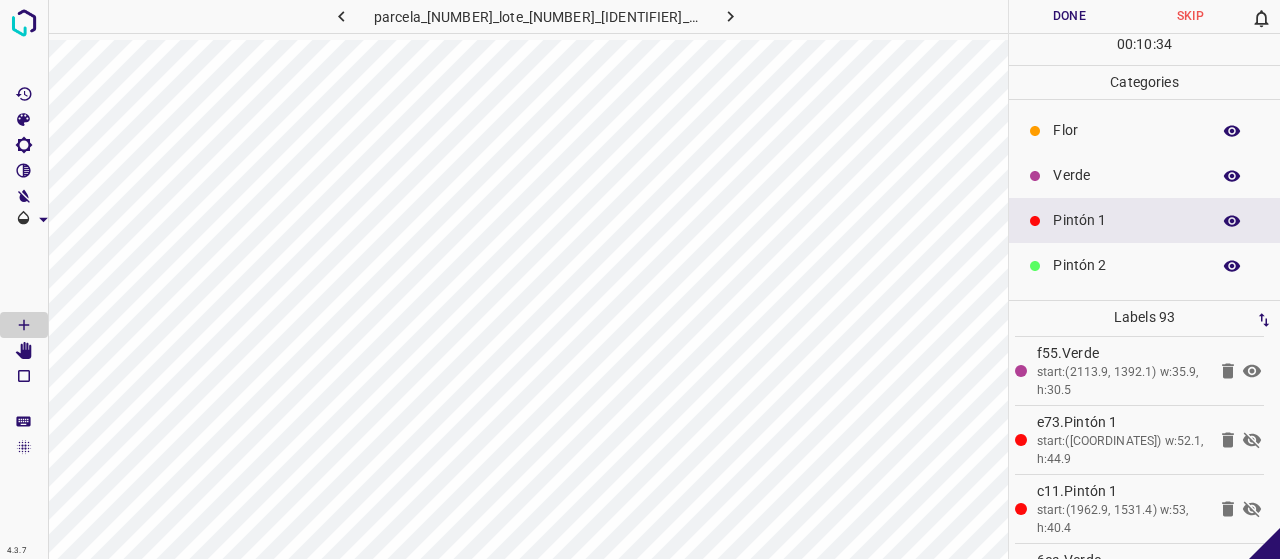 click 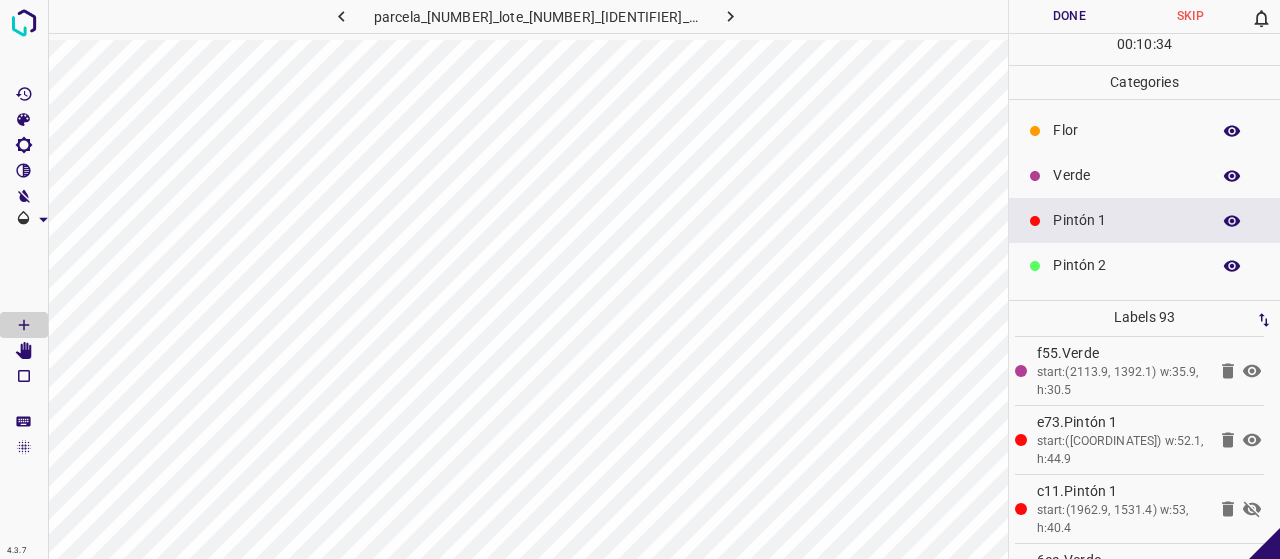 drag, startPoint x: 1233, startPoint y: 494, endPoint x: 1214, endPoint y: 454, distance: 44.28318 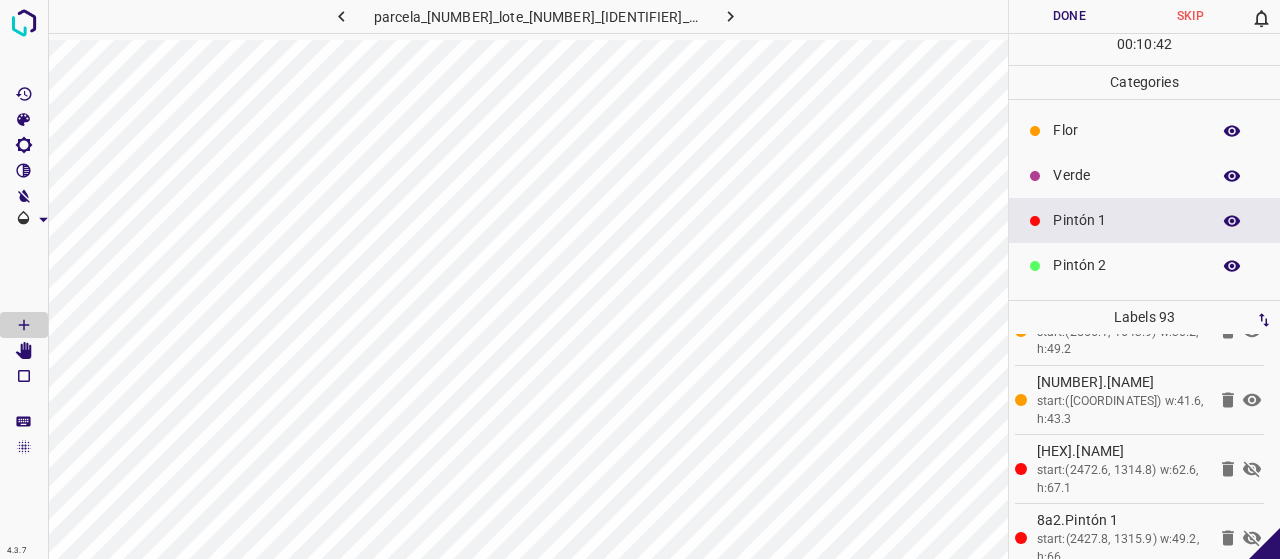 scroll, scrollTop: 3400, scrollLeft: 0, axis: vertical 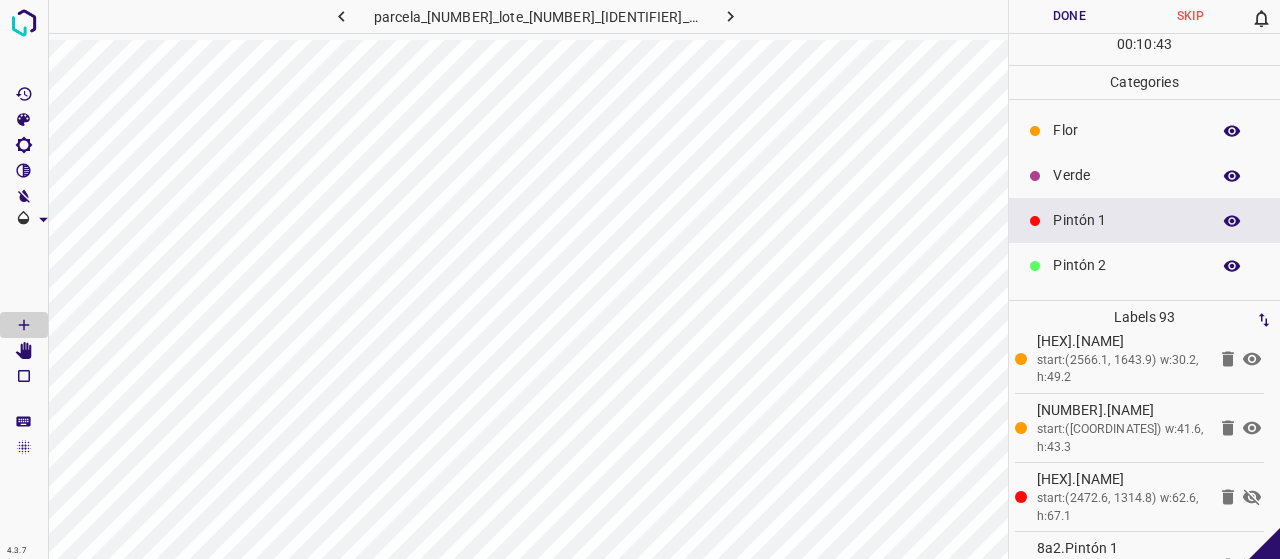 click 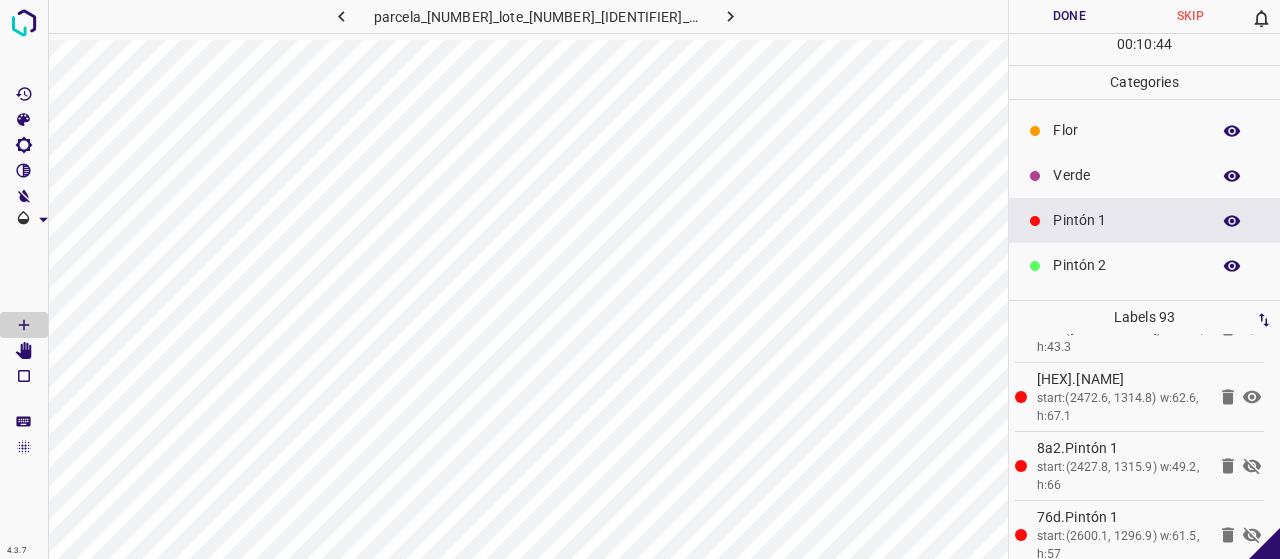 scroll, scrollTop: 3600, scrollLeft: 0, axis: vertical 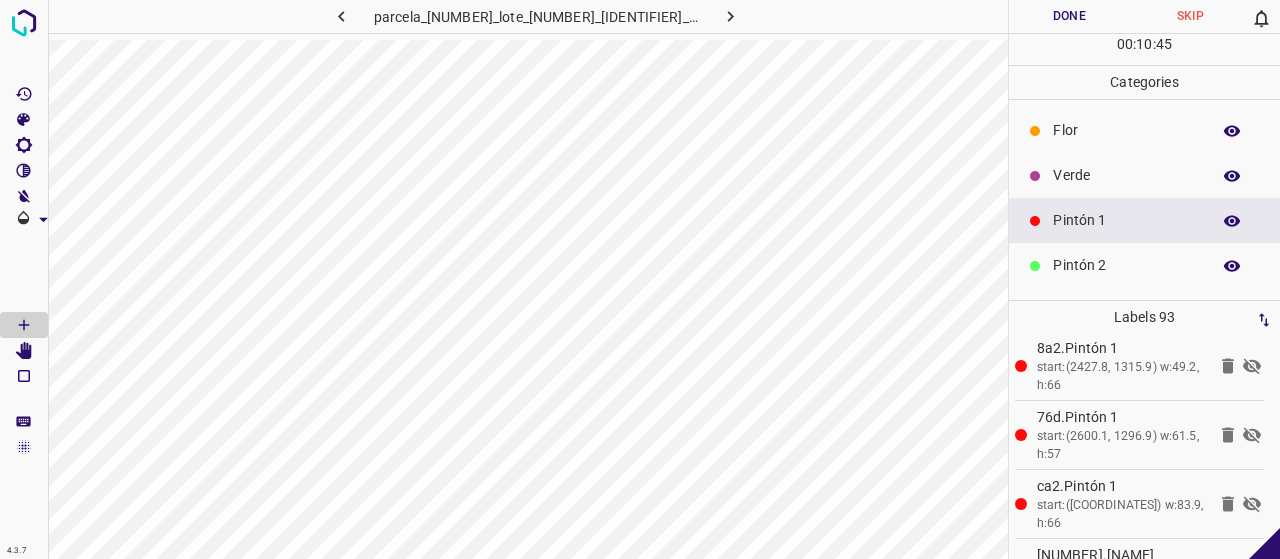 click 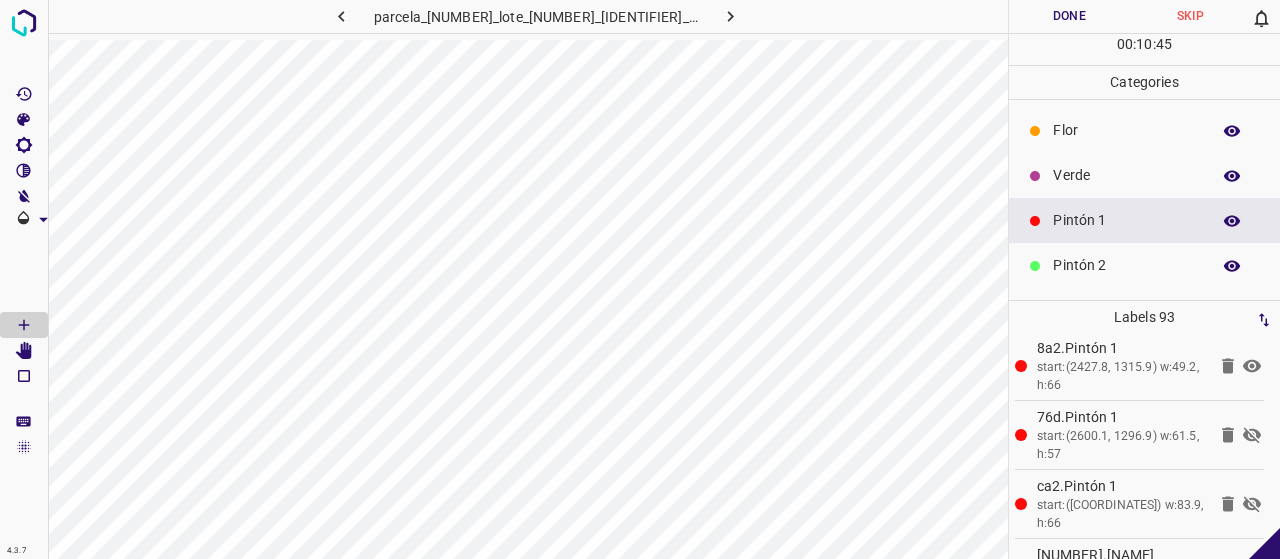 drag, startPoint x: 1236, startPoint y: 419, endPoint x: 1236, endPoint y: 440, distance: 21 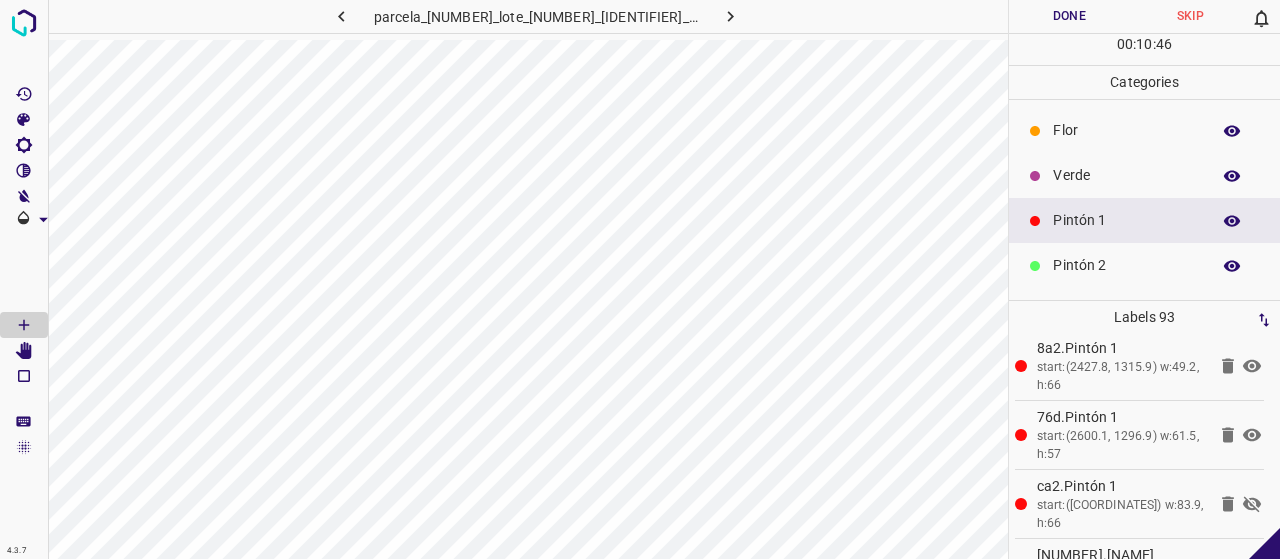 click 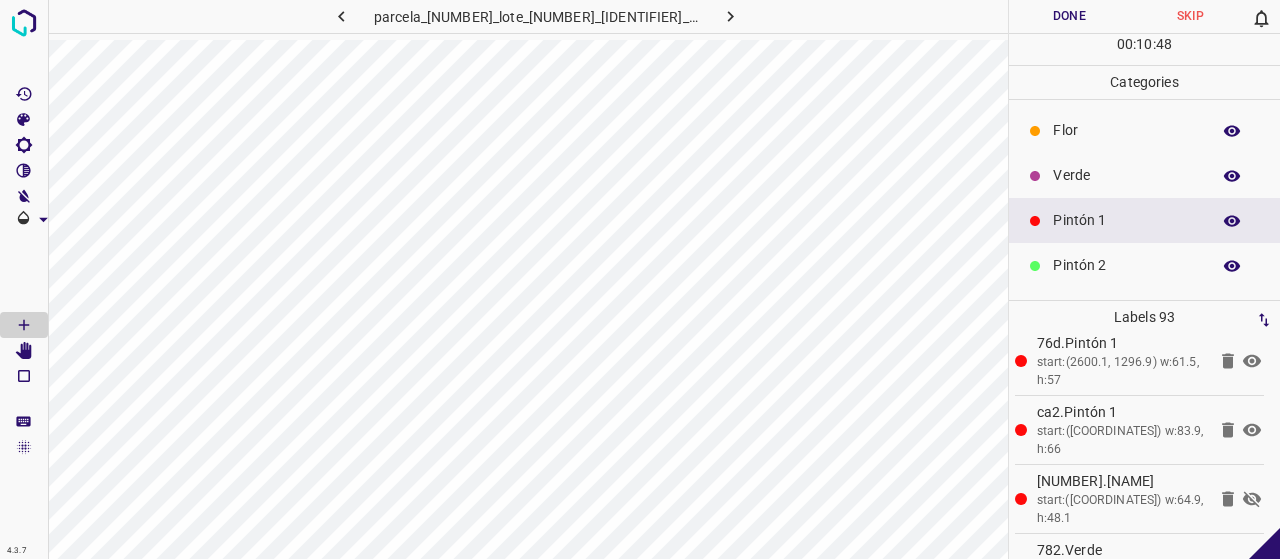 scroll, scrollTop: 3700, scrollLeft: 0, axis: vertical 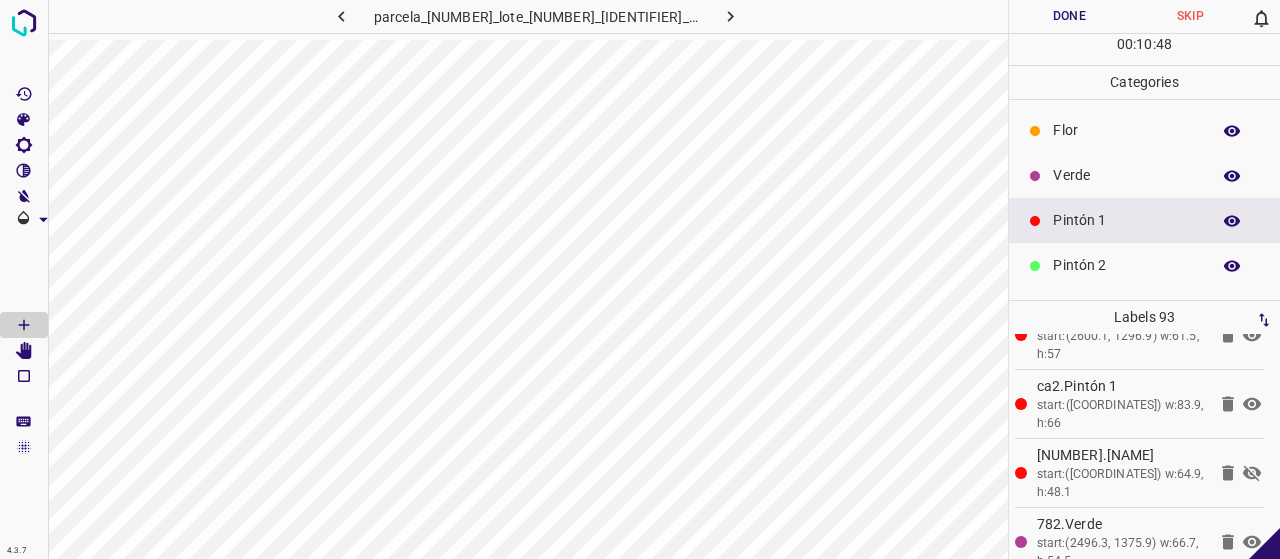 click 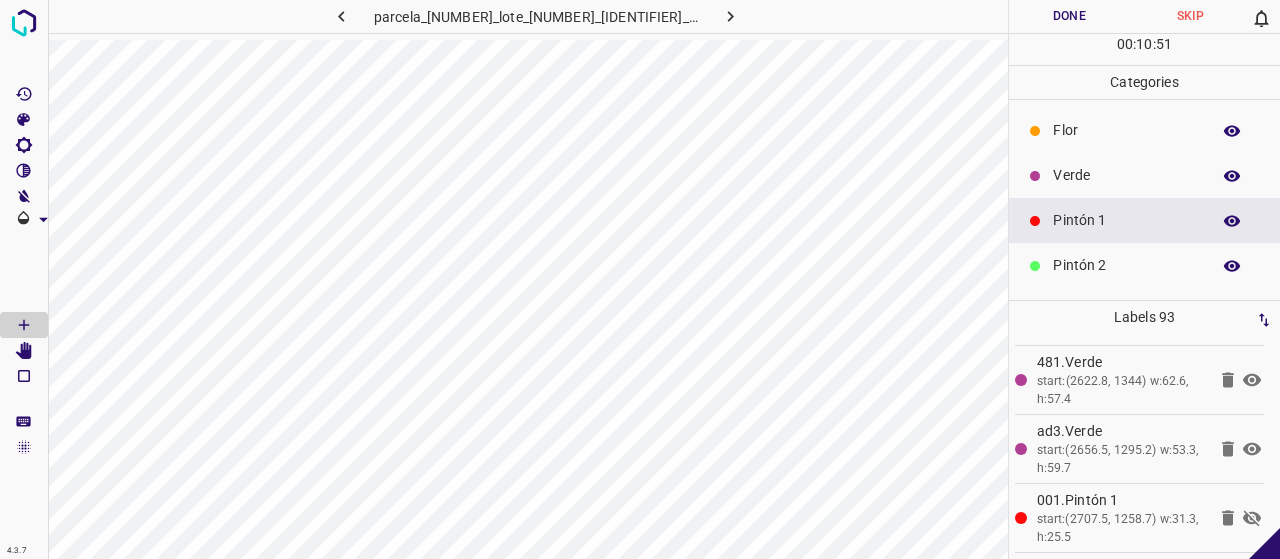 scroll, scrollTop: 4100, scrollLeft: 0, axis: vertical 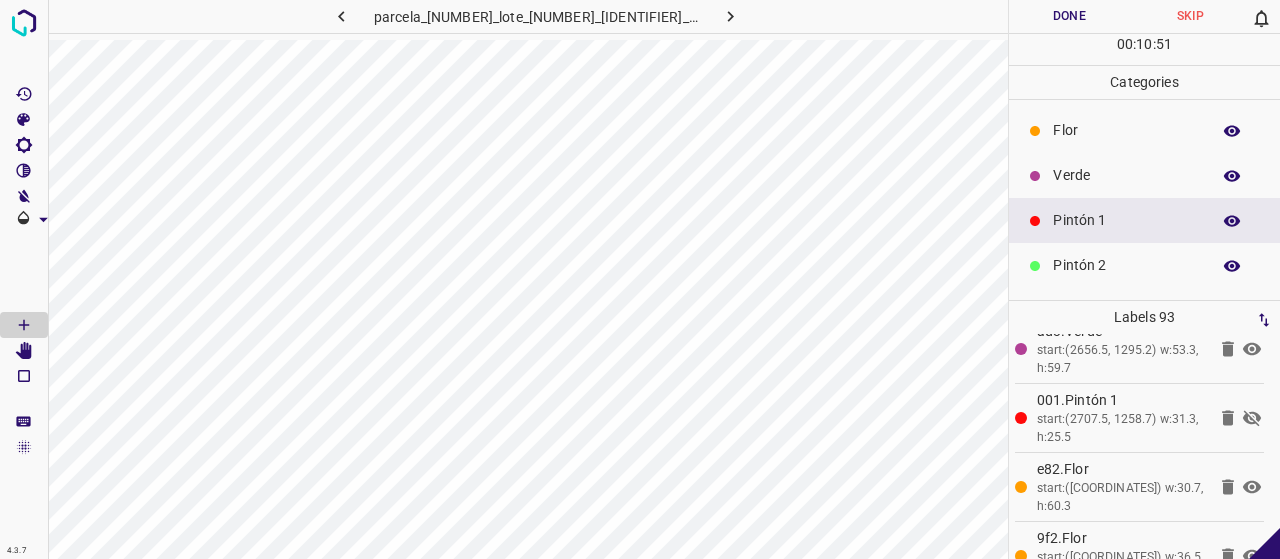 click 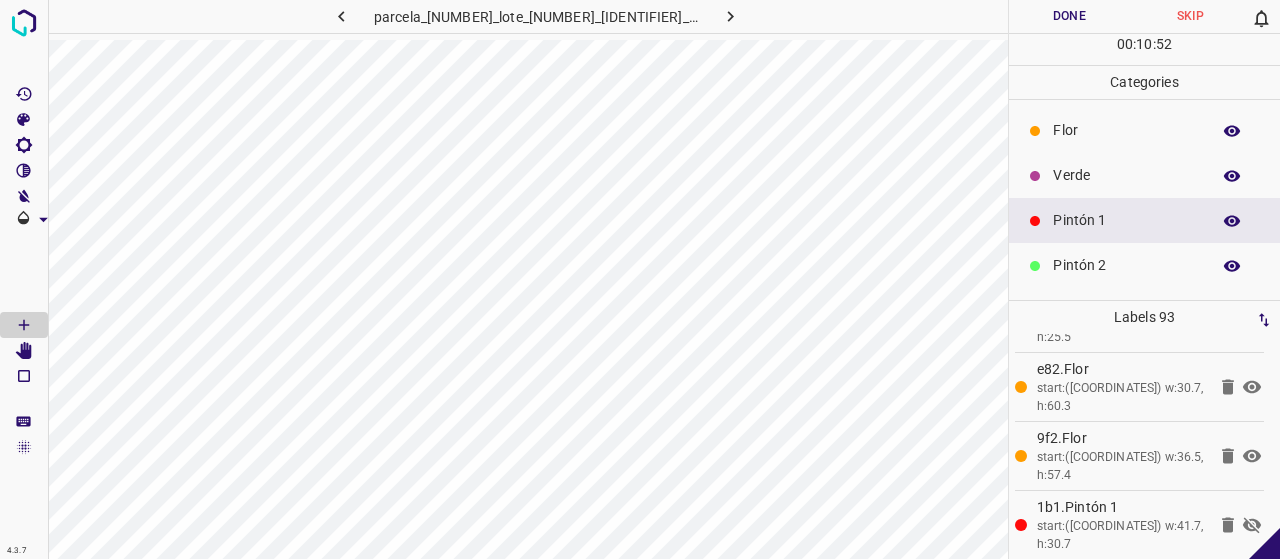 scroll, scrollTop: 4300, scrollLeft: 0, axis: vertical 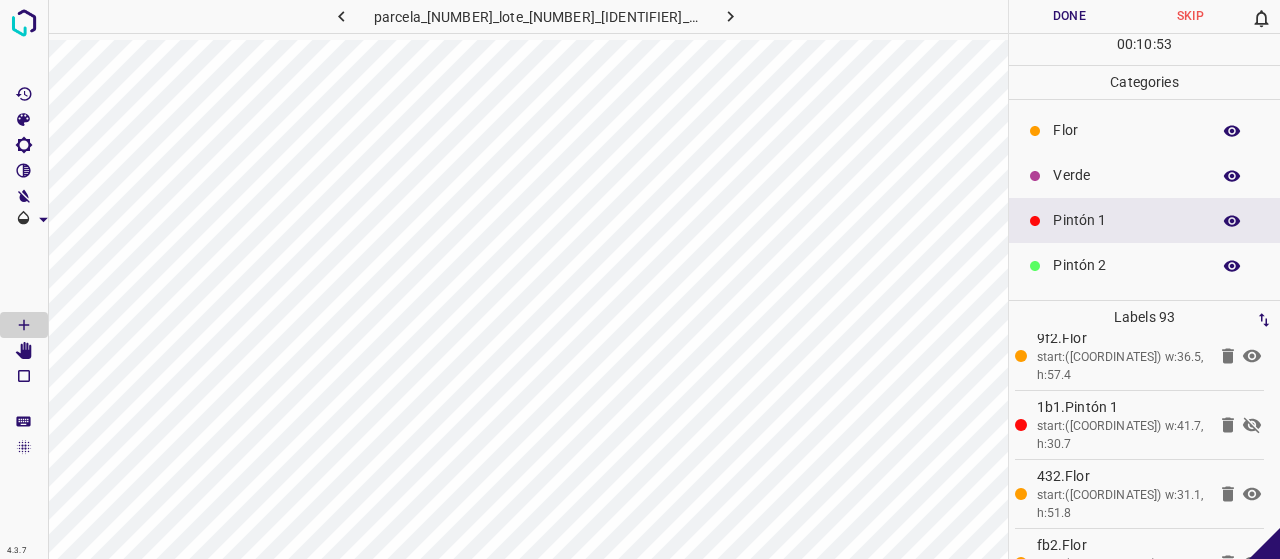 click 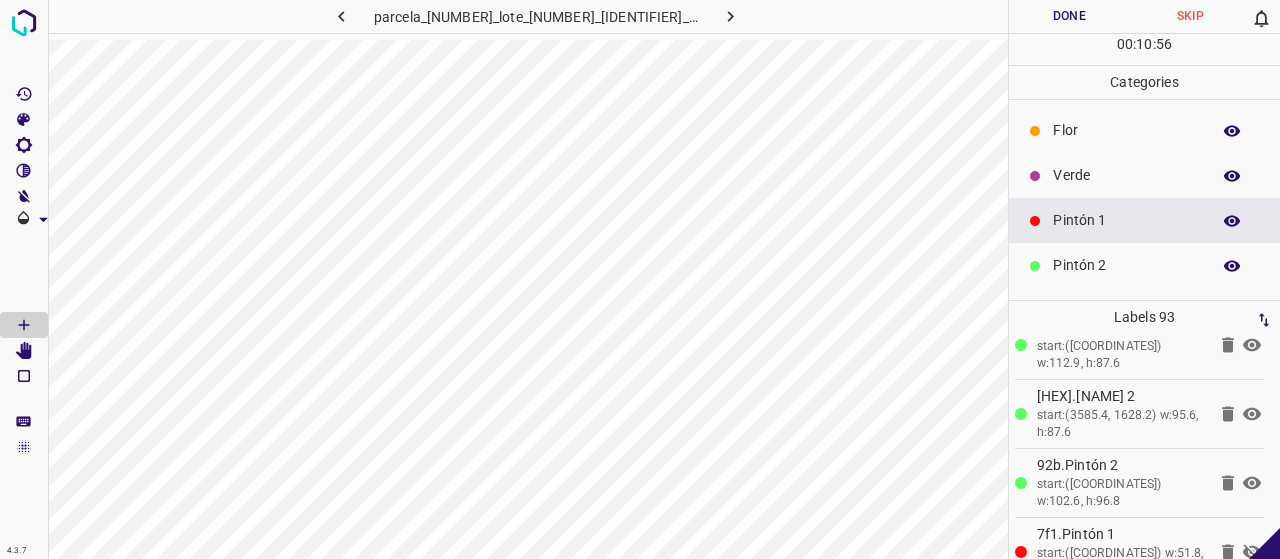 scroll, scrollTop: 4800, scrollLeft: 0, axis: vertical 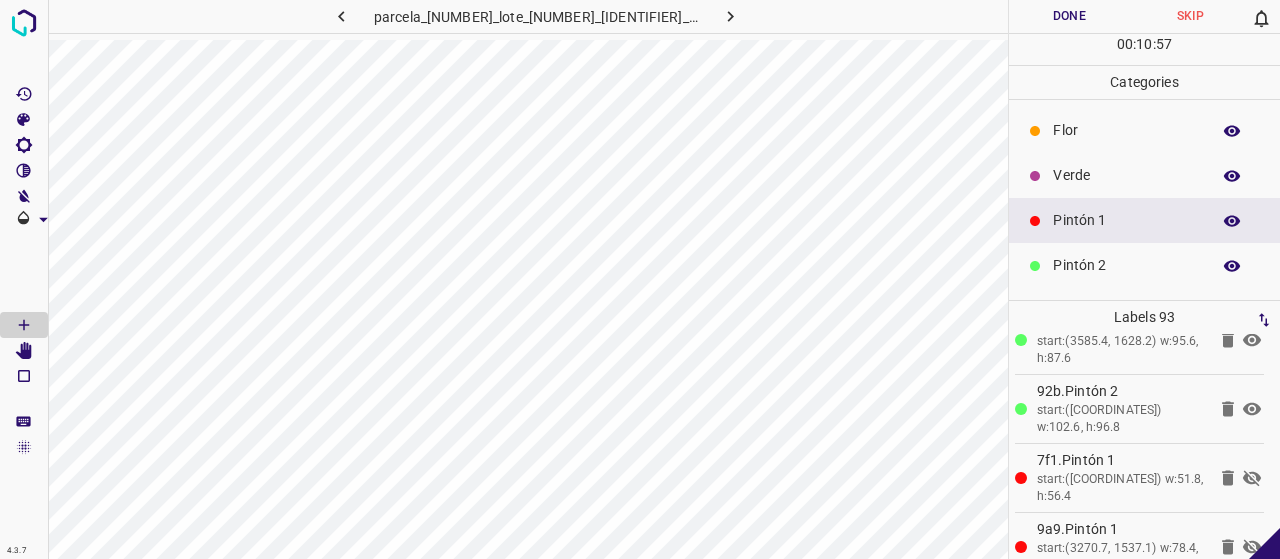 click 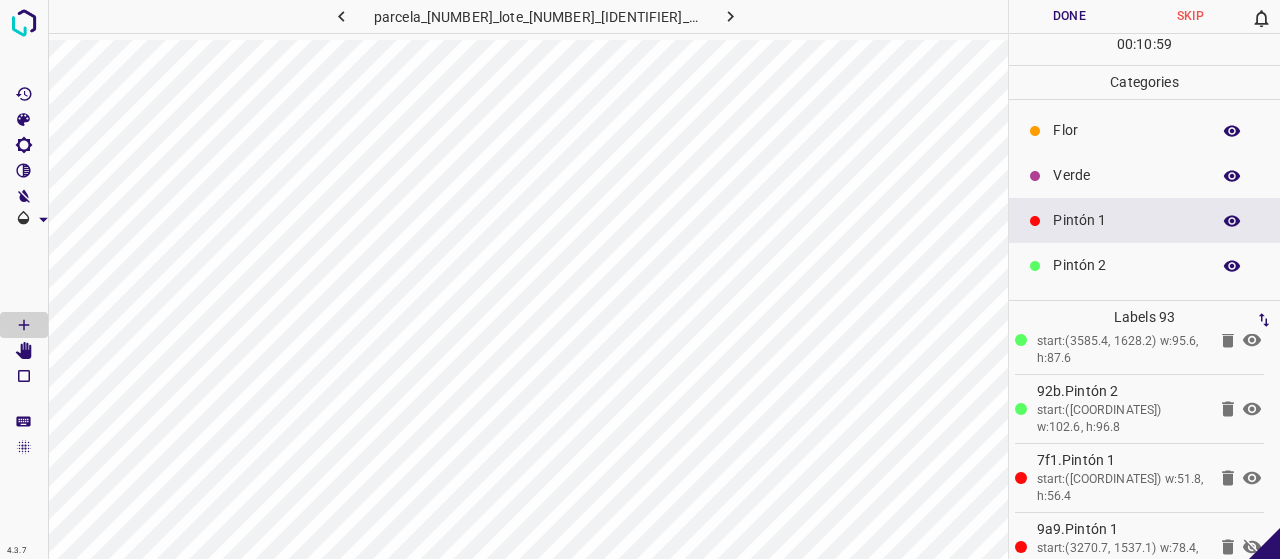 click 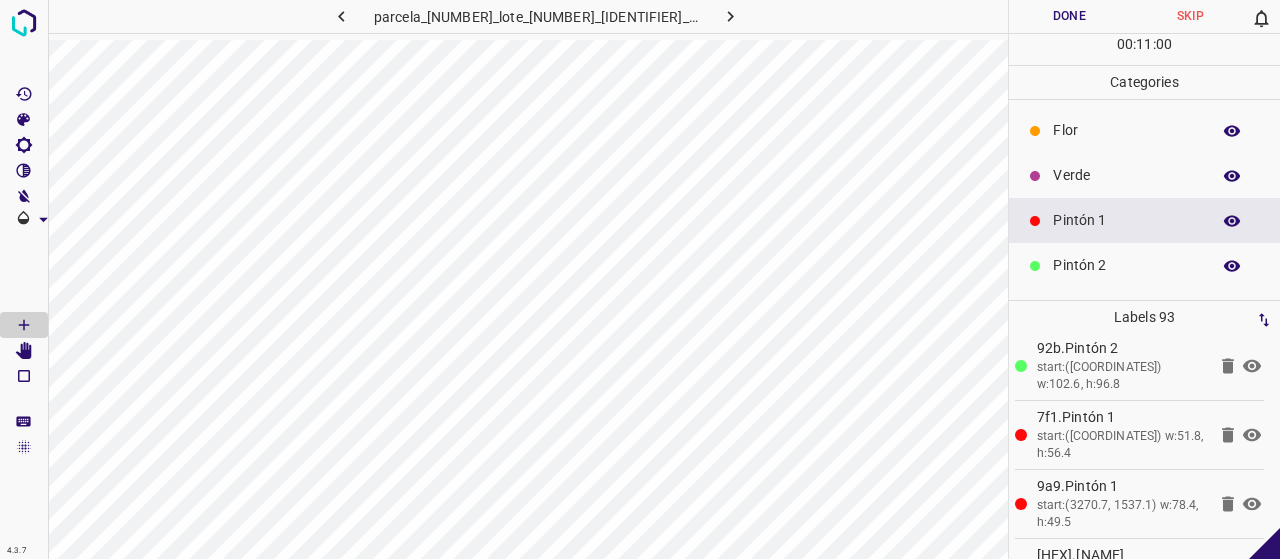 scroll, scrollTop: 4900, scrollLeft: 0, axis: vertical 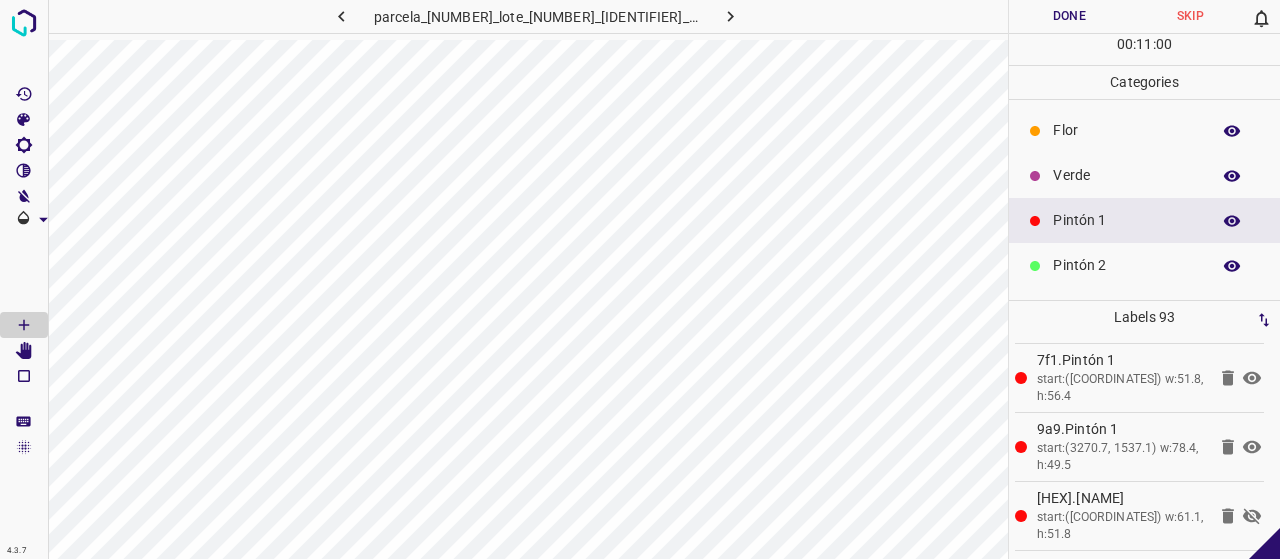 click 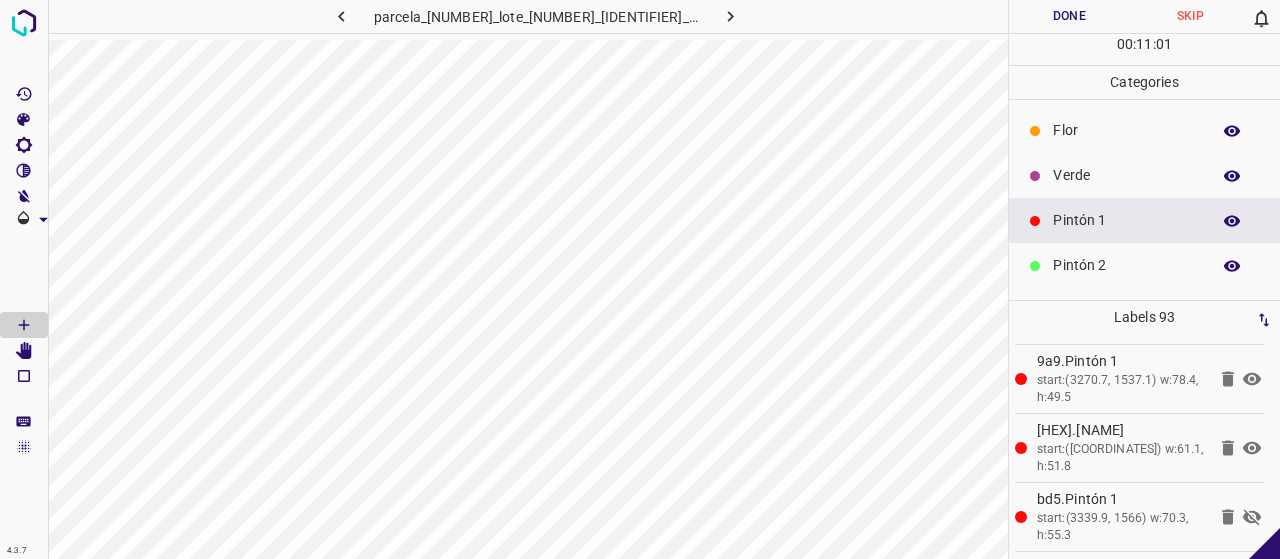 scroll, scrollTop: 5000, scrollLeft: 0, axis: vertical 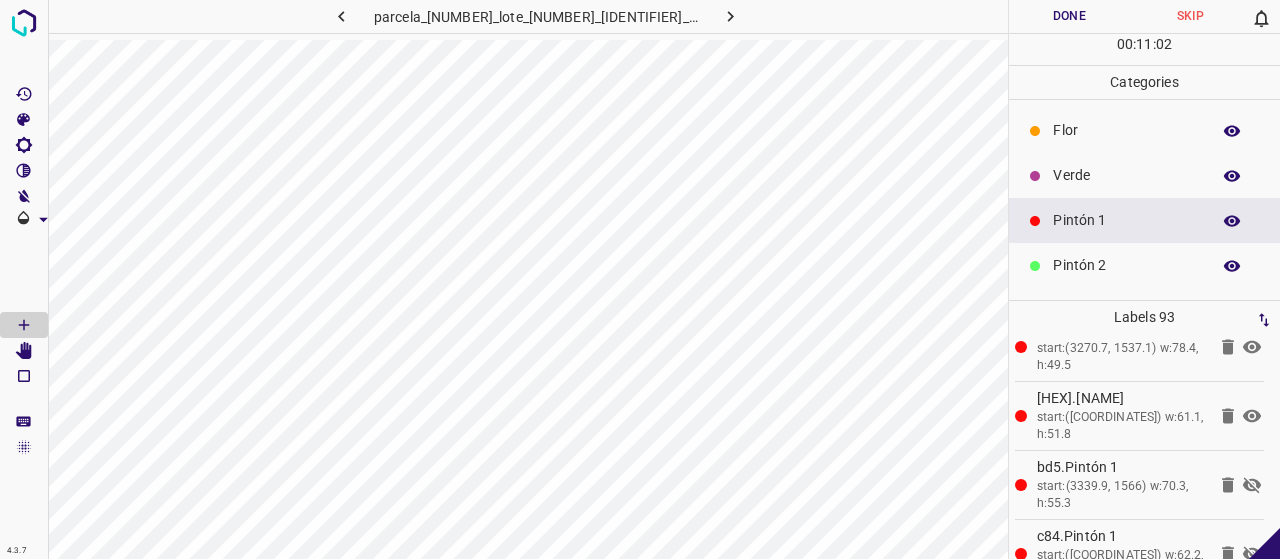 click 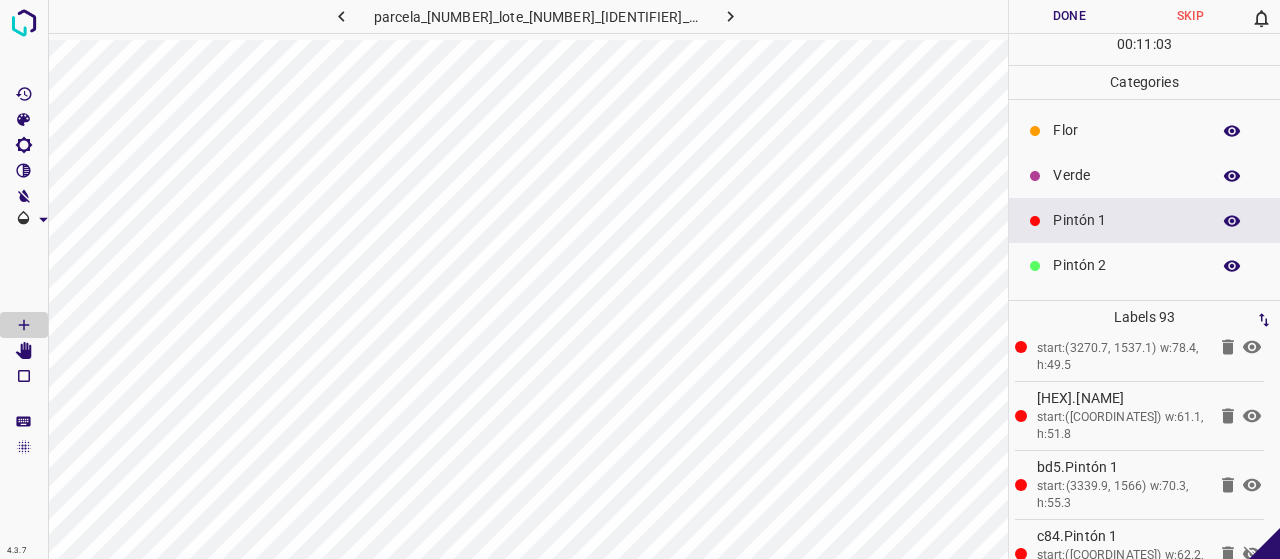 click 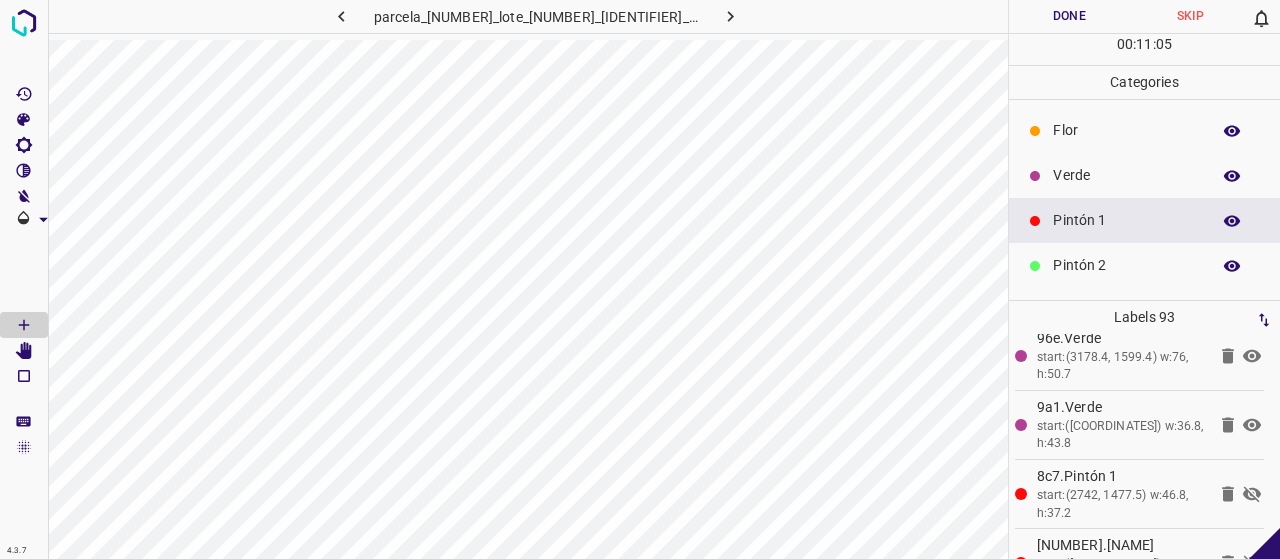 scroll, scrollTop: 5600, scrollLeft: 0, axis: vertical 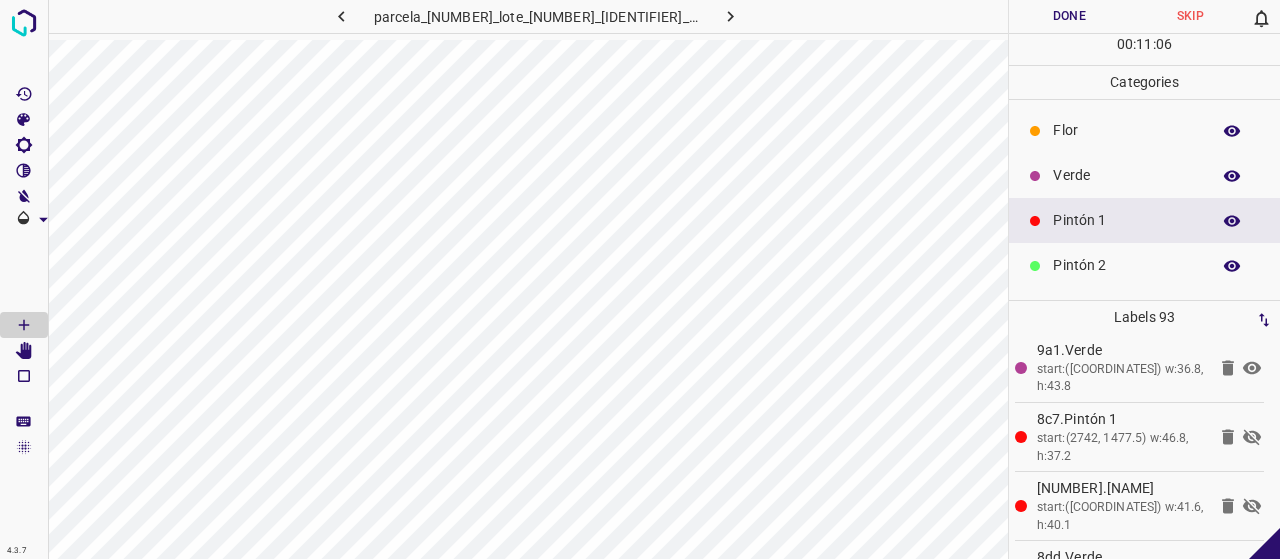 click 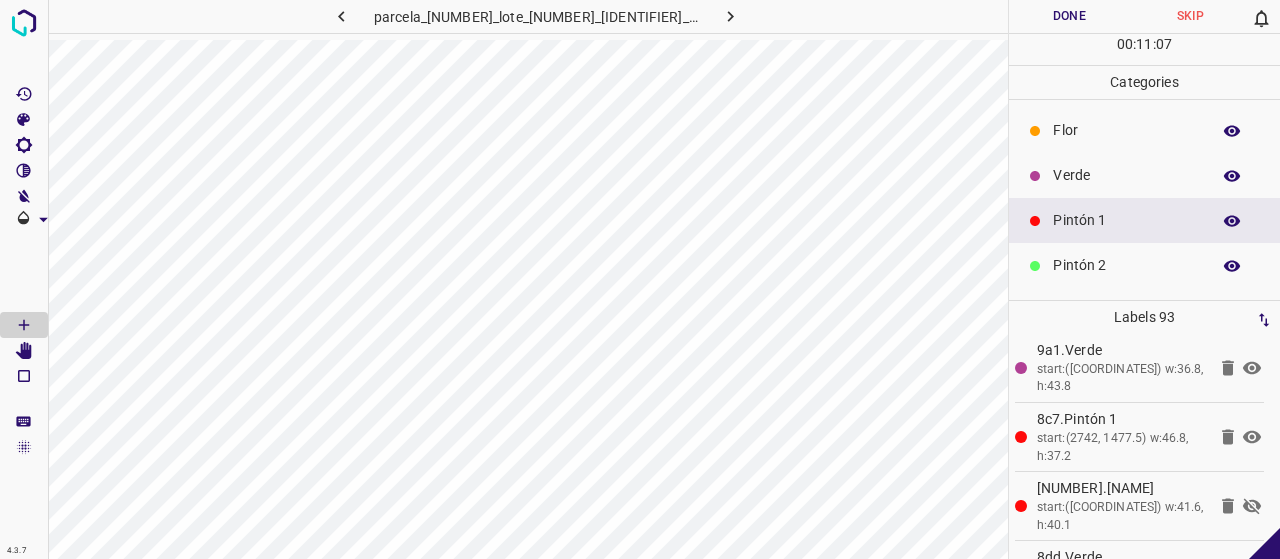 click 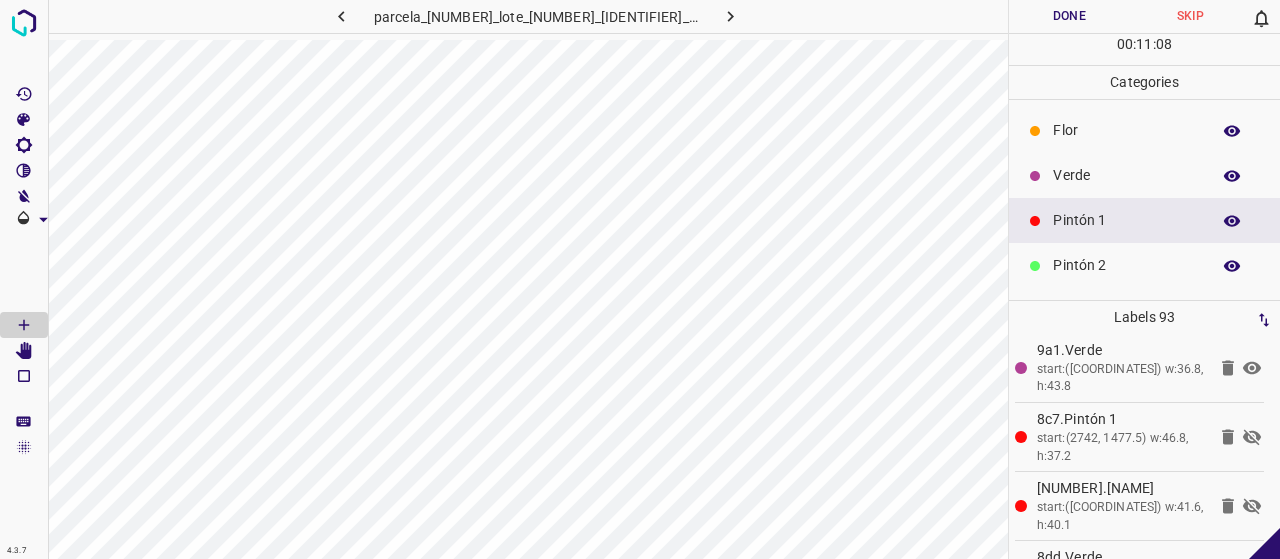 click 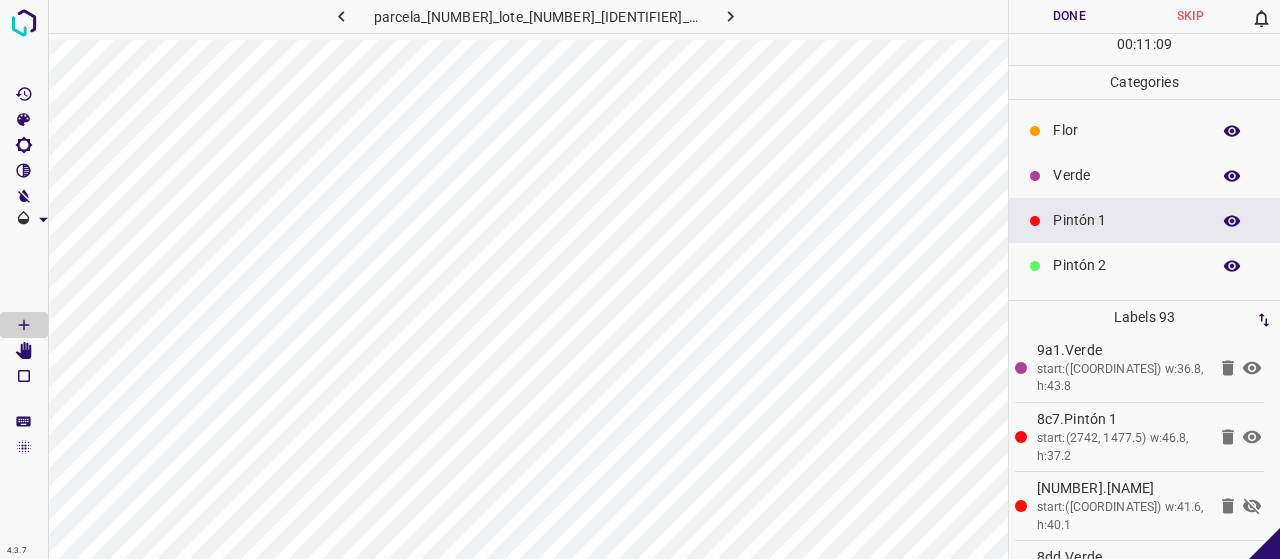 click 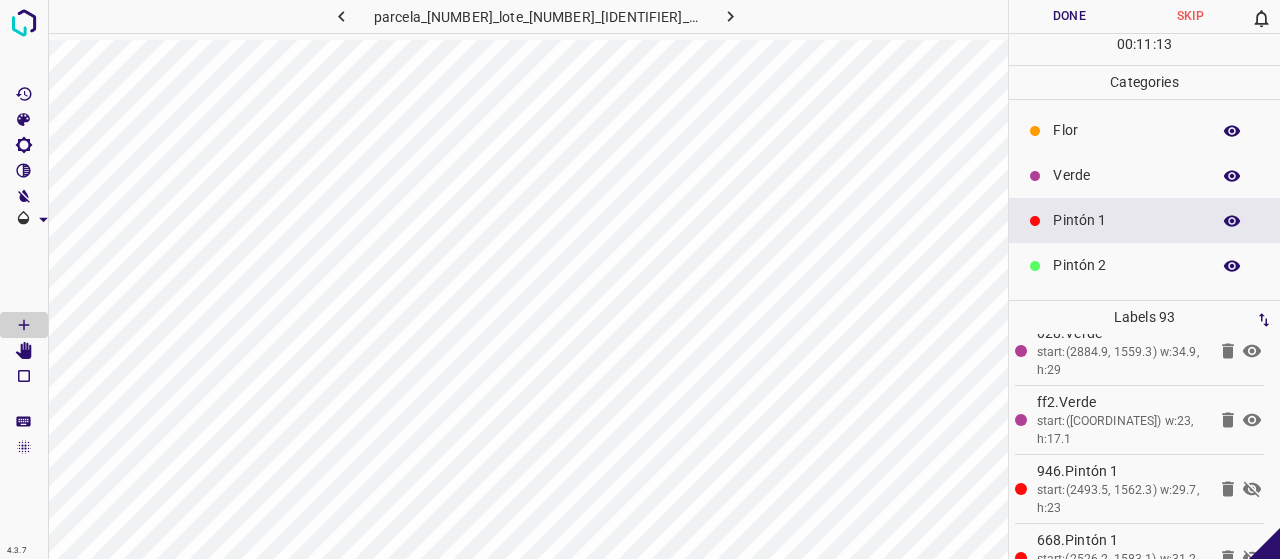 scroll, scrollTop: 6178, scrollLeft: 0, axis: vertical 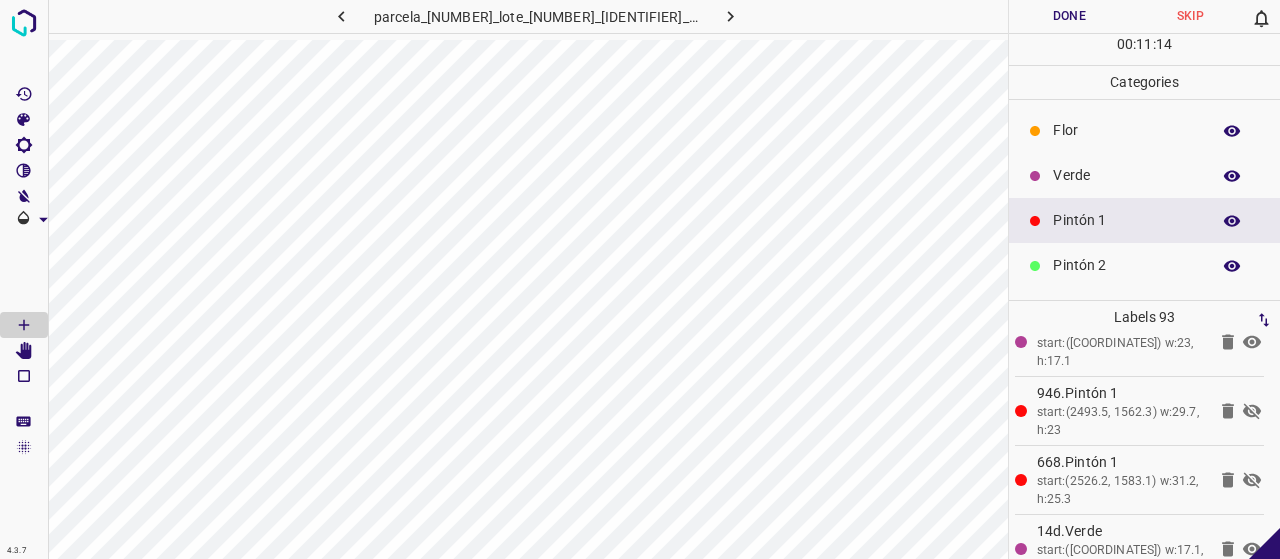 click 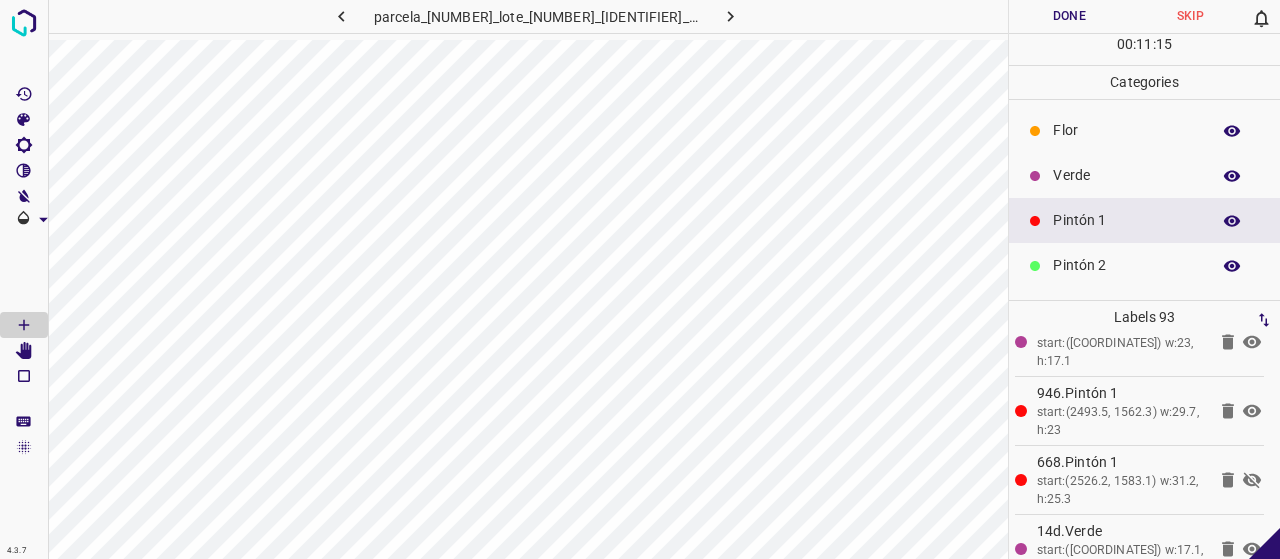 click 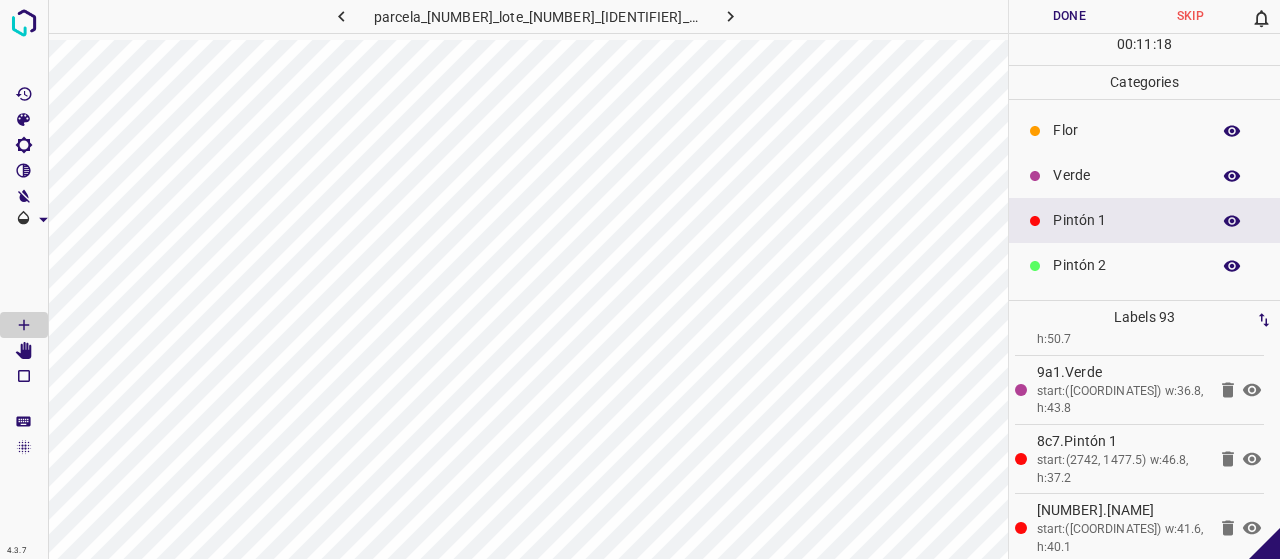 scroll, scrollTop: 5178, scrollLeft: 0, axis: vertical 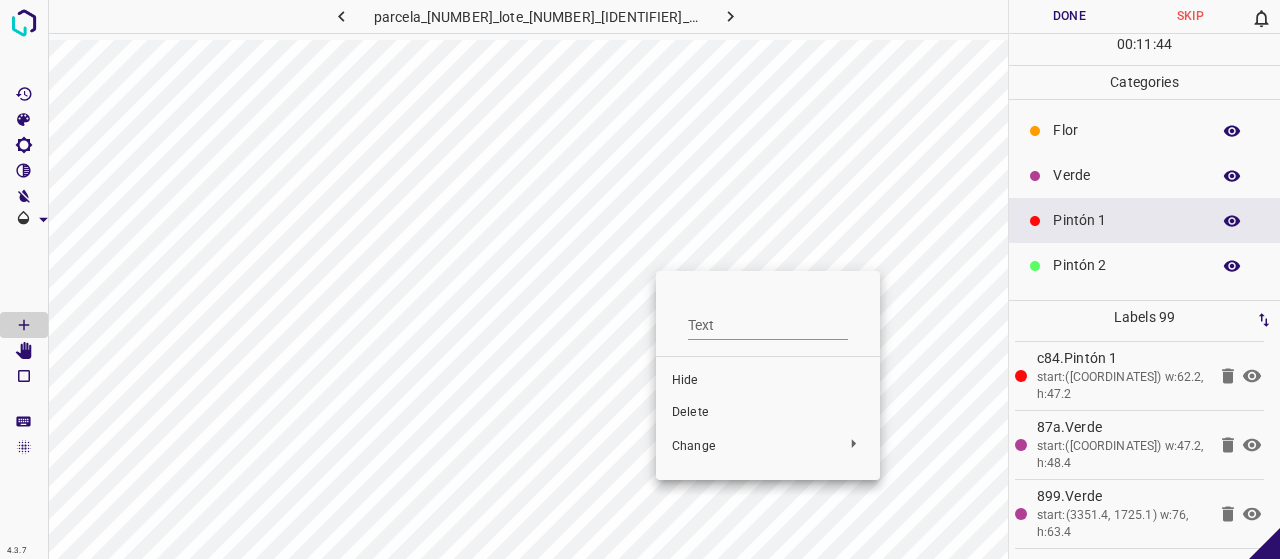 click on "Delete" at bounding box center (768, 413) 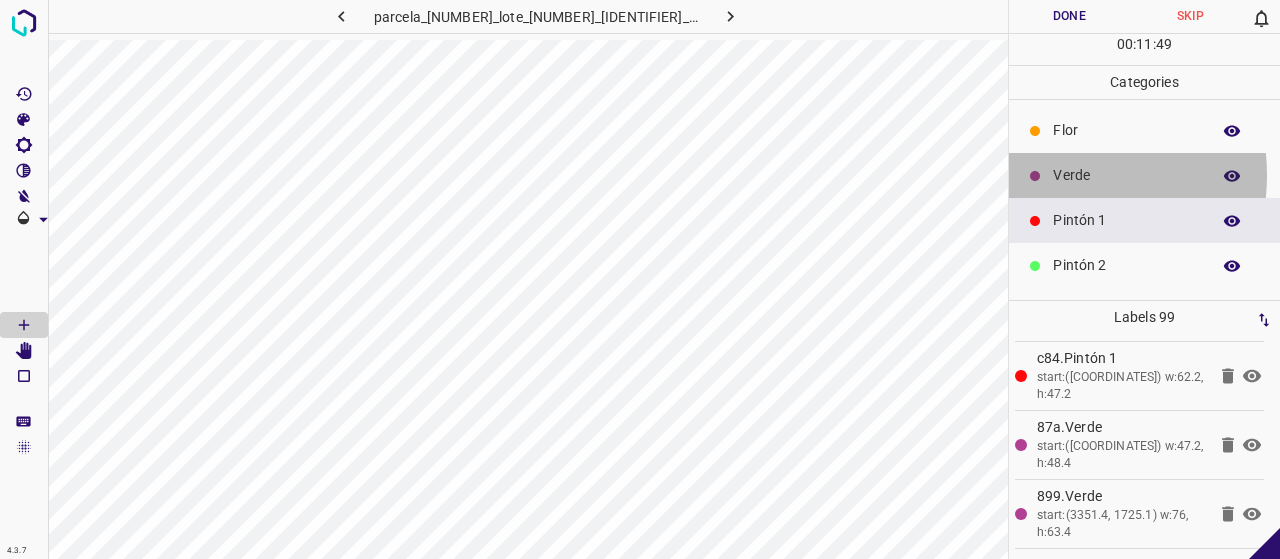 drag, startPoint x: 1059, startPoint y: 174, endPoint x: 1021, endPoint y: 164, distance: 39.293766 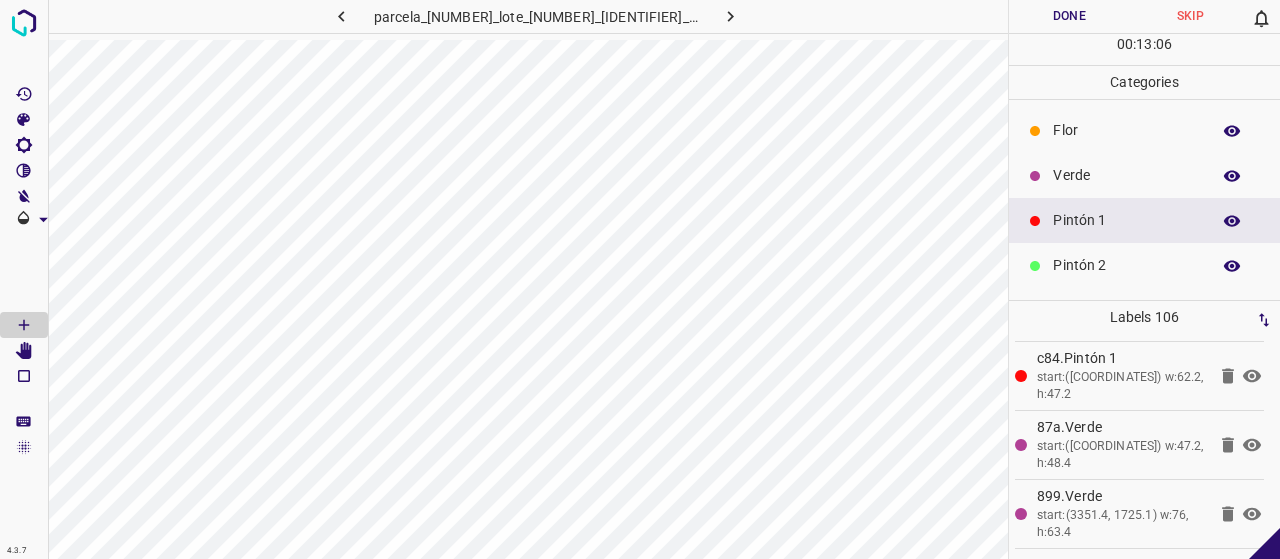 drag, startPoint x: 1108, startPoint y: 133, endPoint x: 1034, endPoint y: 191, distance: 94.02127 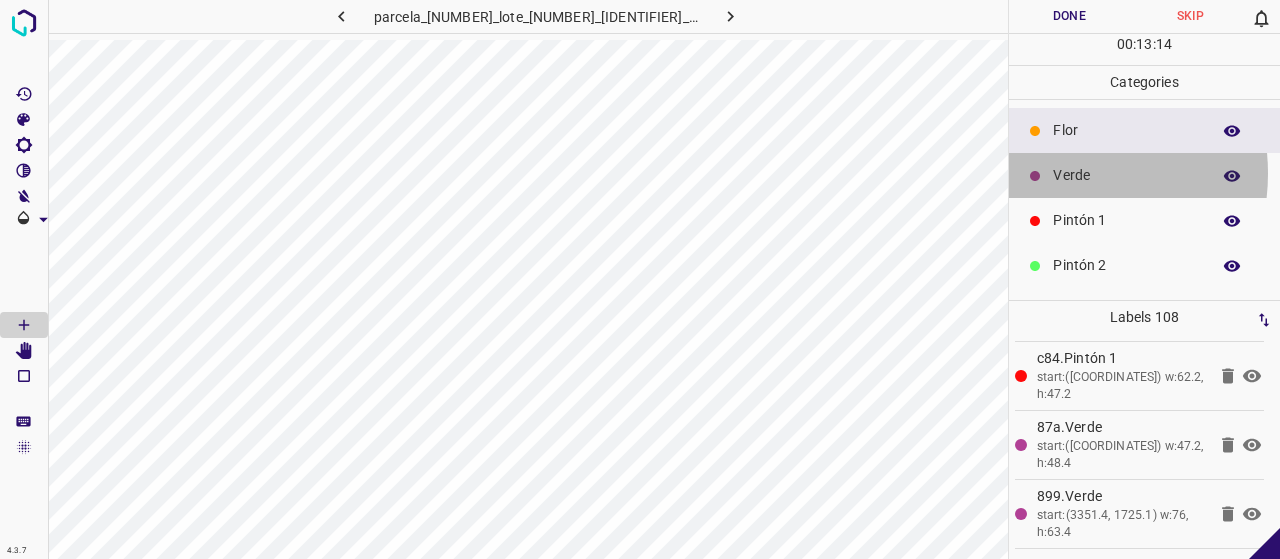 click on "Verde" at bounding box center [1126, 175] 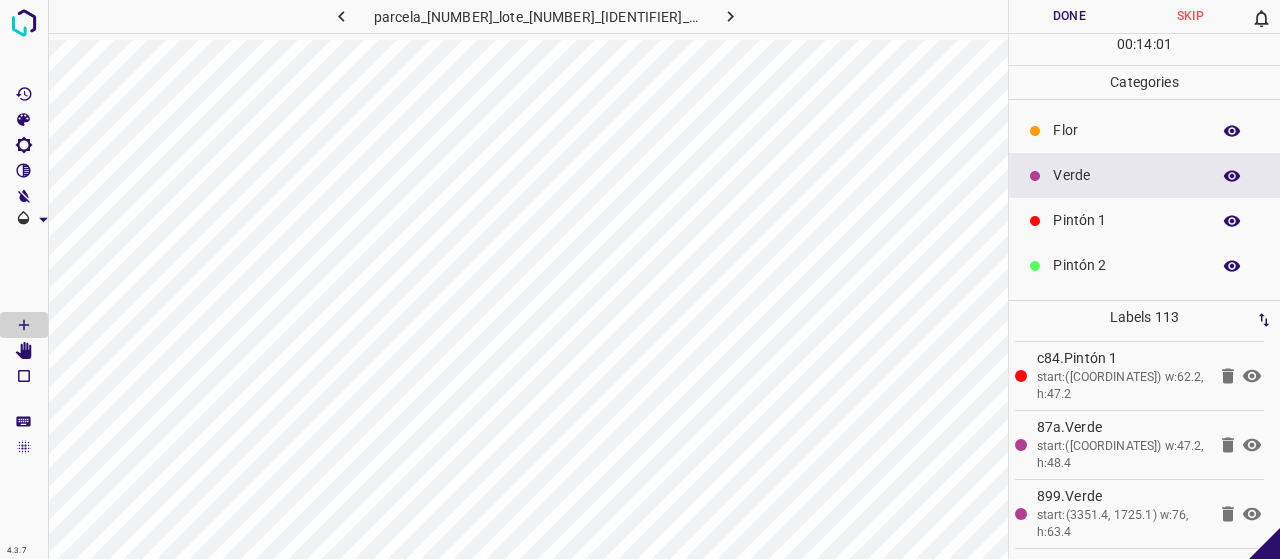click on "Flor" at bounding box center [1144, 130] 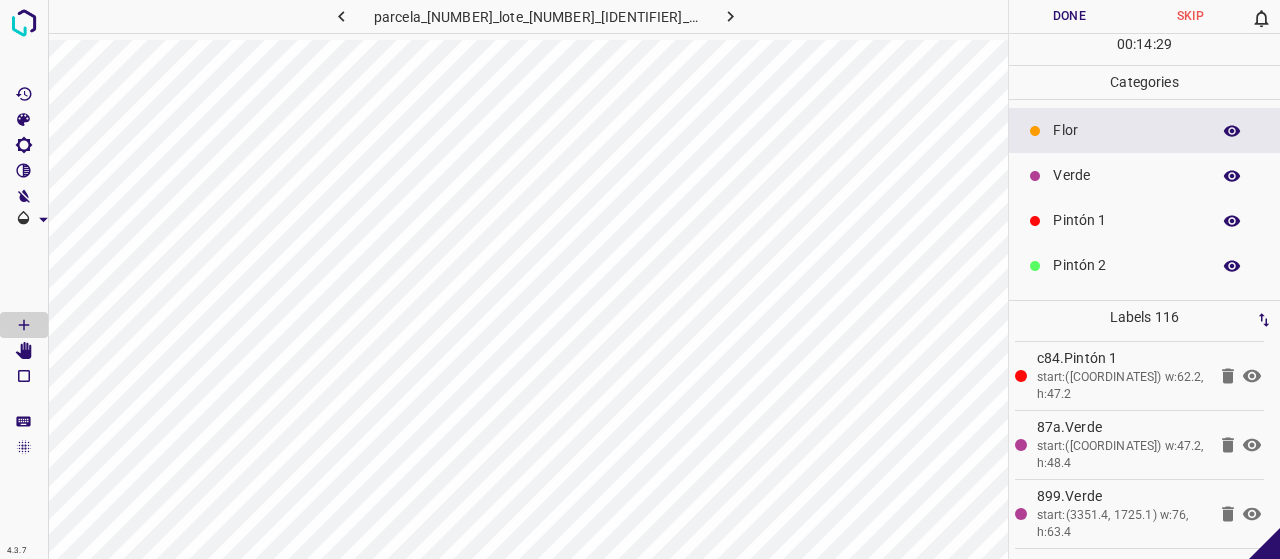 click on "Verde" at bounding box center (1126, 175) 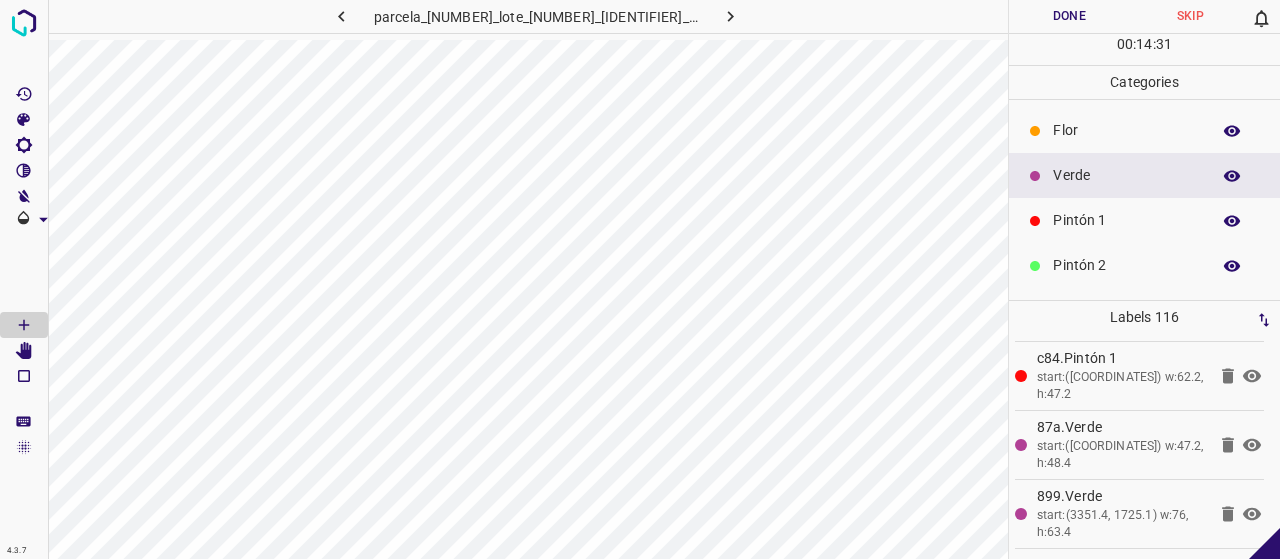 click on "Pintón 1" at bounding box center [1126, 220] 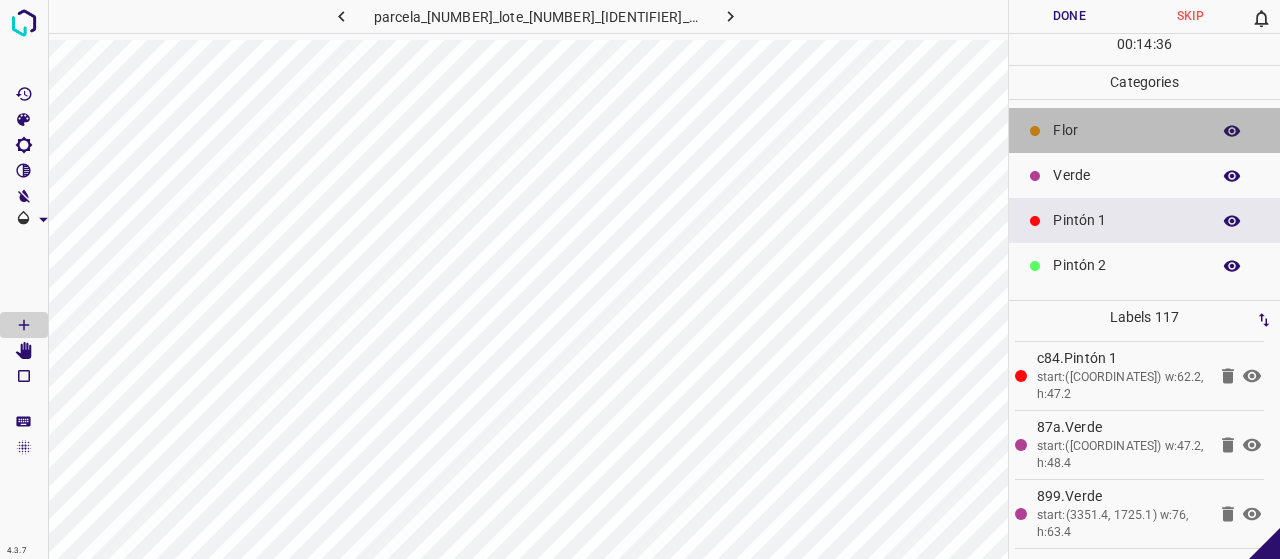 click on "Flor" at bounding box center [1126, 130] 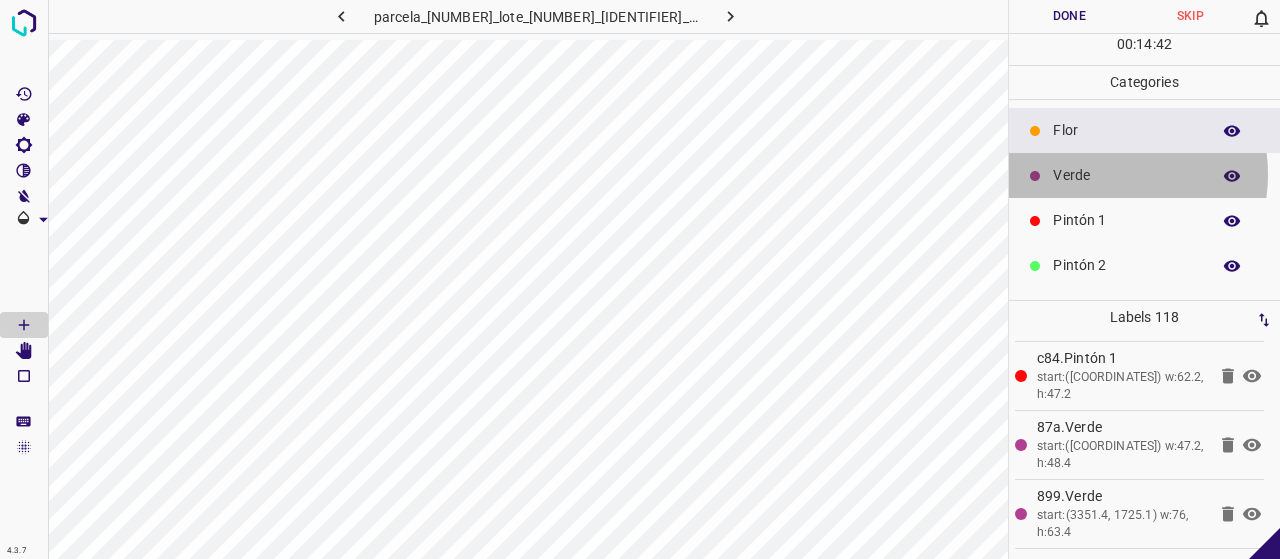 click on "Verde" at bounding box center (1126, 175) 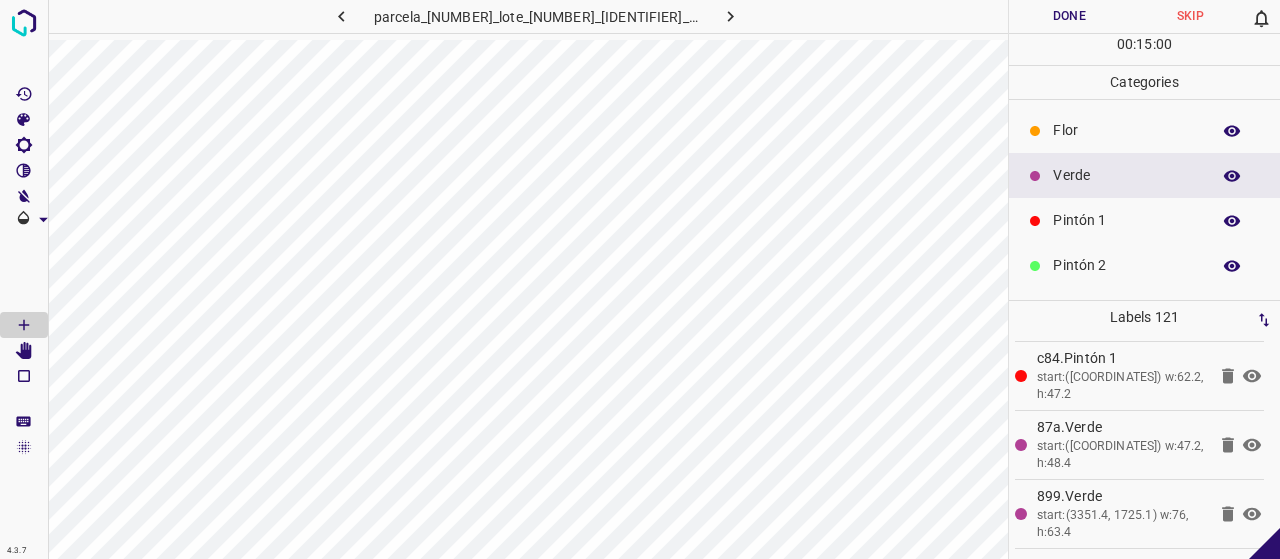 click on "Flor" at bounding box center [1126, 130] 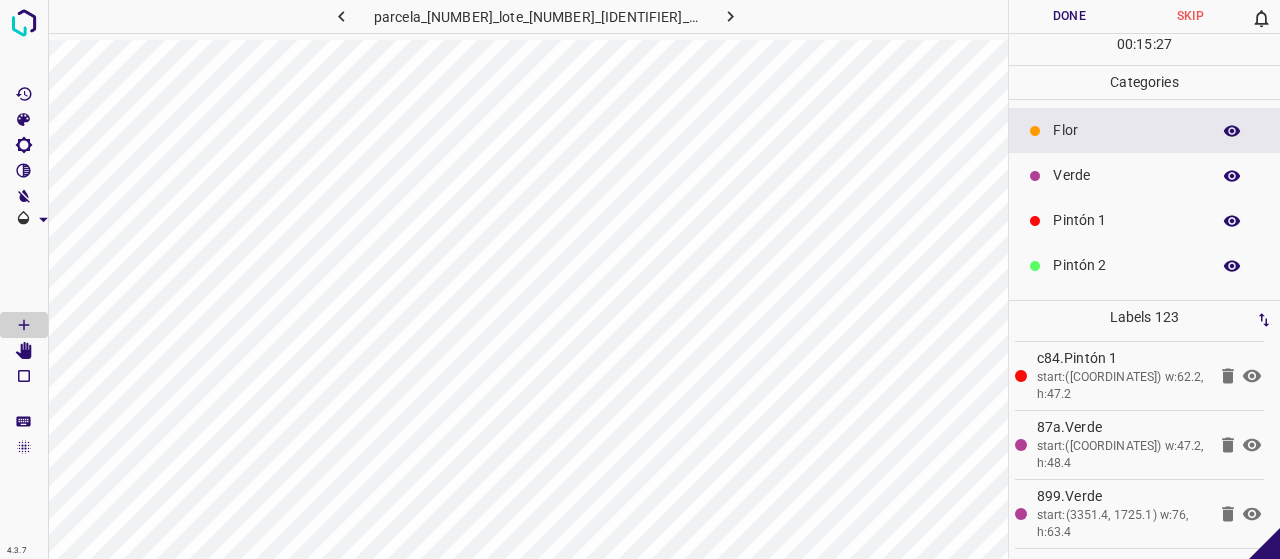 click at bounding box center [1035, 176] 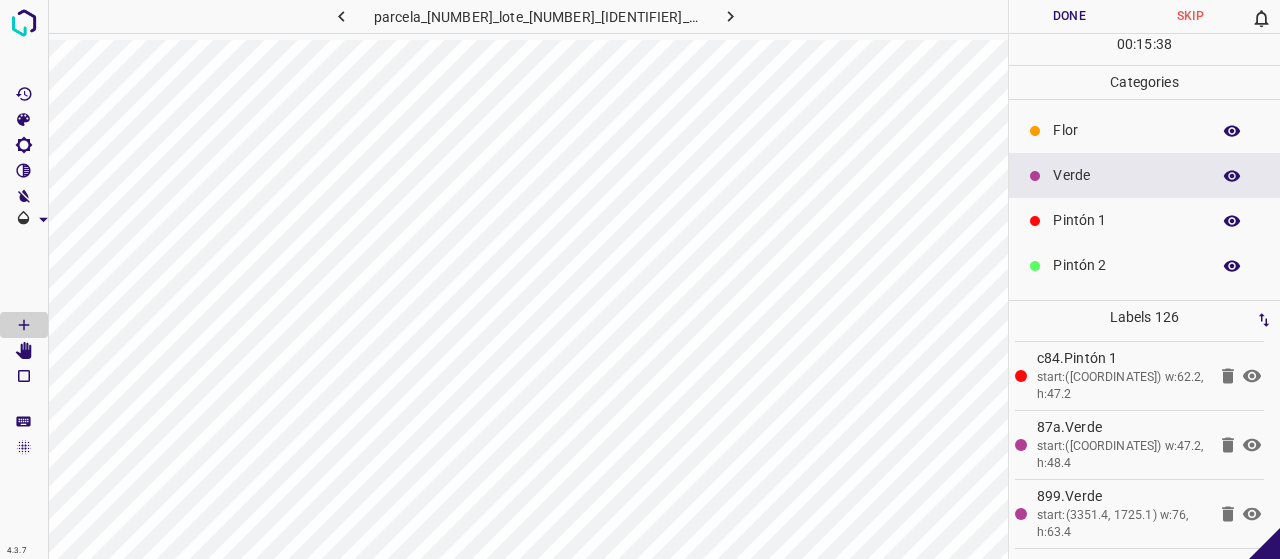 click on "Pintón 1" at bounding box center (1126, 220) 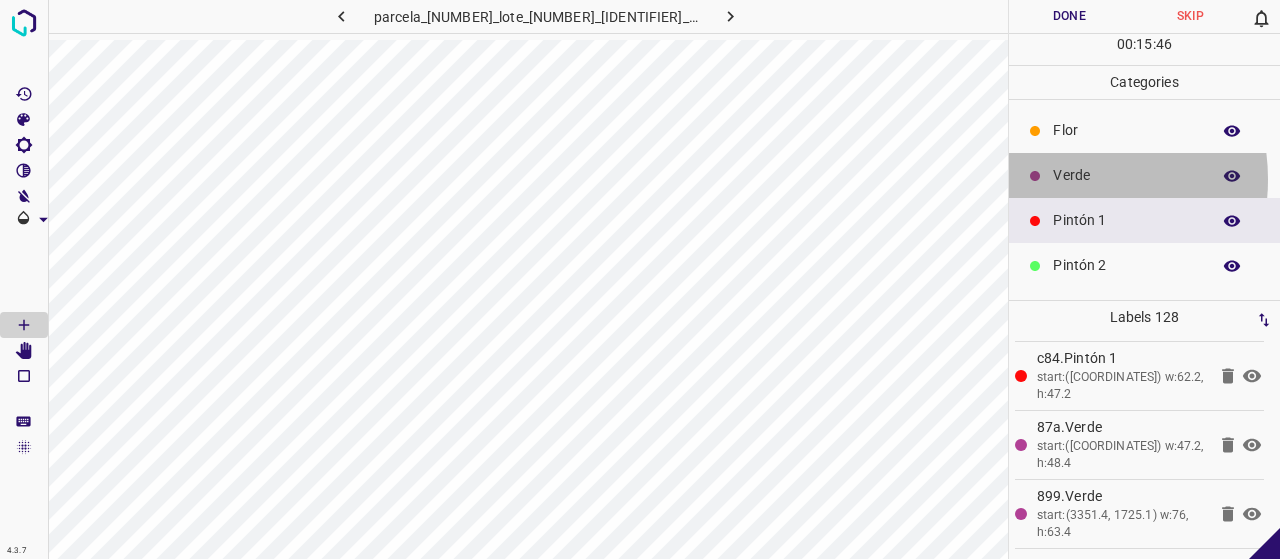 click on "Verde" at bounding box center [1126, 175] 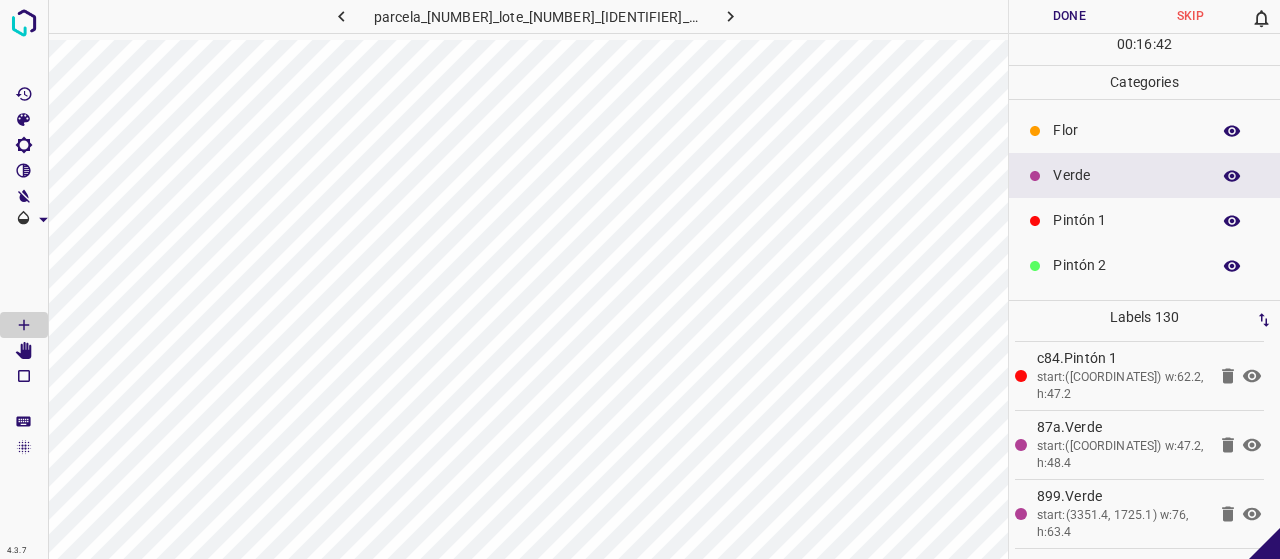 click on "Pintón 1" at bounding box center [1126, 220] 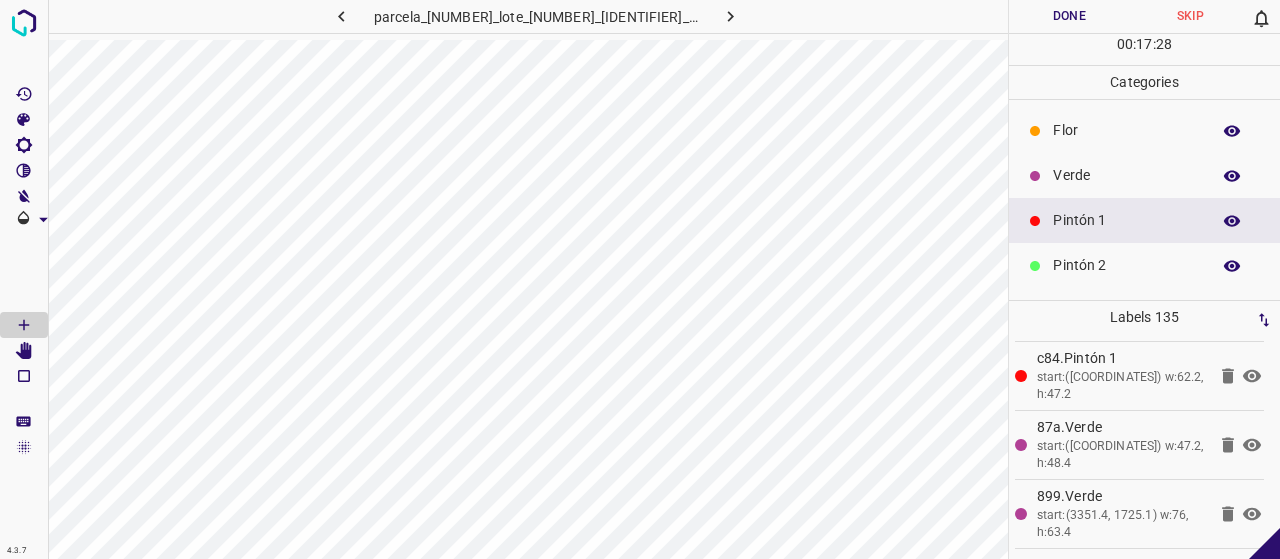 click on "Verde" at bounding box center [1126, 175] 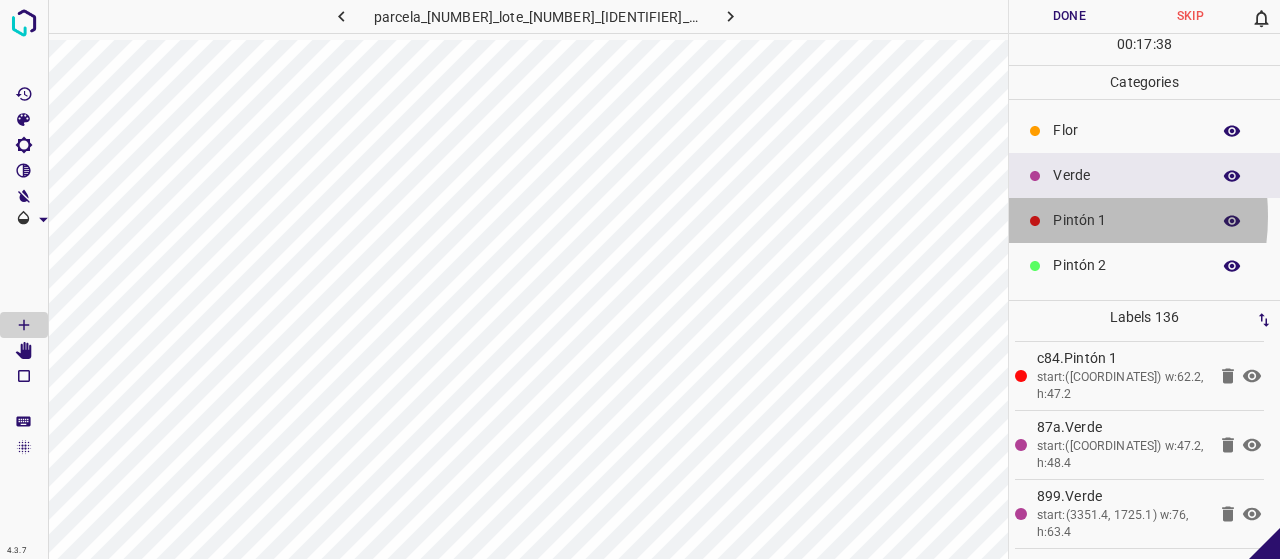 click on "Pintón 1" at bounding box center (1144, 220) 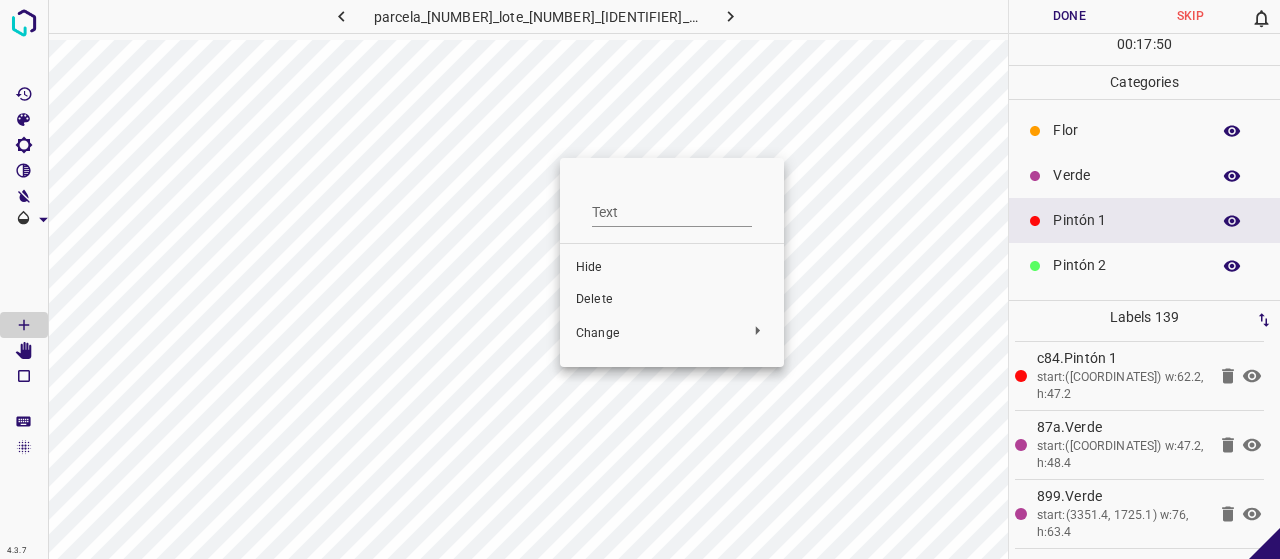 click on "Delete" at bounding box center [672, 300] 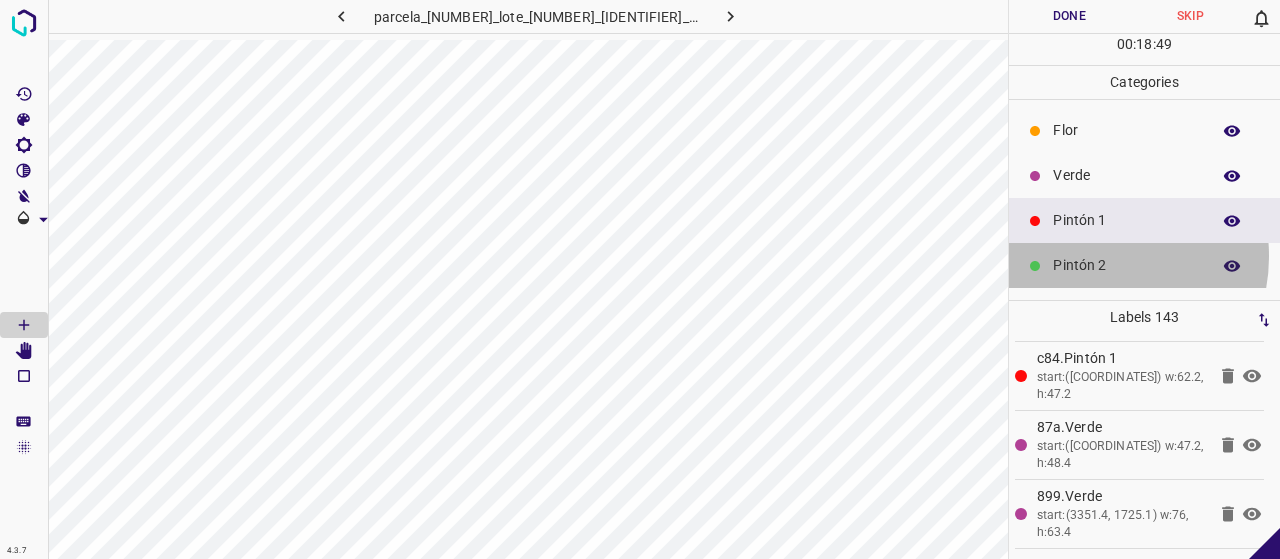 click on "Pintón 2" at bounding box center (1126, 265) 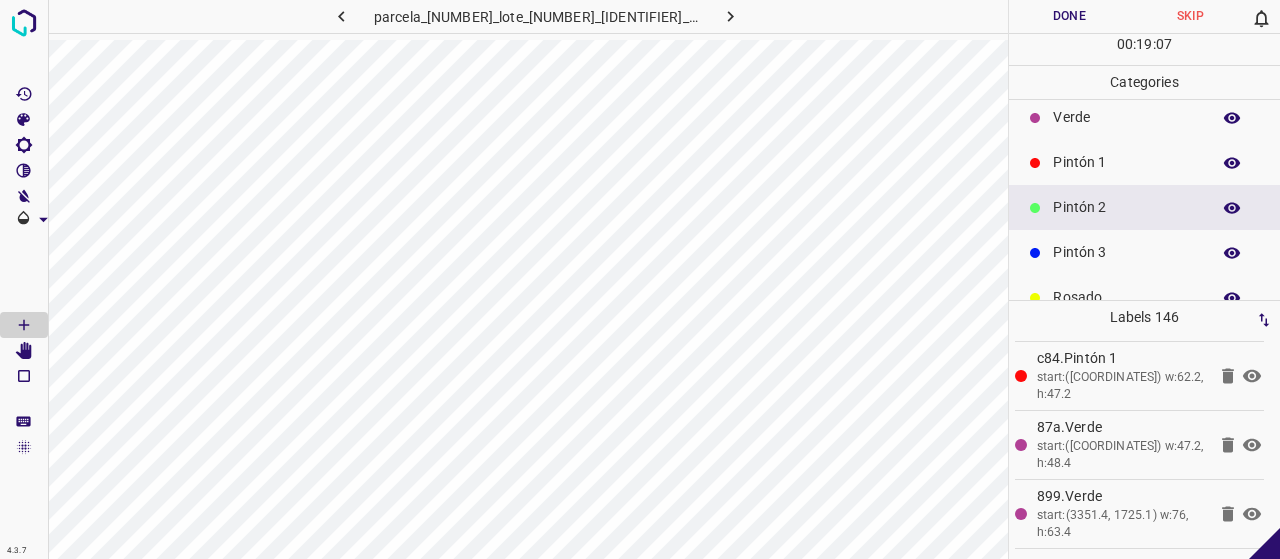 scroll, scrollTop: 100, scrollLeft: 0, axis: vertical 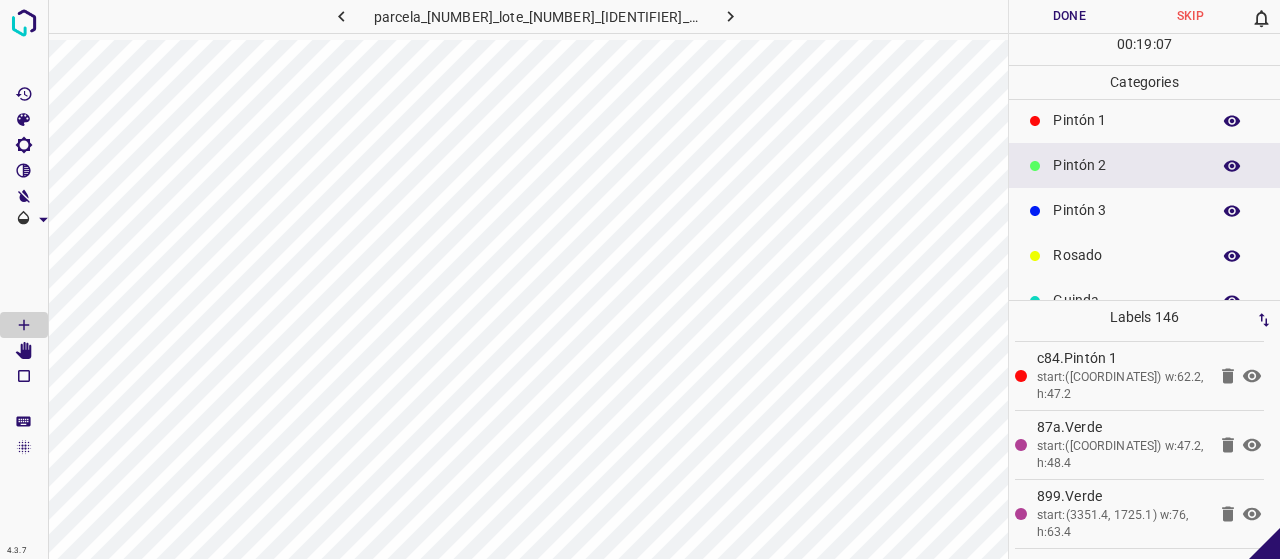 click on "Pintón 3" at bounding box center (1126, 210) 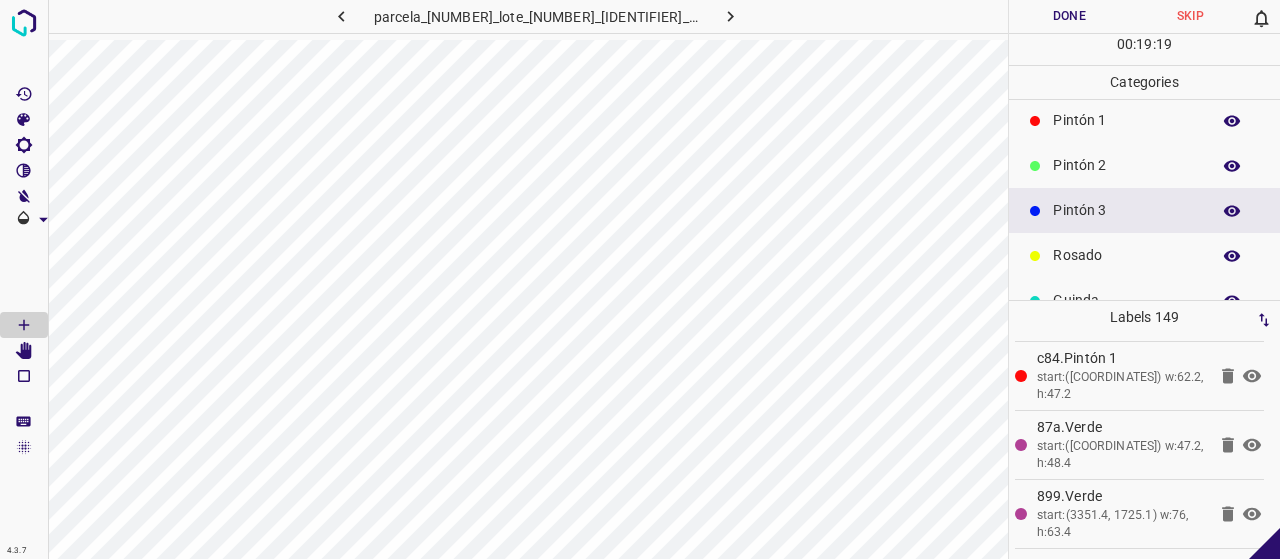 click on "Pintón 2" at bounding box center (1144, 165) 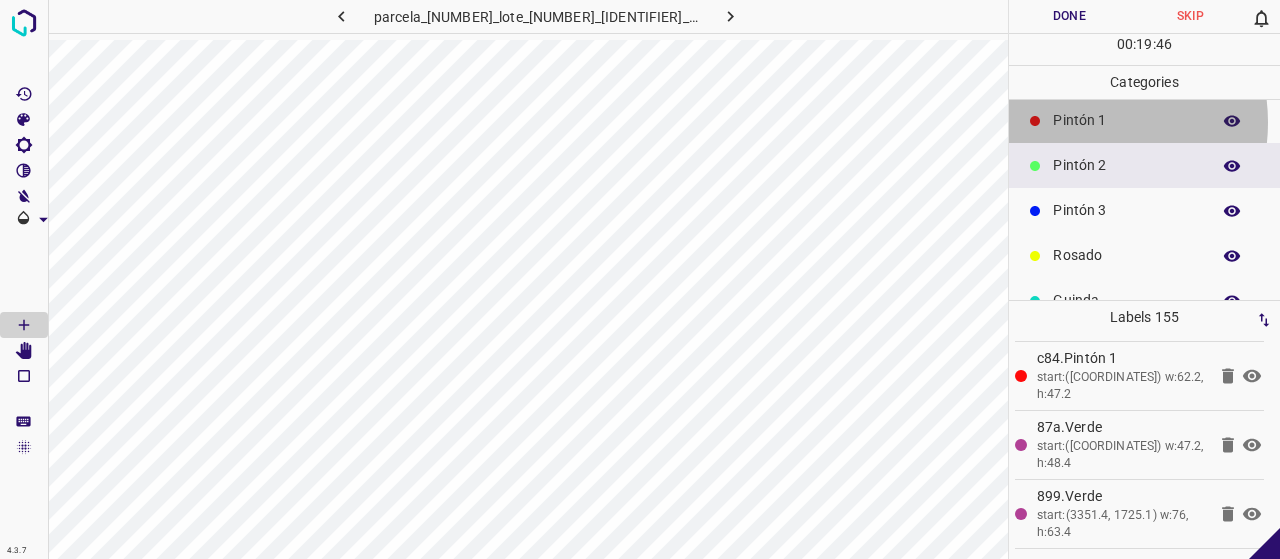 click on "Pintón 1" at bounding box center [1126, 120] 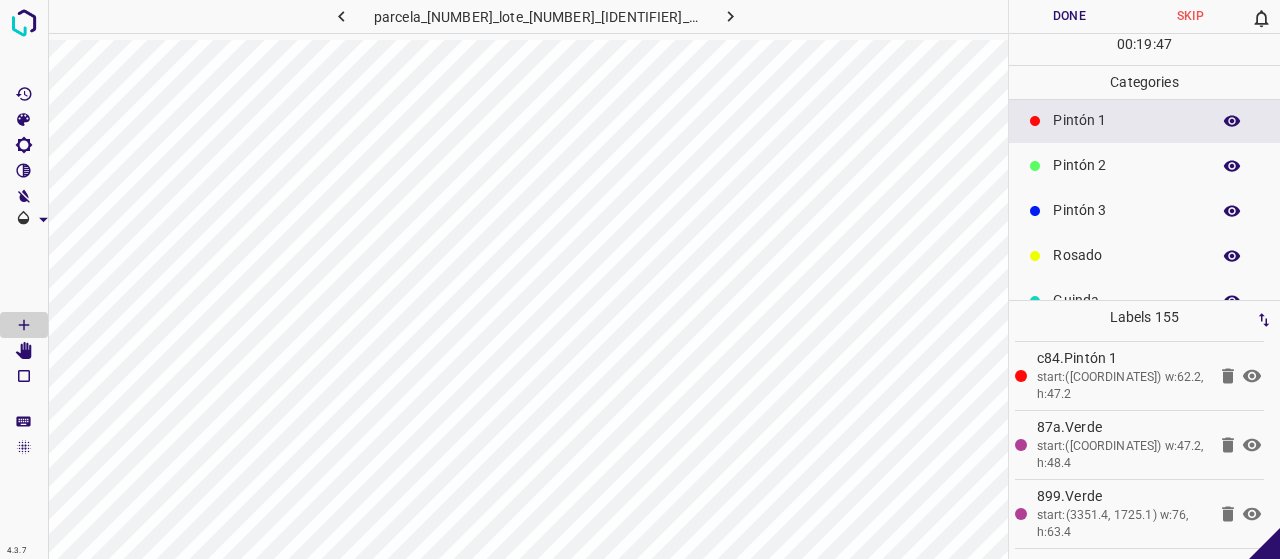 scroll, scrollTop: 0, scrollLeft: 0, axis: both 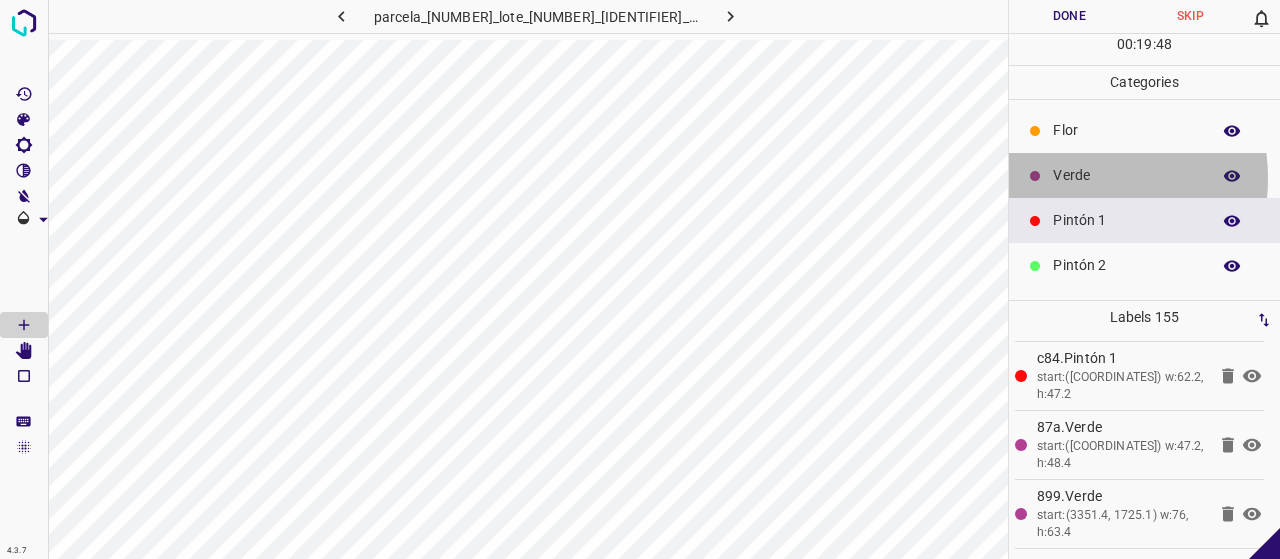 click on "Verde" at bounding box center [1126, 175] 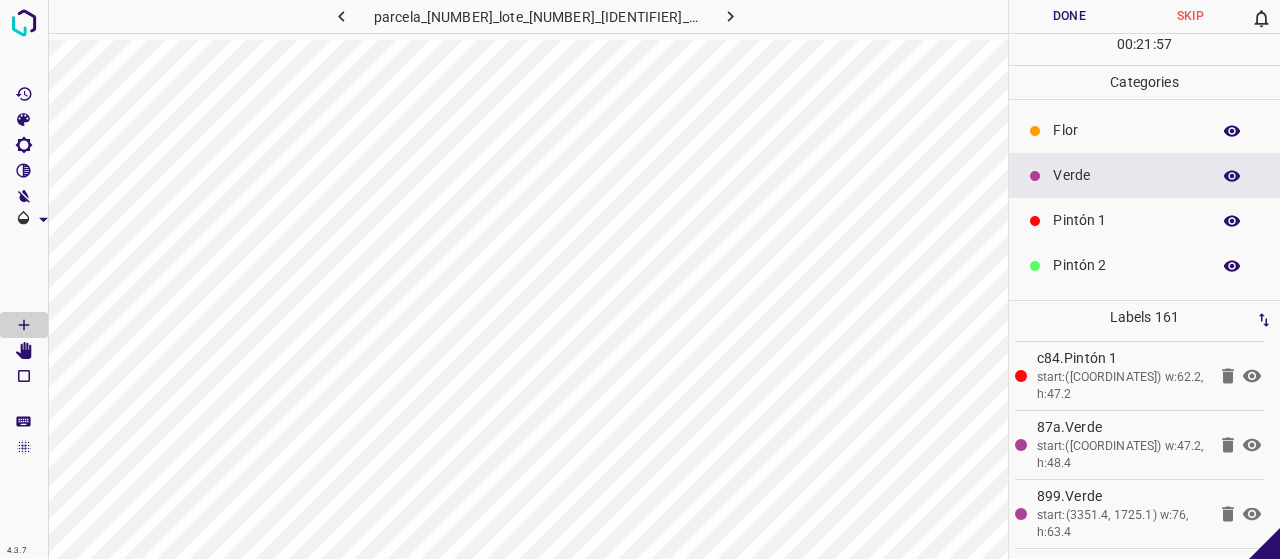 click on "Pintón 1" at bounding box center (1126, 220) 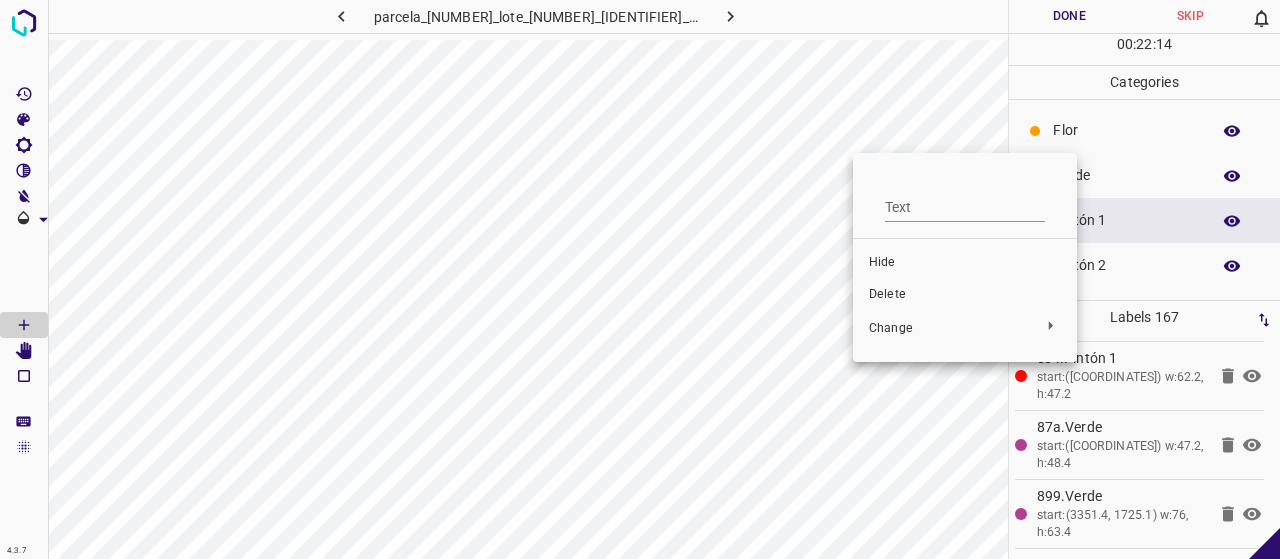 click on "Delete" at bounding box center (965, 295) 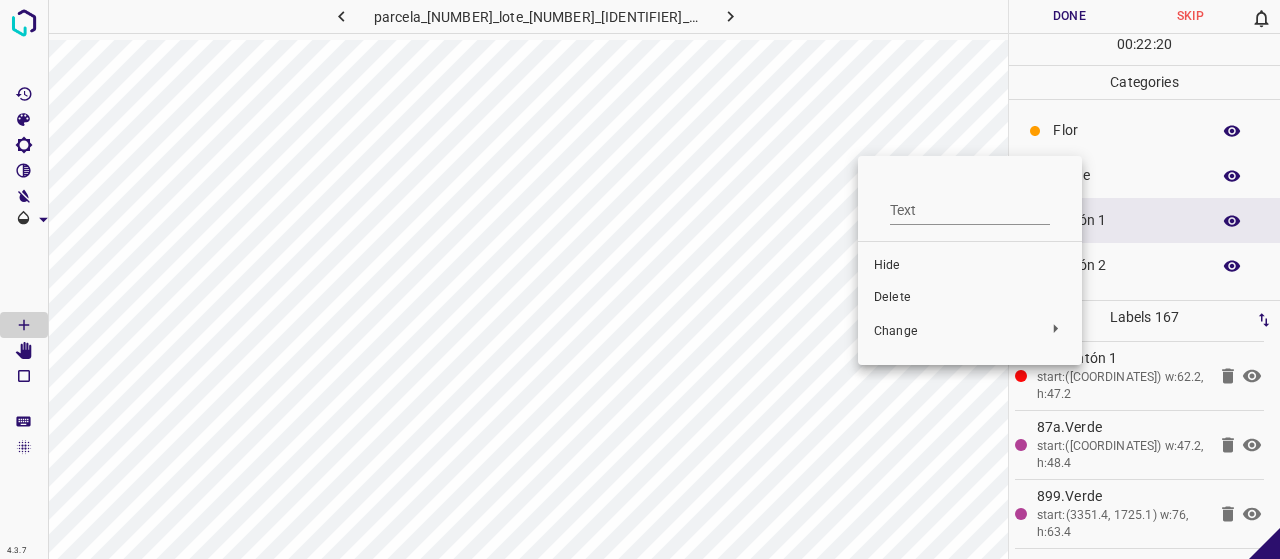 click on "Delete" at bounding box center [970, 298] 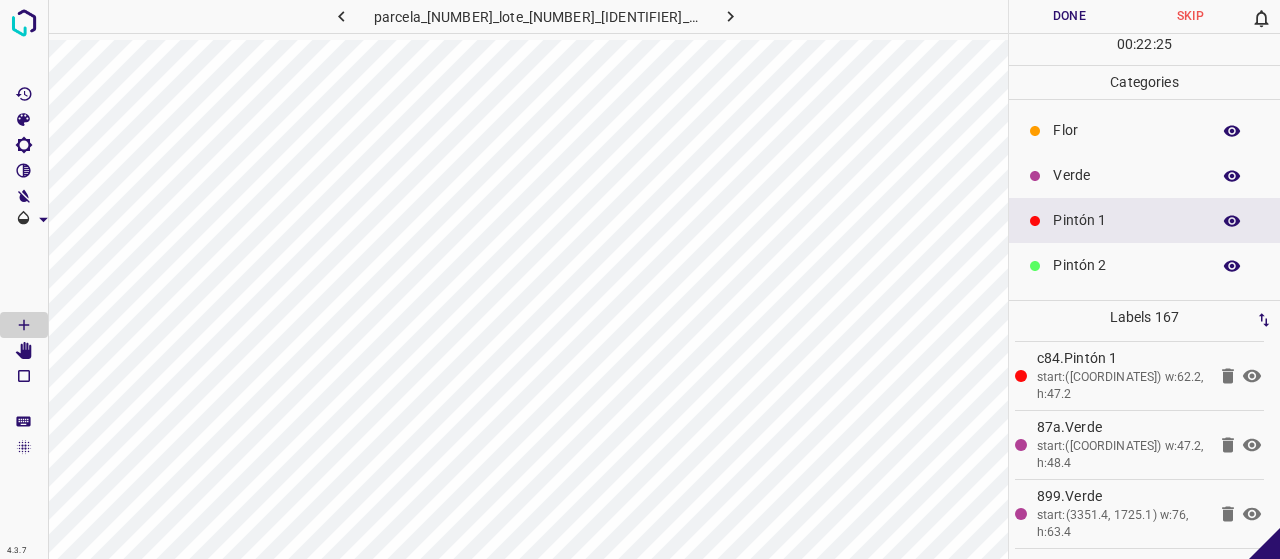 click on "Verde" at bounding box center [1126, 175] 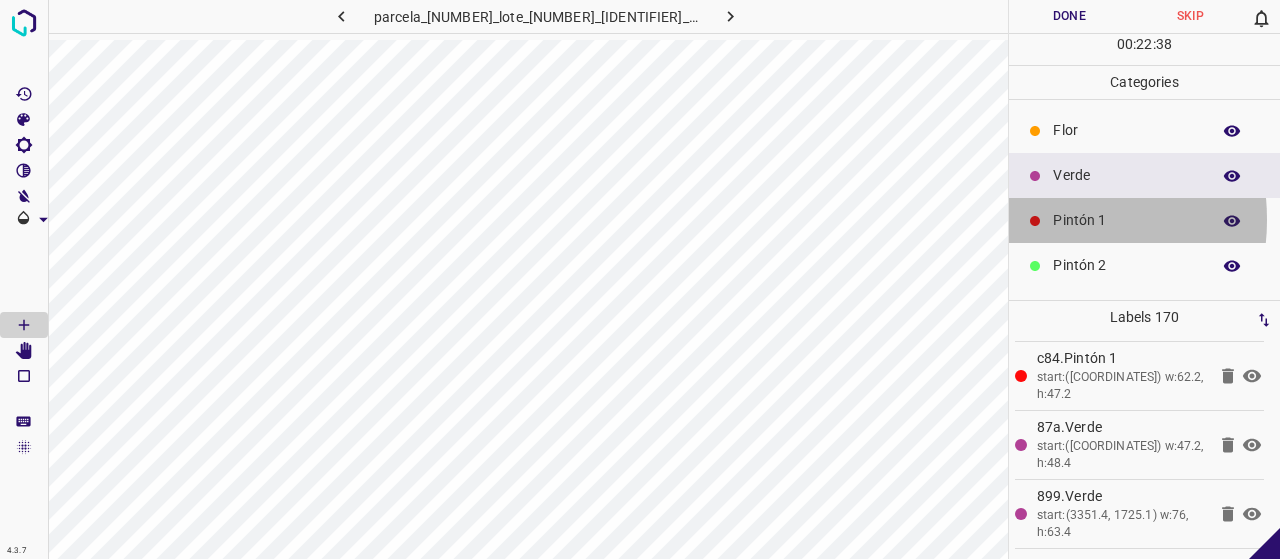 click at bounding box center (1035, 221) 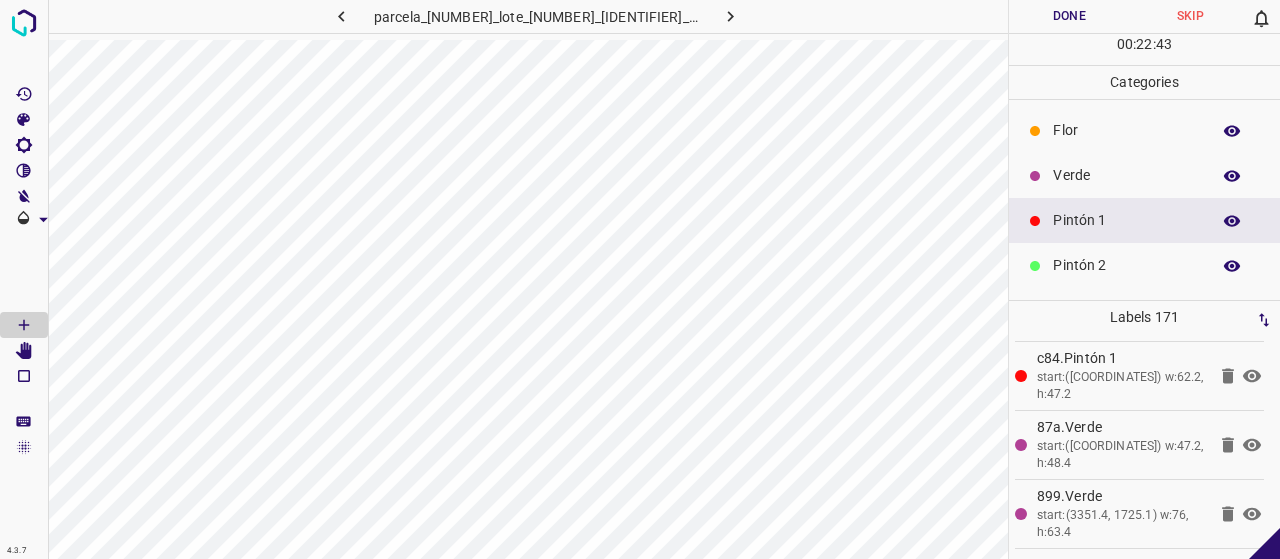 click on "Flor" at bounding box center (1144, 130) 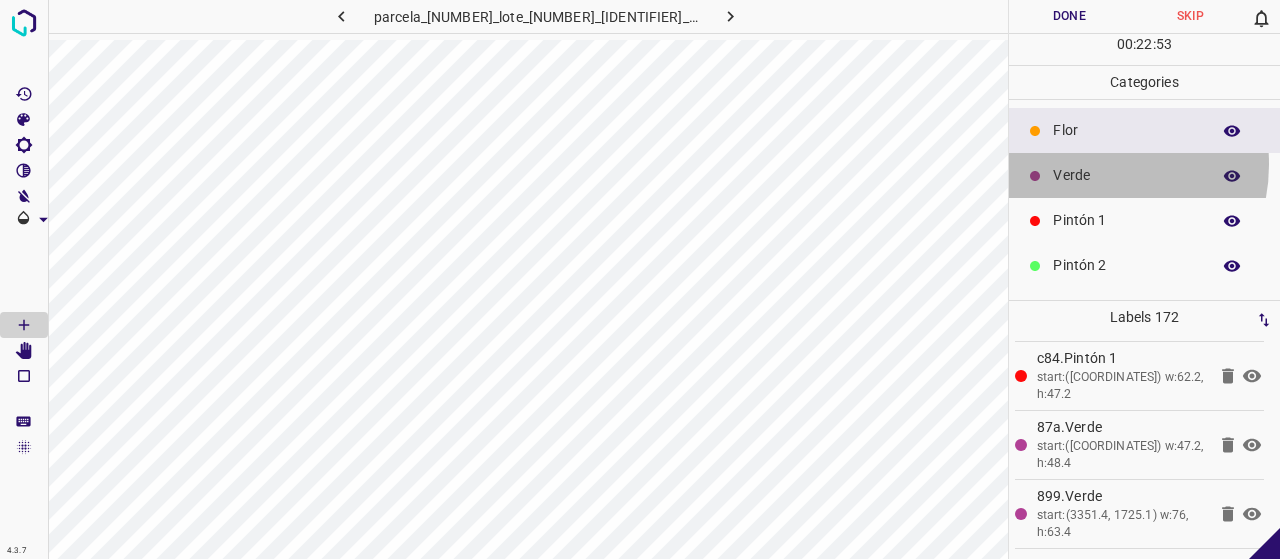 click on "Verde" at bounding box center [1144, 175] 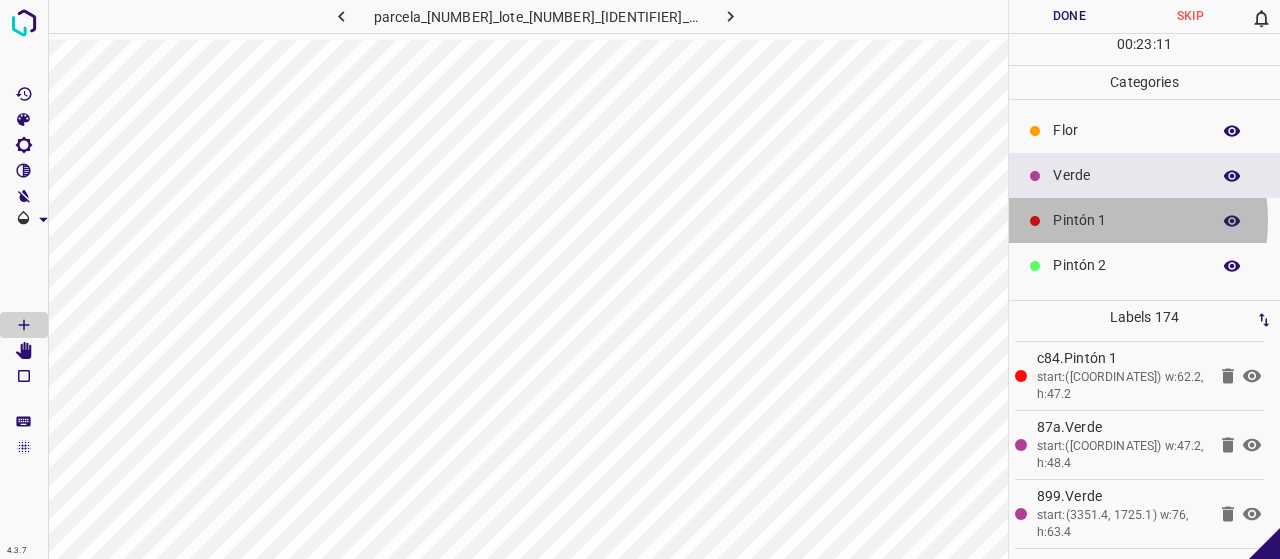 click on "Pintón 1" at bounding box center [1126, 220] 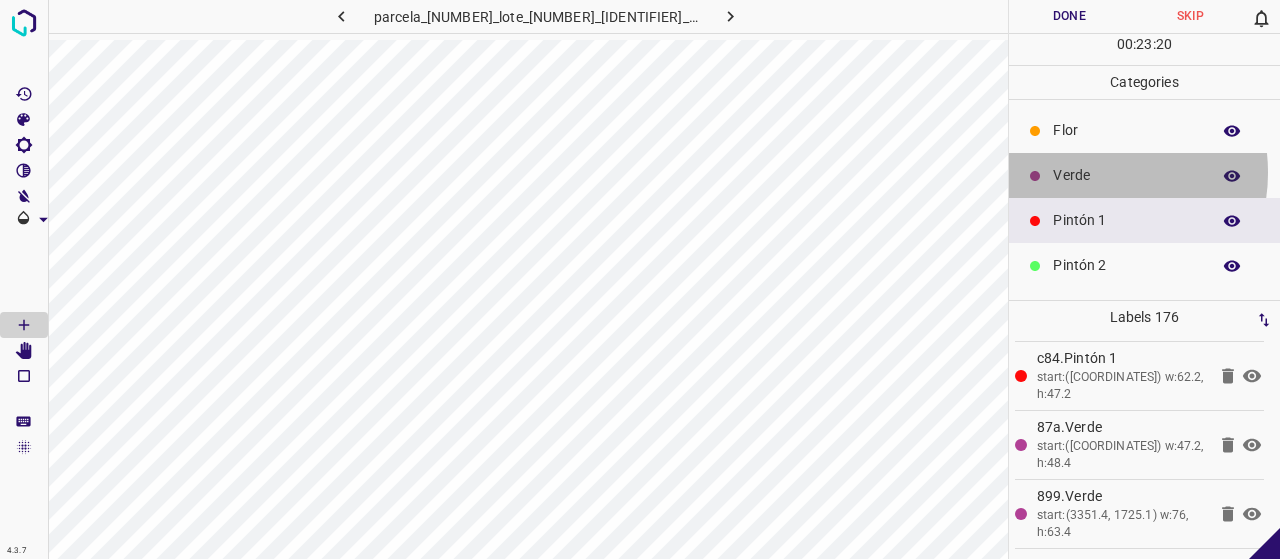 click on "Verde" at bounding box center [1126, 175] 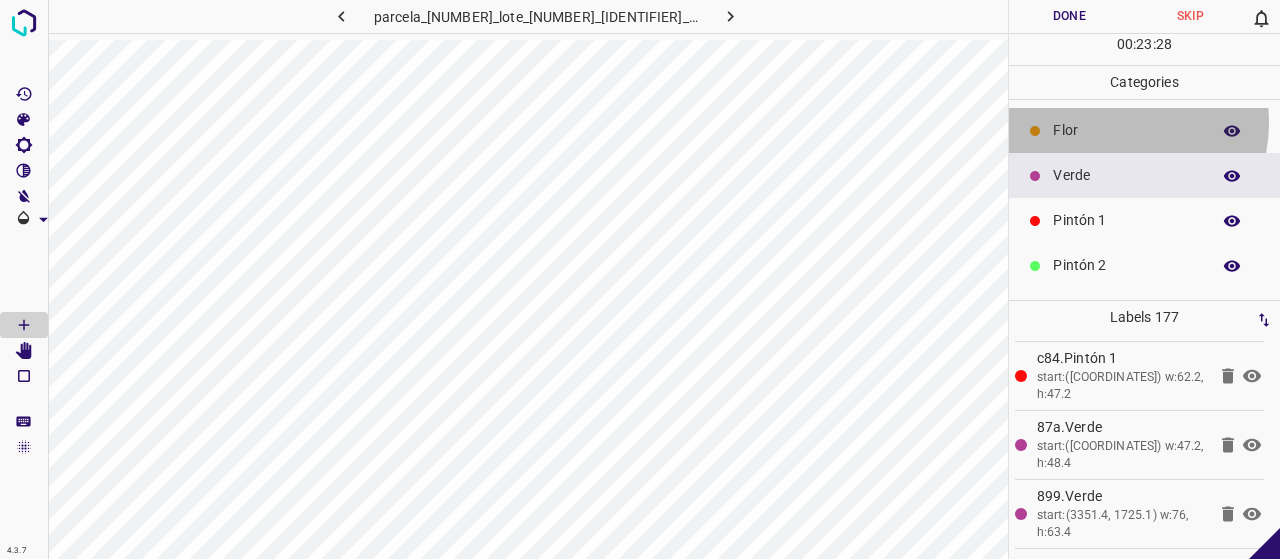 click on "Flor" at bounding box center (1126, 130) 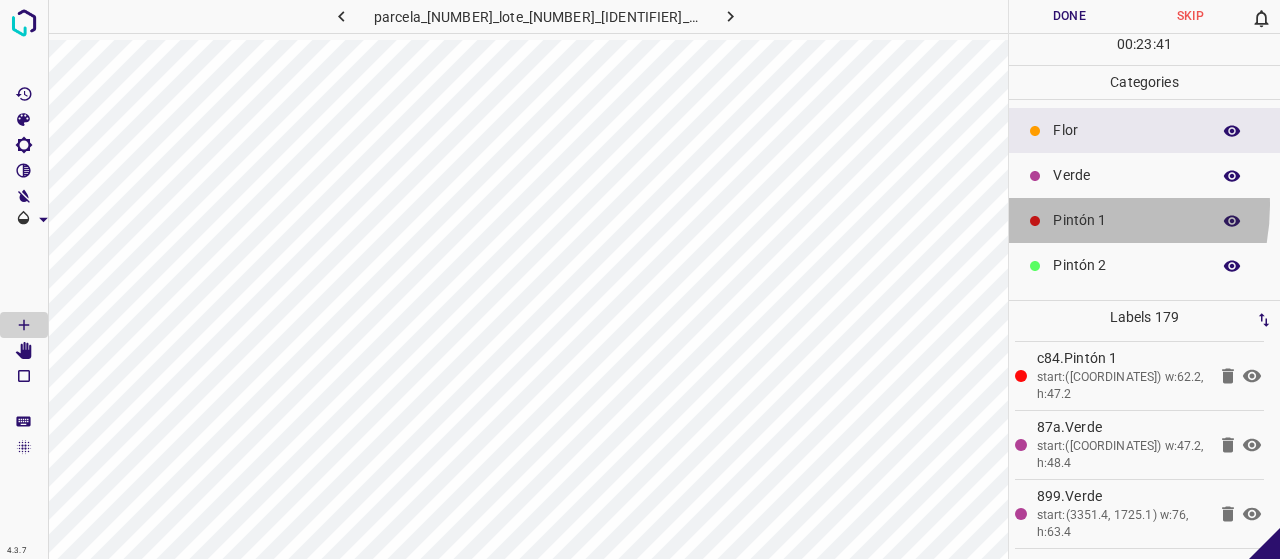 click on "Pintón 1" at bounding box center [1144, 220] 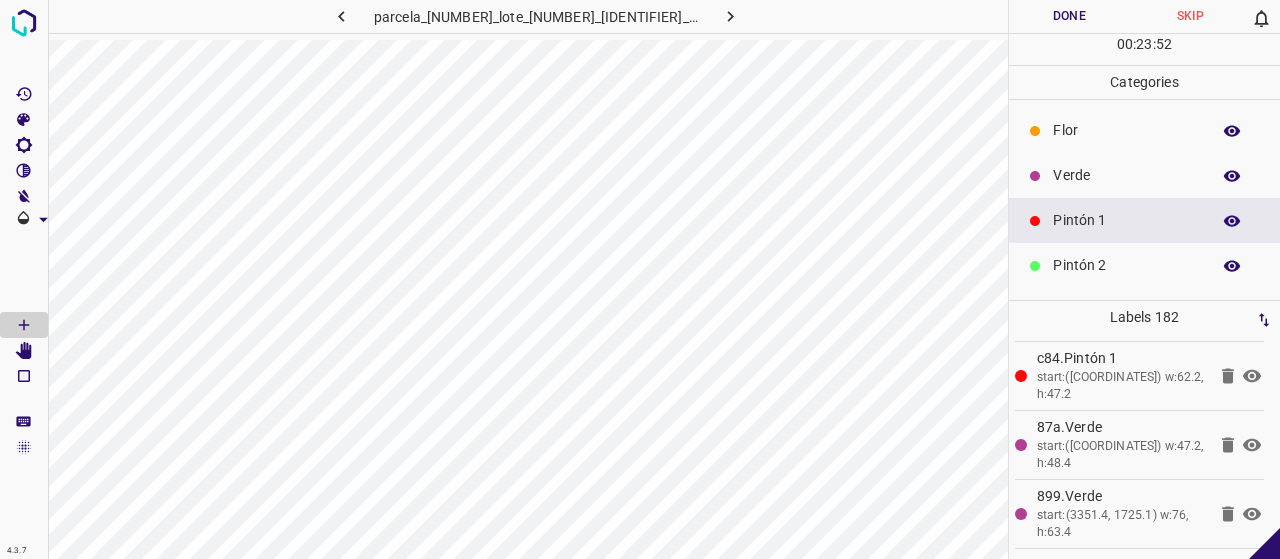 click on "Verde" at bounding box center (1126, 175) 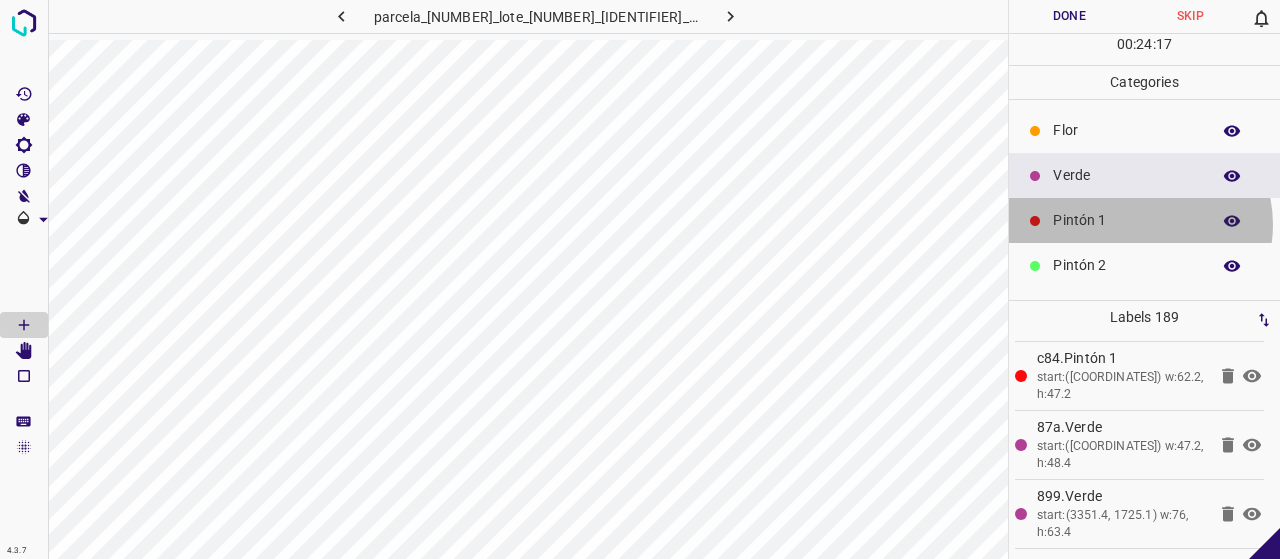 drag, startPoint x: 1139, startPoint y: 223, endPoint x: 1050, endPoint y: 221, distance: 89.02247 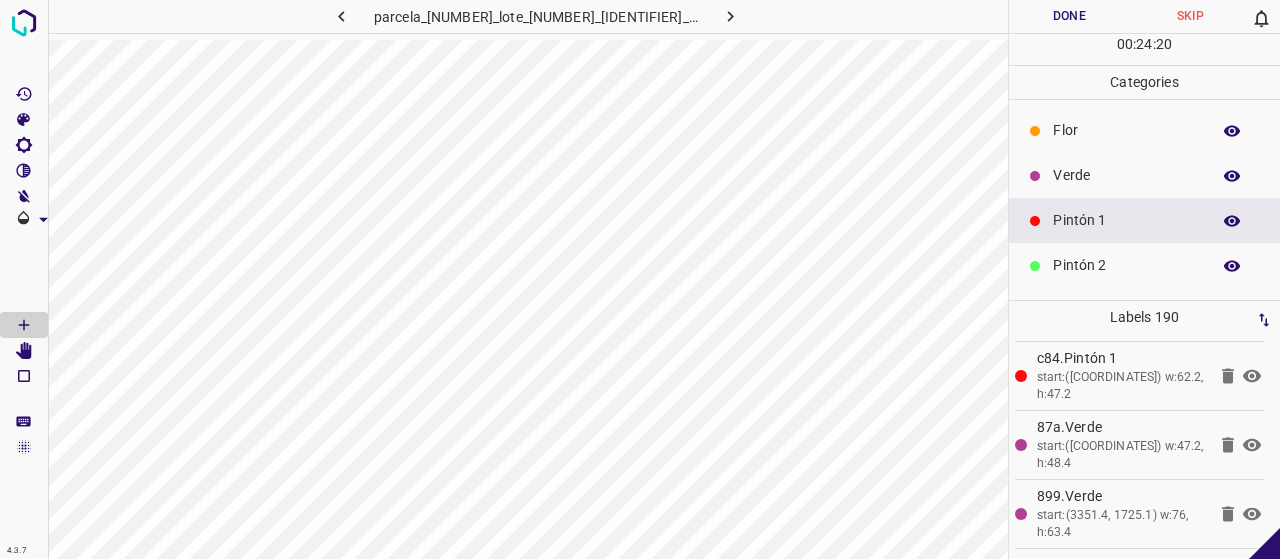 click 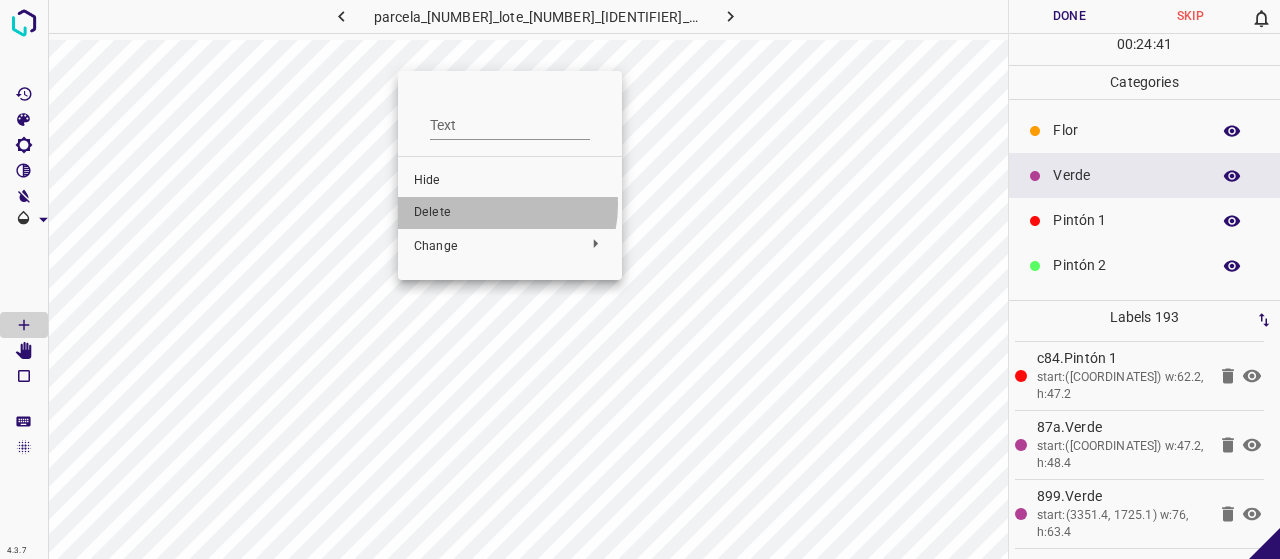 click on "Delete" at bounding box center (510, 213) 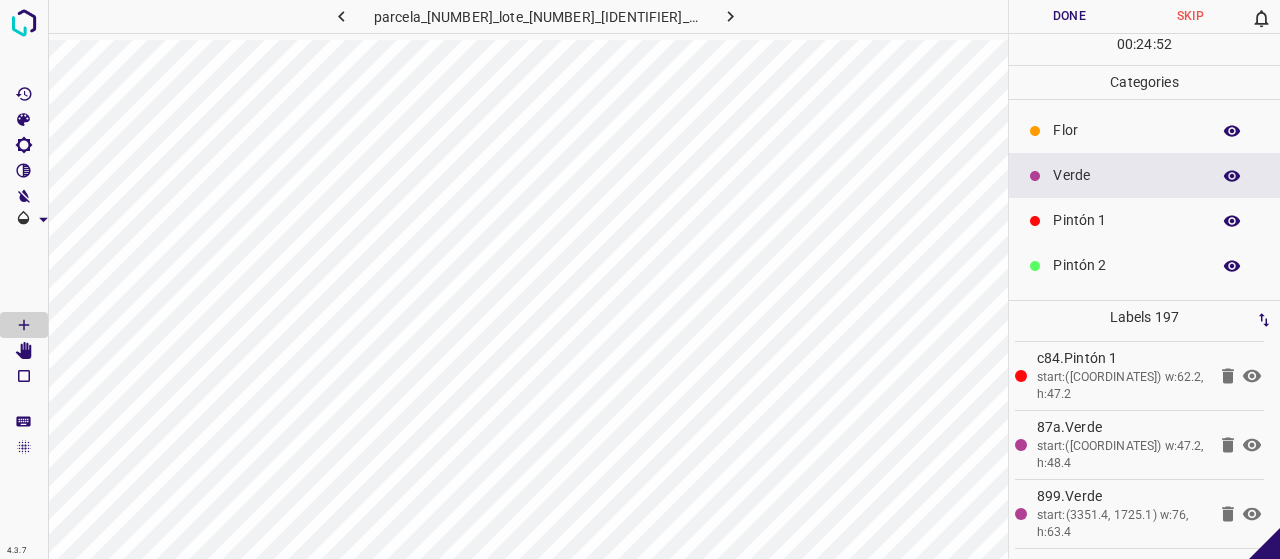 click on "Flor" at bounding box center (1126, 130) 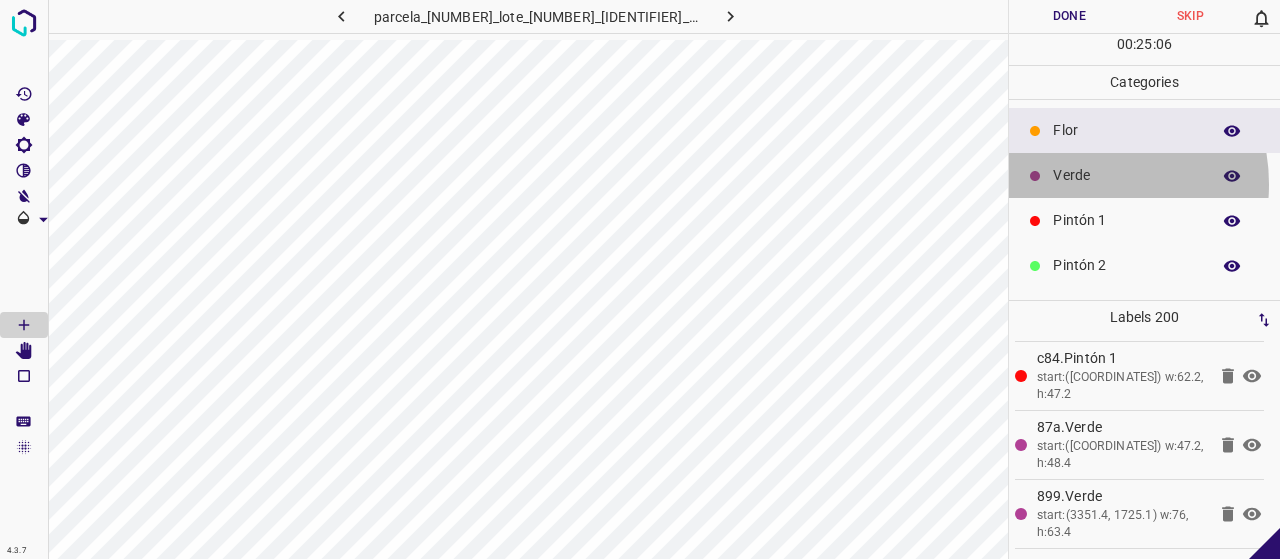 click on "Verde" at bounding box center [1126, 175] 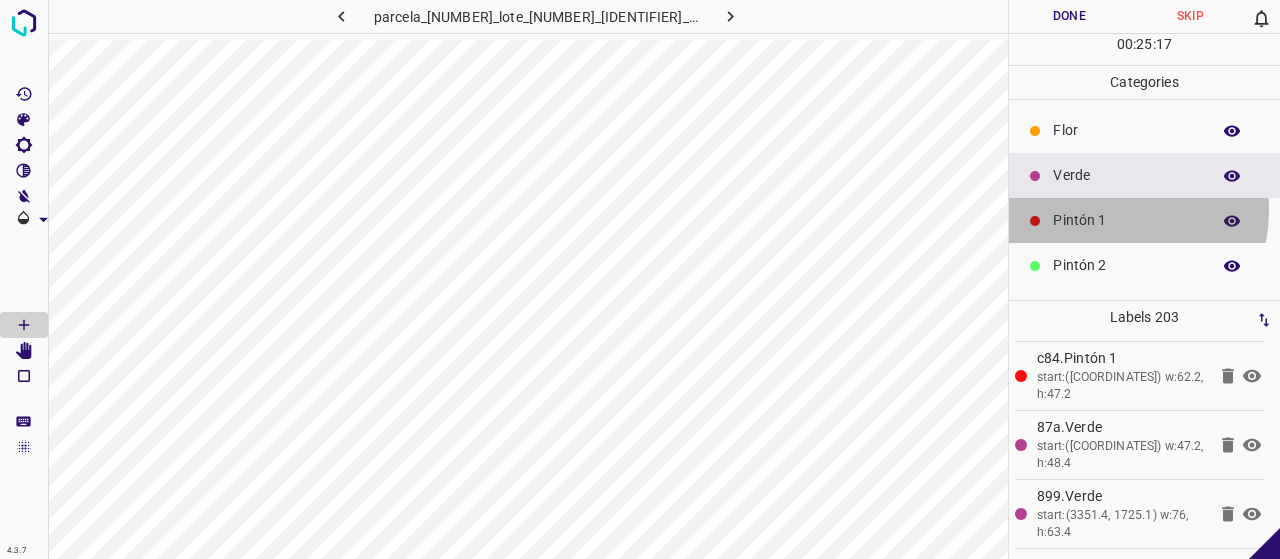 click on "Pintón 1" at bounding box center [1126, 220] 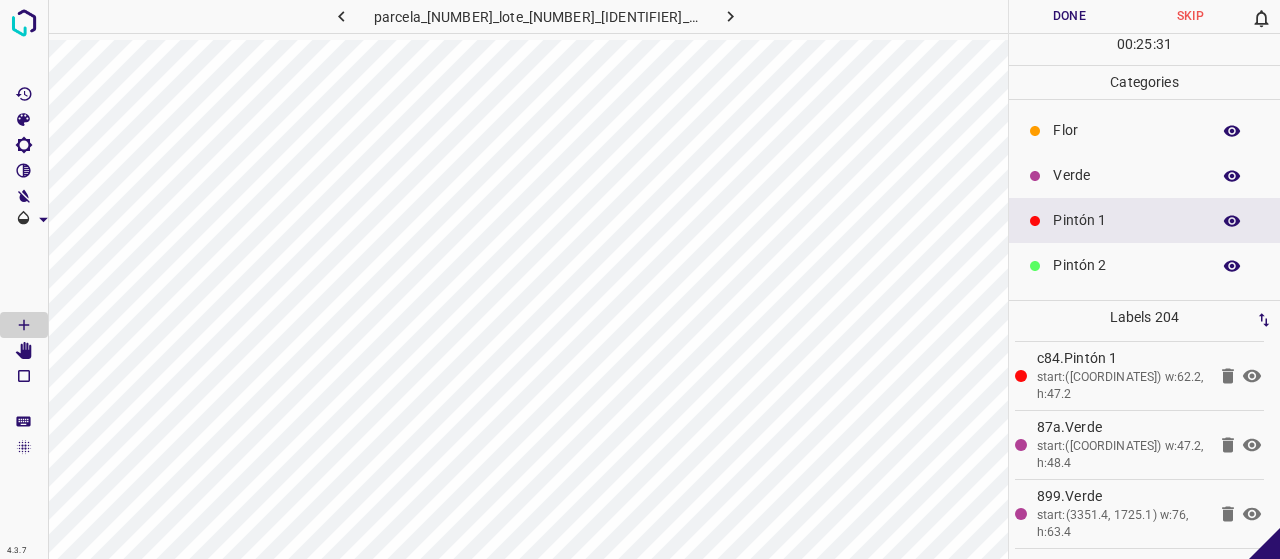 click on "Verde" at bounding box center (1144, 175) 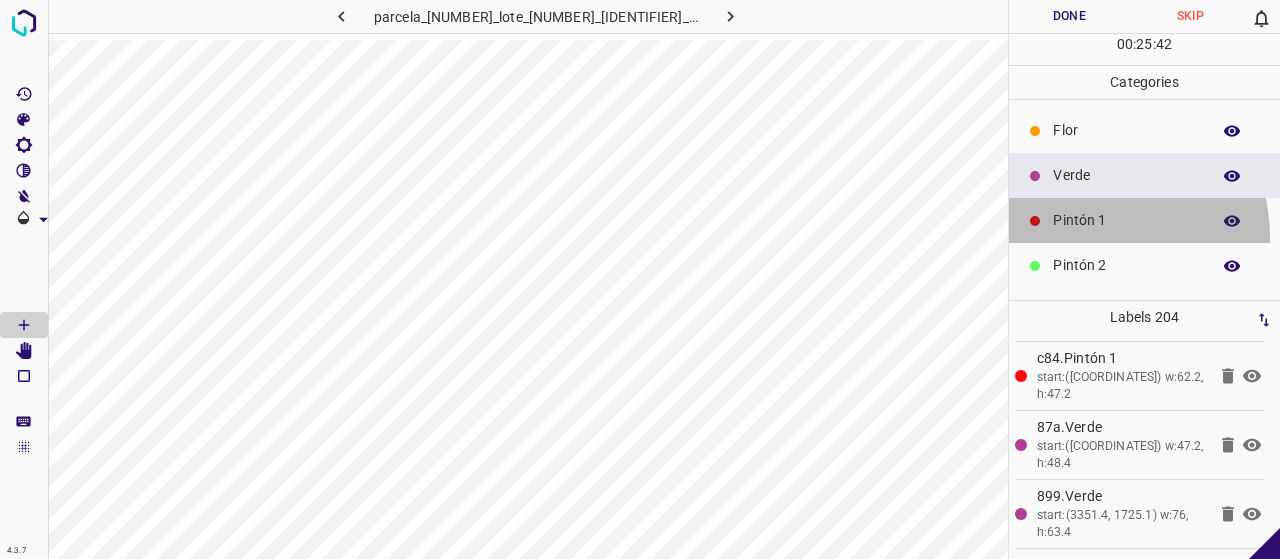 click on "Pintón 1" at bounding box center [1144, 220] 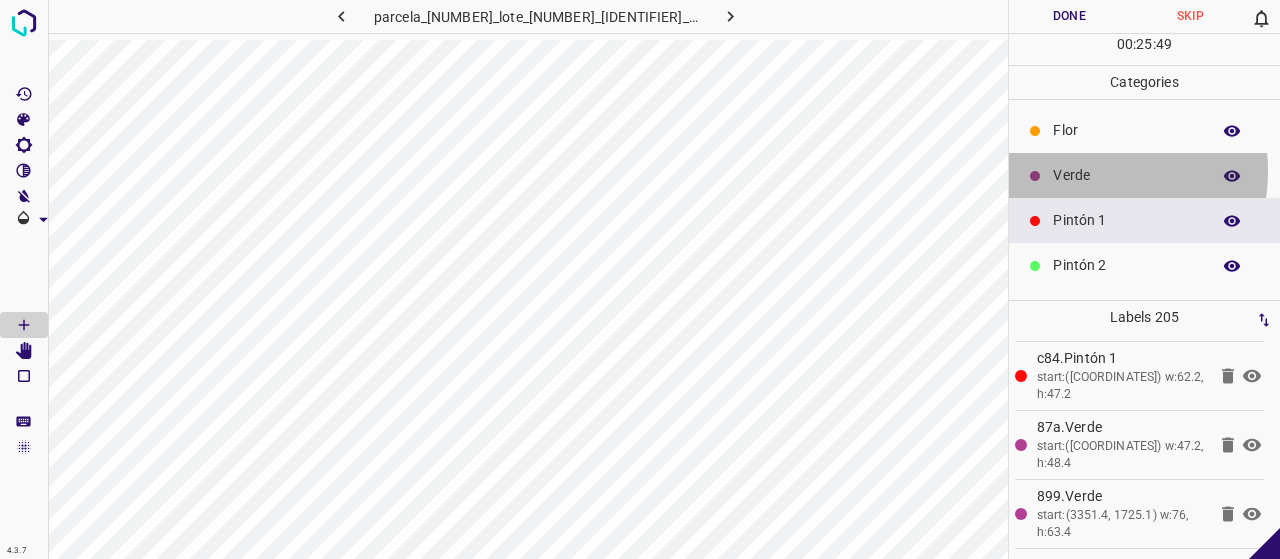 click on "Verde" at bounding box center (1126, 175) 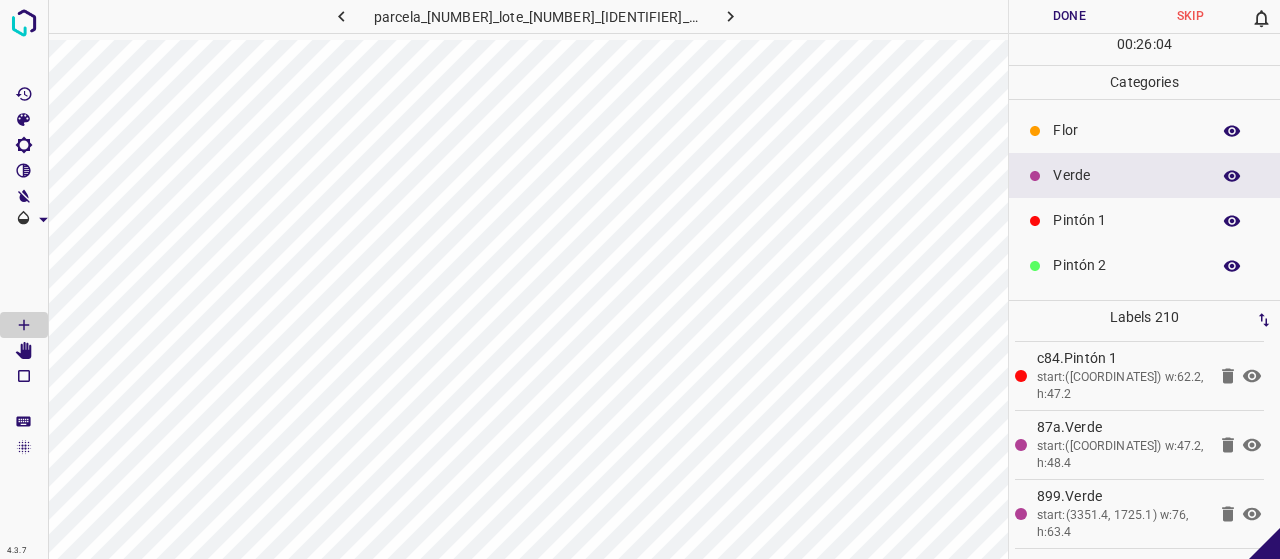 click on "Pintón 1" at bounding box center [1126, 220] 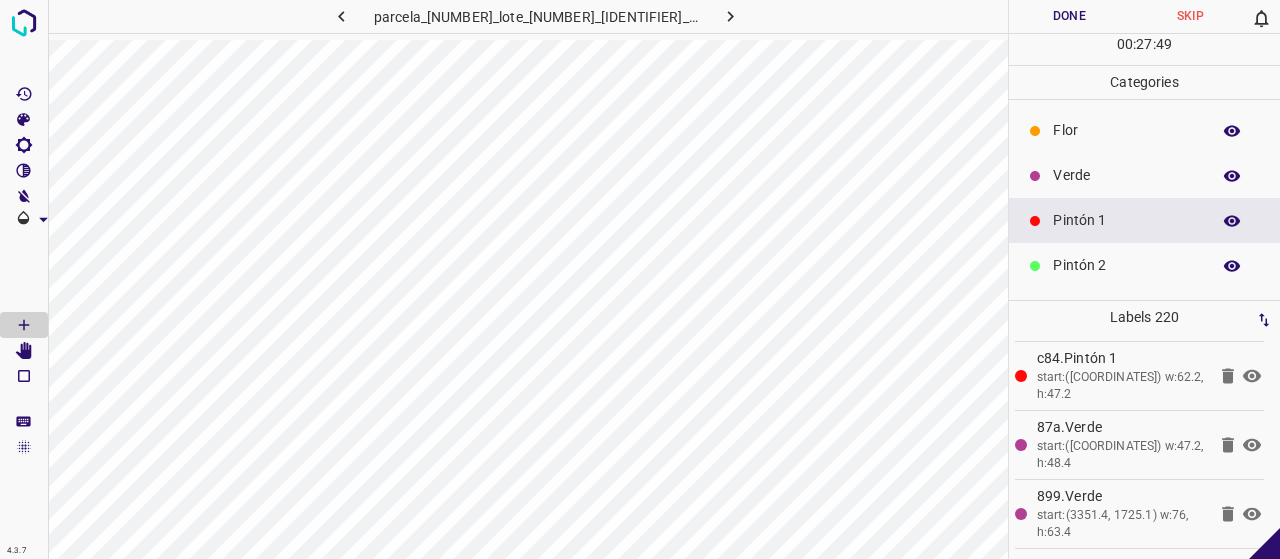 click on "Verde" at bounding box center (1126, 175) 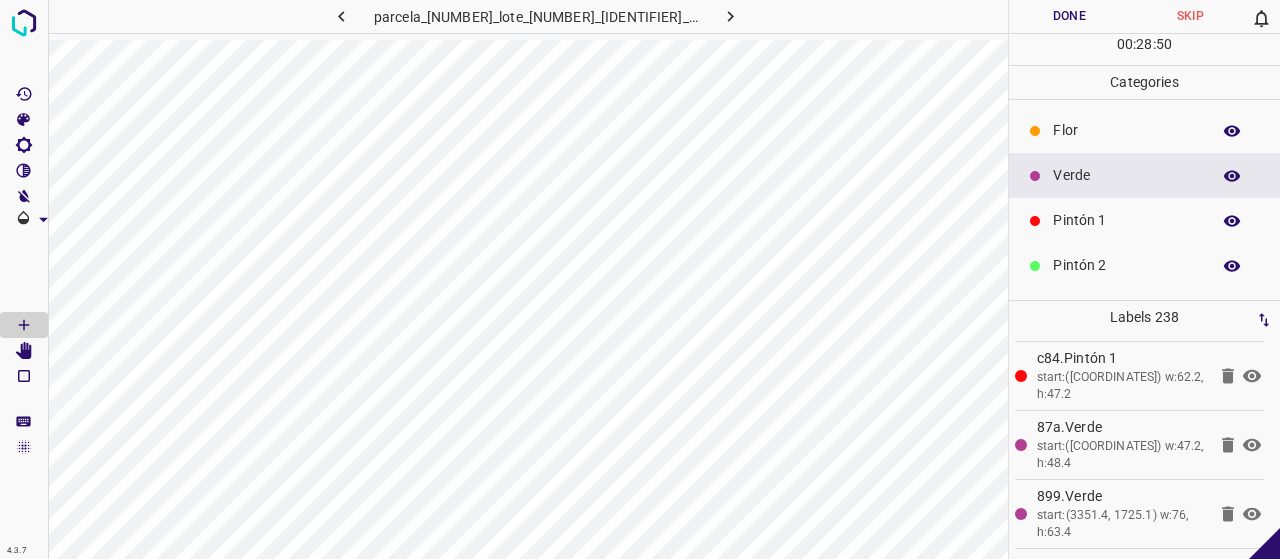 click on "Flor" at bounding box center (1126, 130) 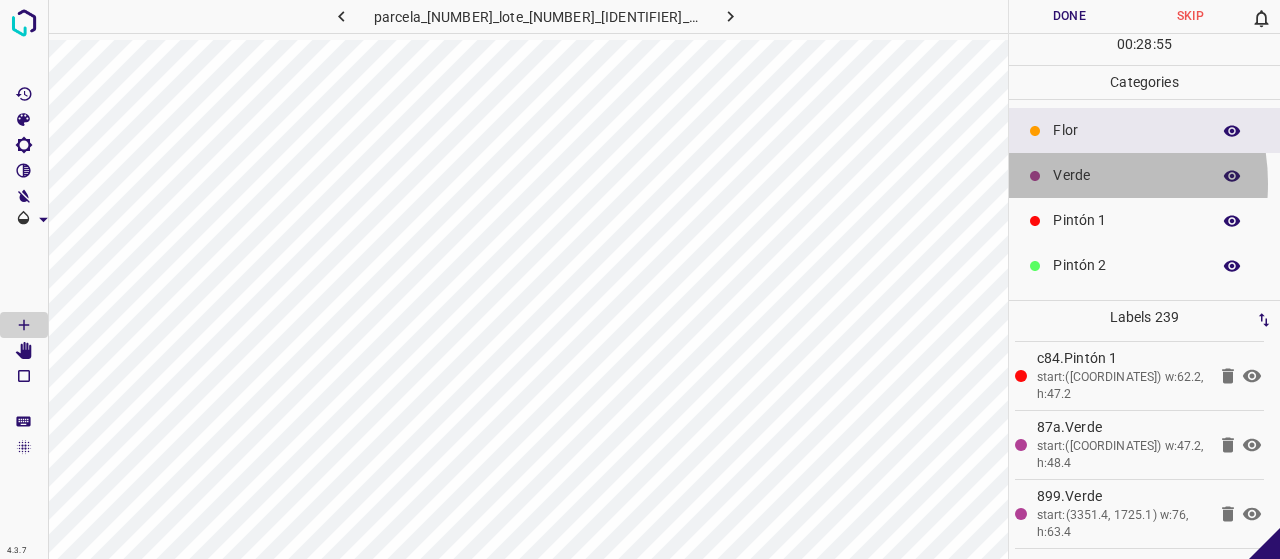 click on "Verde" at bounding box center (1126, 175) 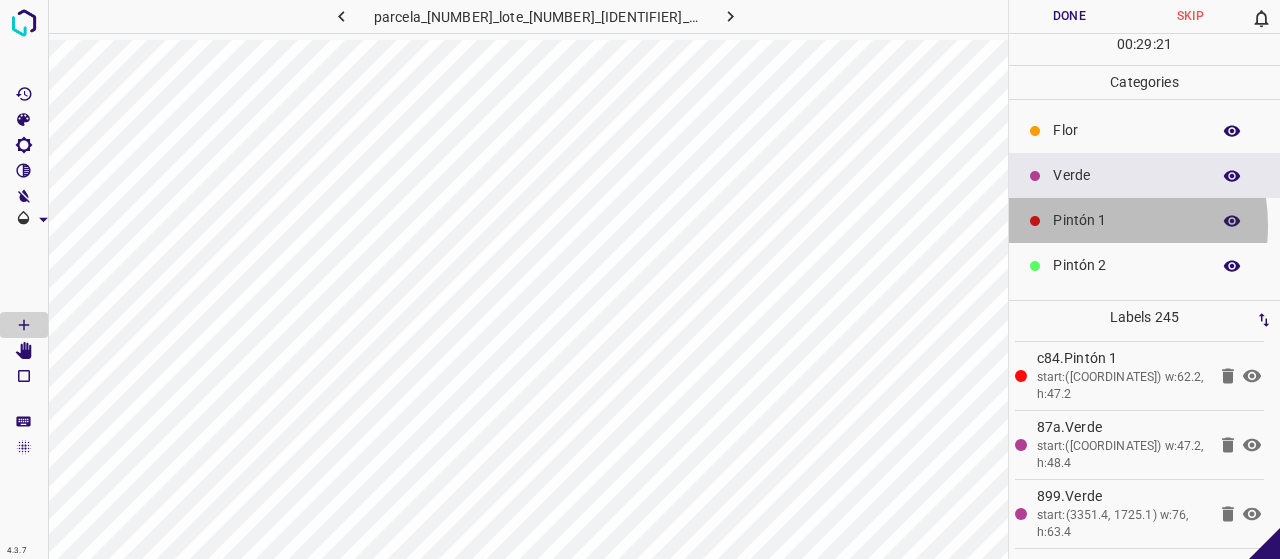 click on "Pintón 1" at bounding box center [1126, 220] 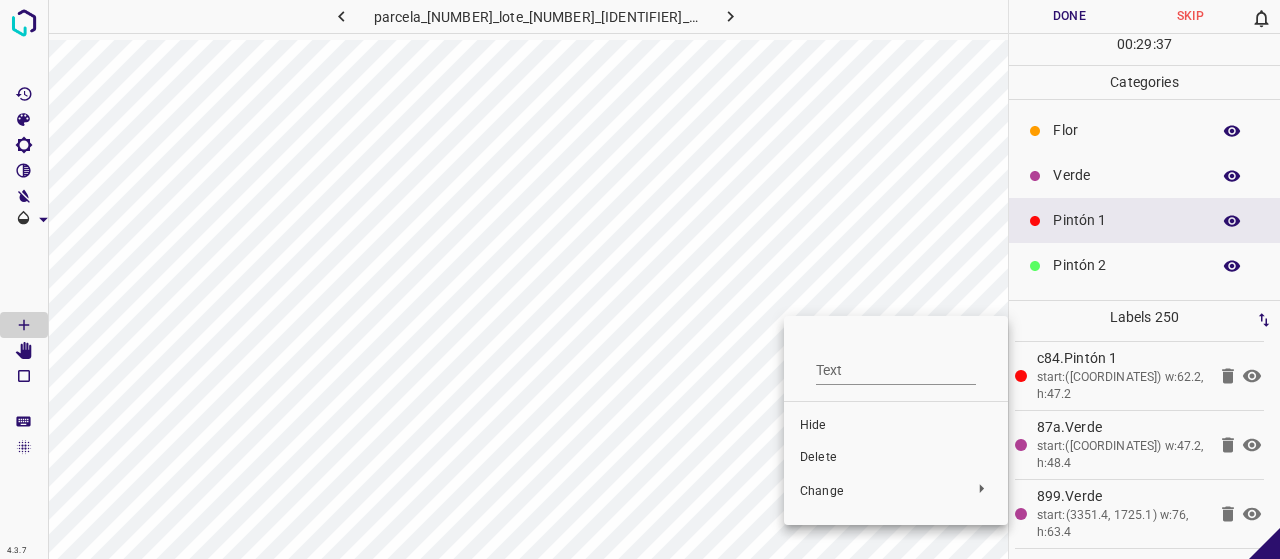 click on "Delete" at bounding box center (896, 458) 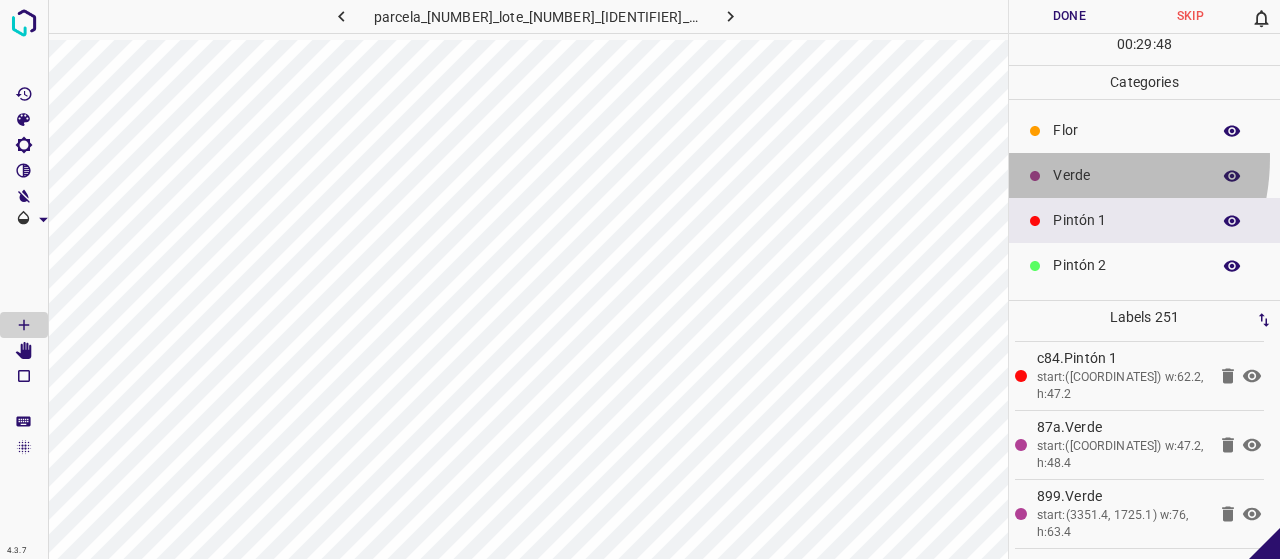 click on "Verde" at bounding box center [1144, 175] 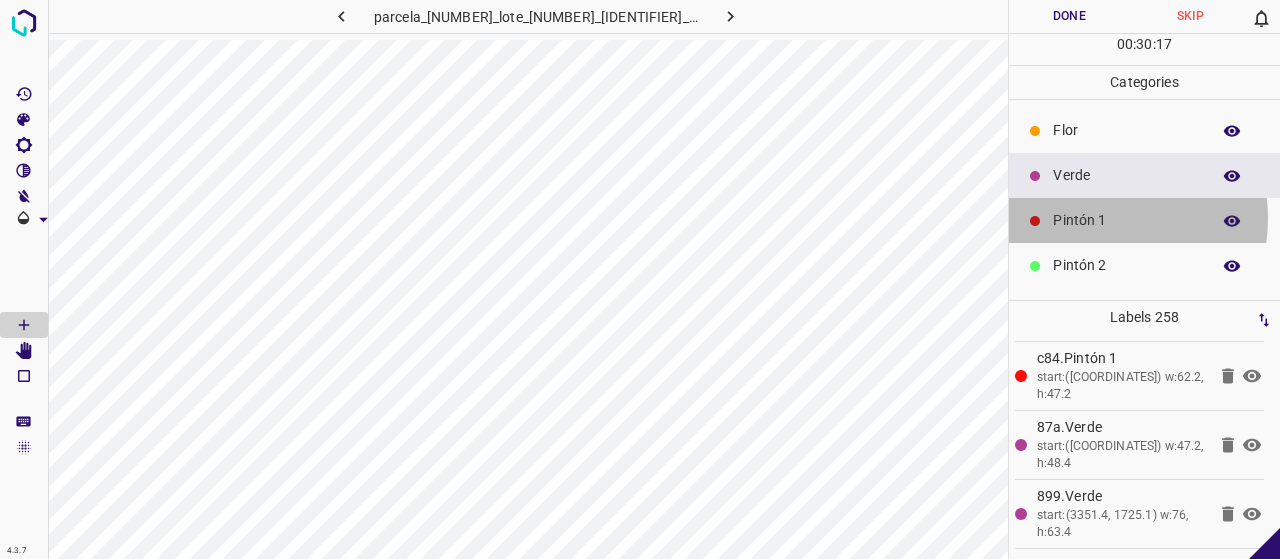 click on "Pintón 1" at bounding box center (1144, 220) 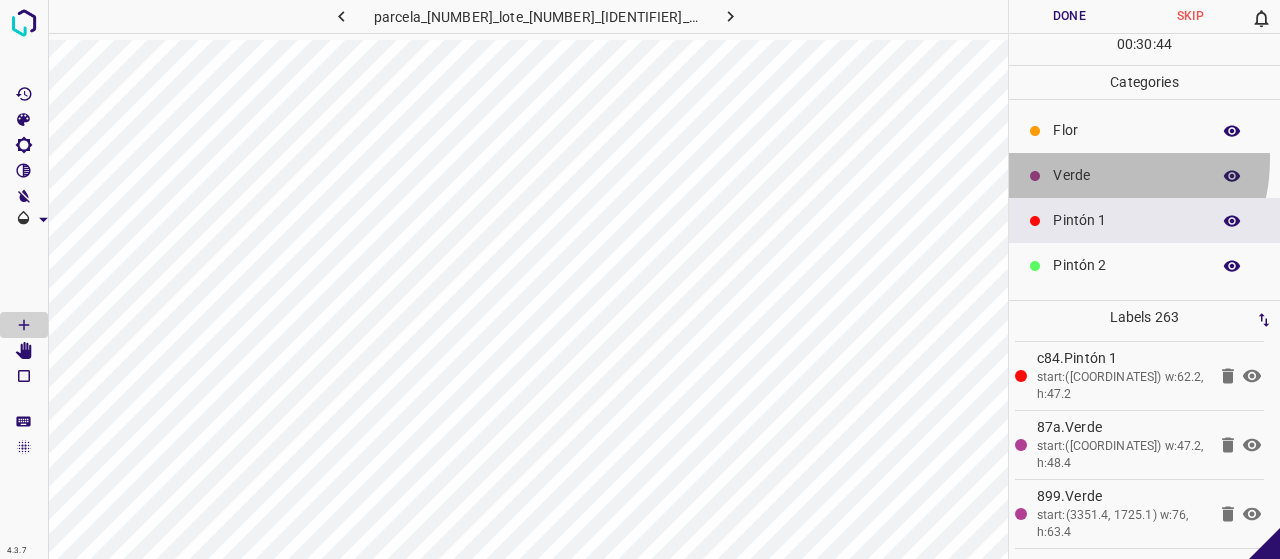 click on "Verde" at bounding box center [1144, 175] 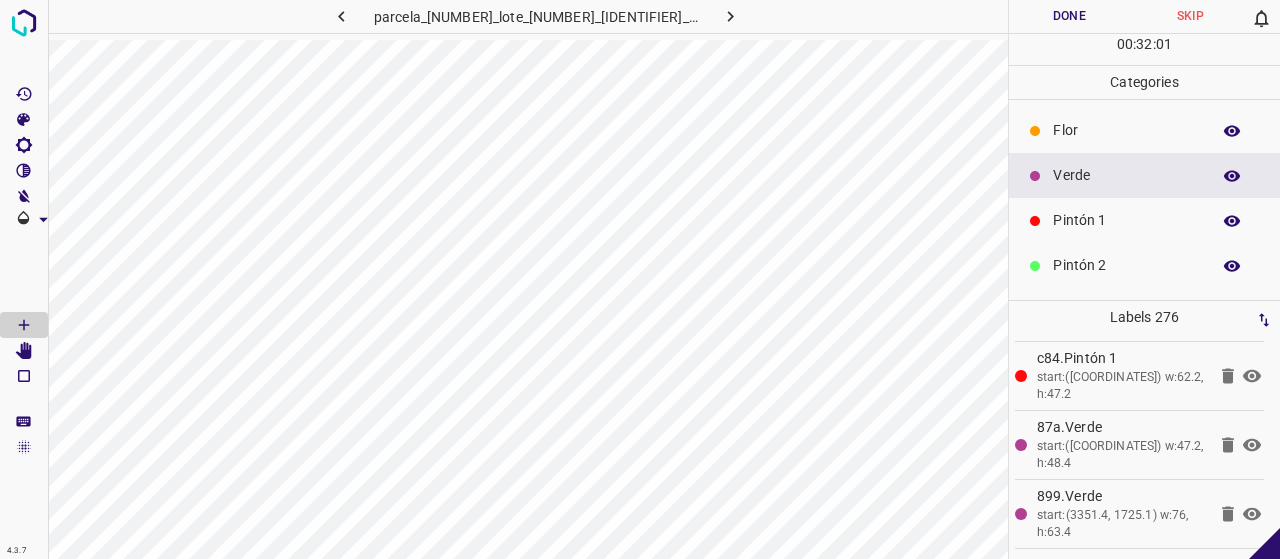 click on "Pintón 1" at bounding box center (1144, 220) 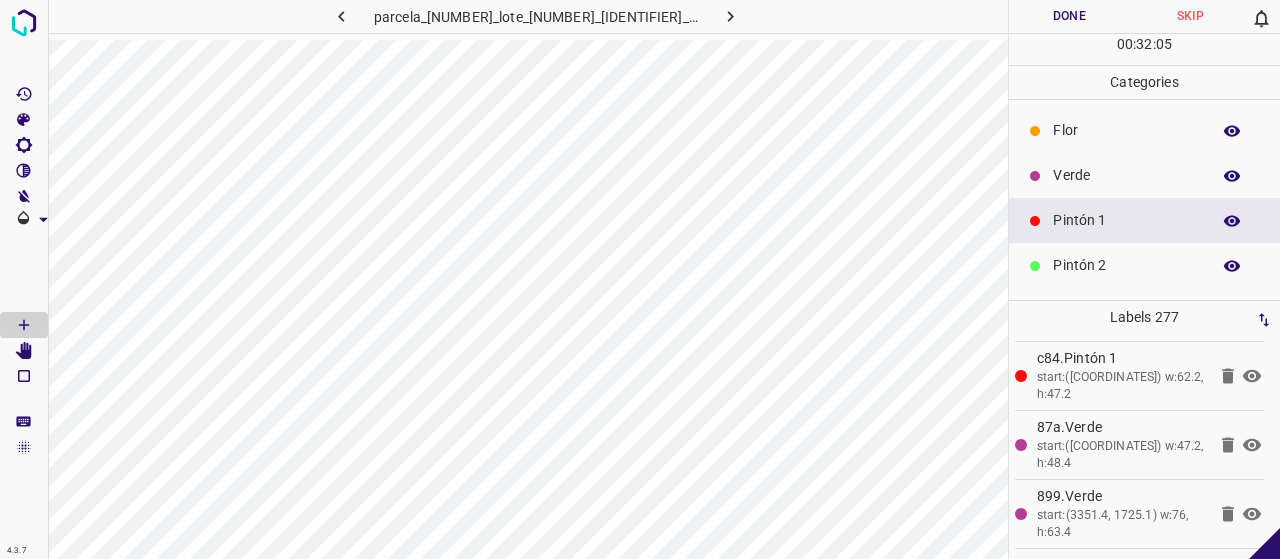 click on "Verde" at bounding box center [1126, 175] 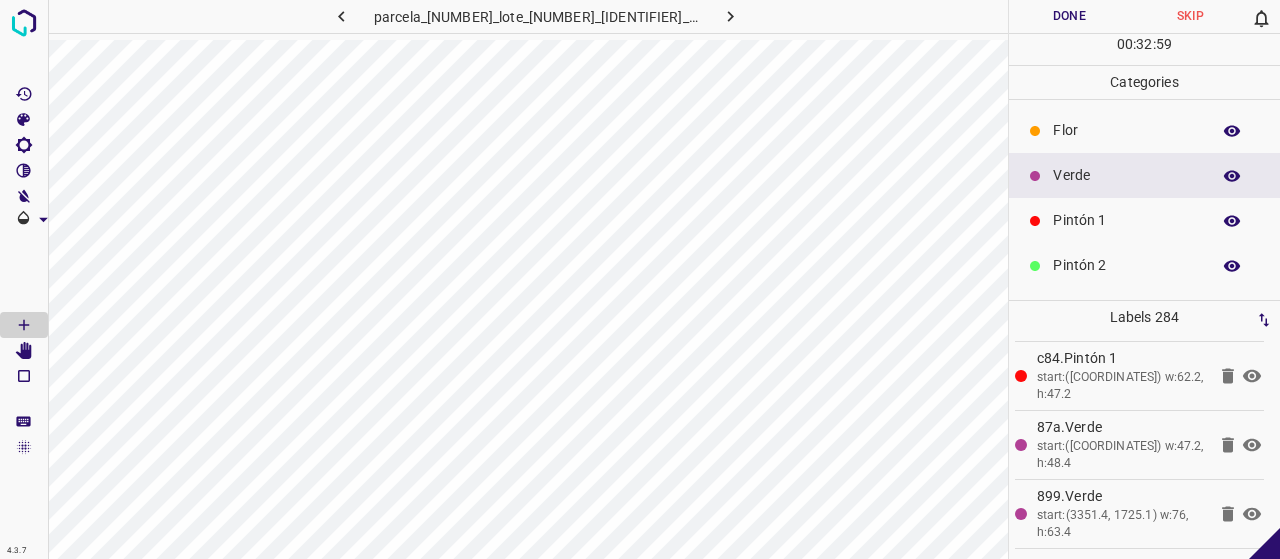 click on "Flor" at bounding box center [1144, 130] 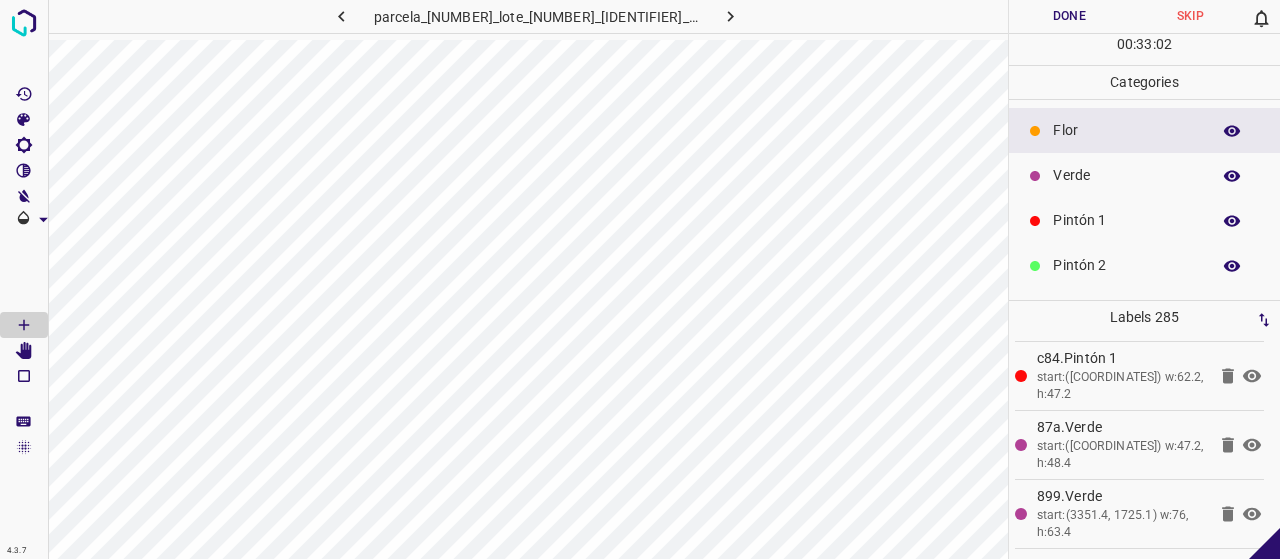 click on "Verde" at bounding box center (1126, 175) 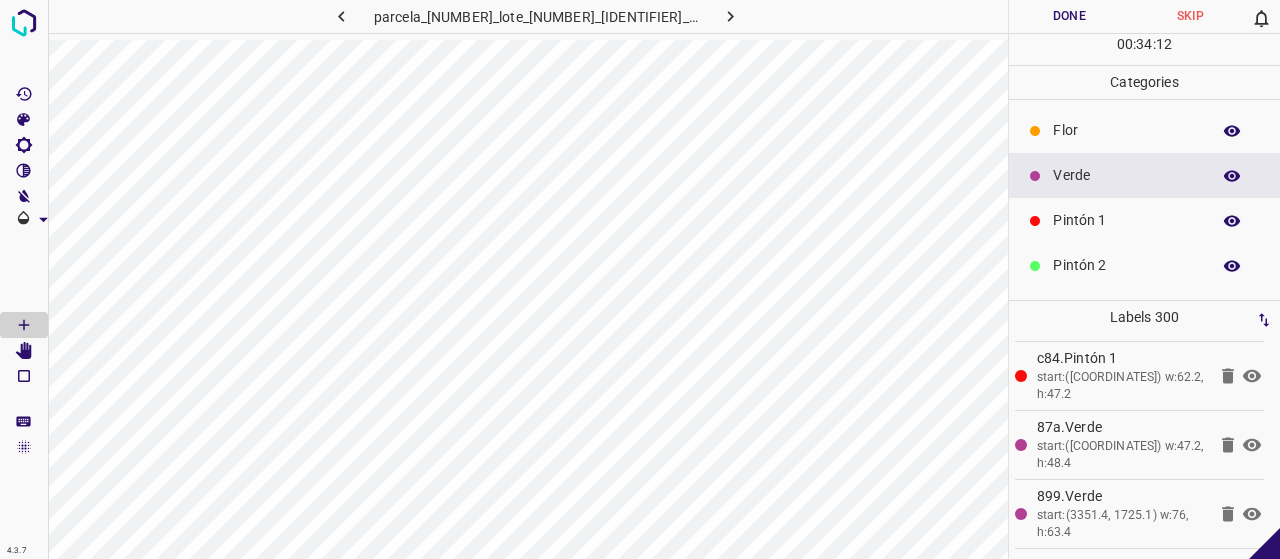 click on "Flor" at bounding box center (1144, 130) 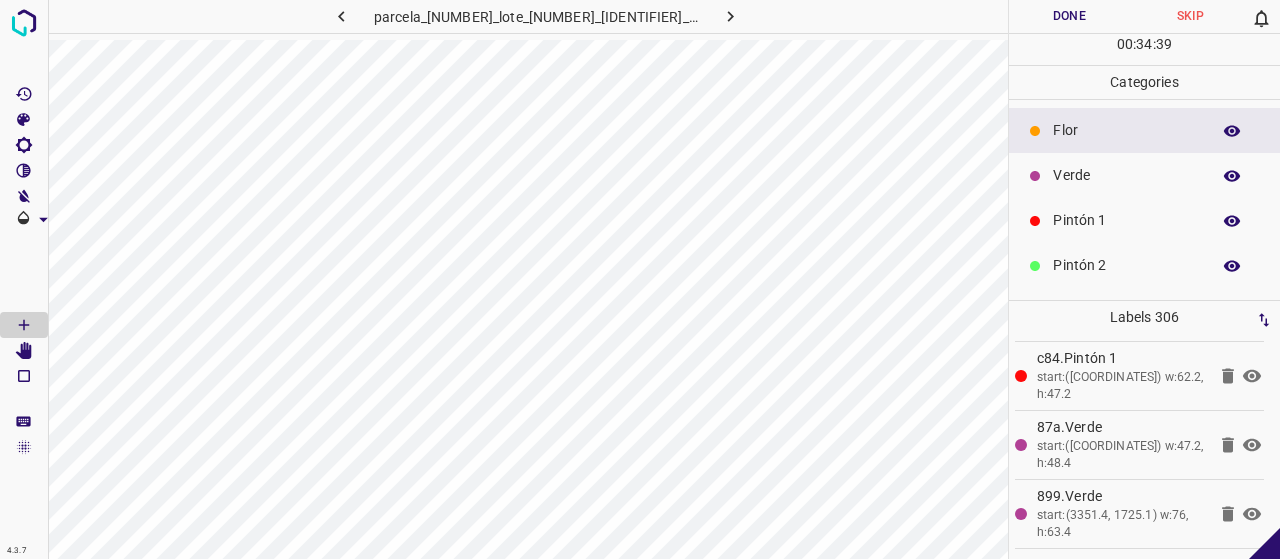 click on "Verde" at bounding box center (1126, 175) 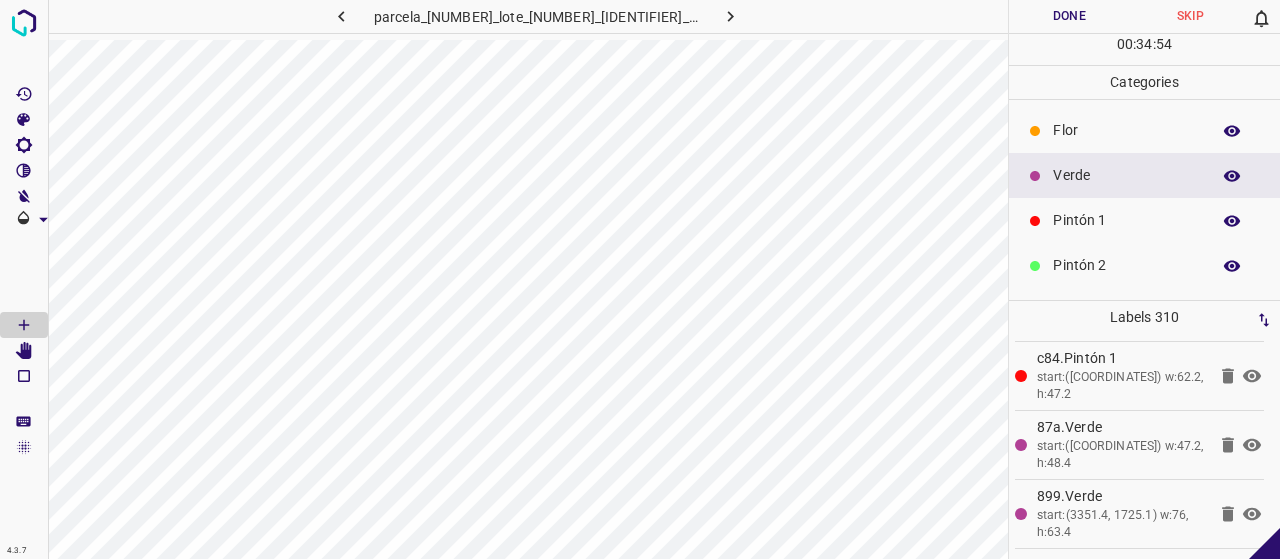 click on "Pintón 1" at bounding box center [1126, 220] 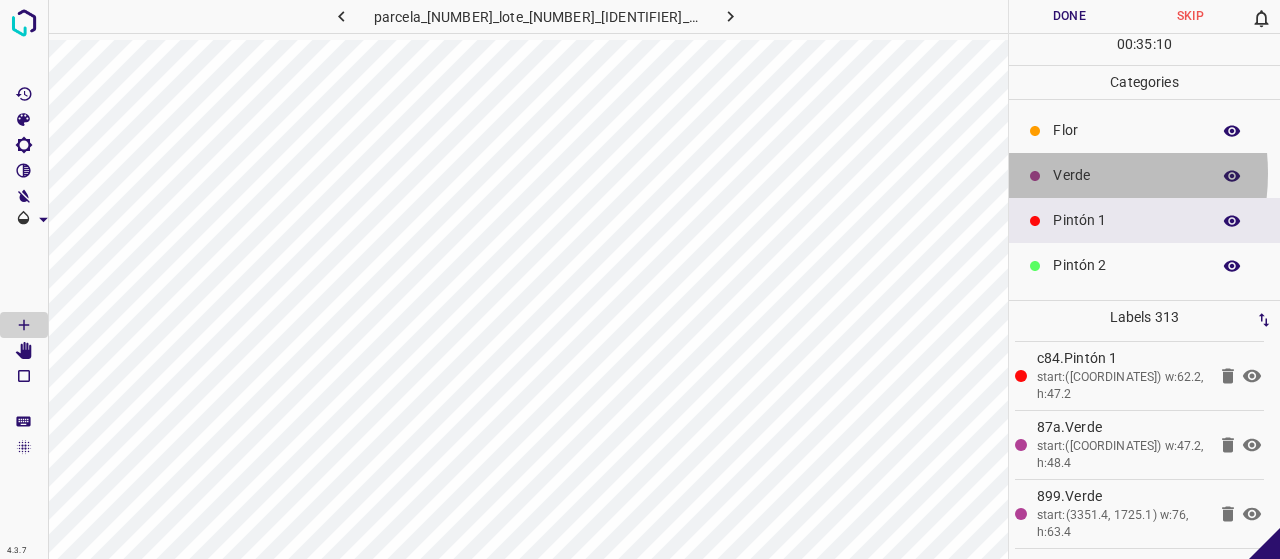 click on "Verde" at bounding box center (1144, 175) 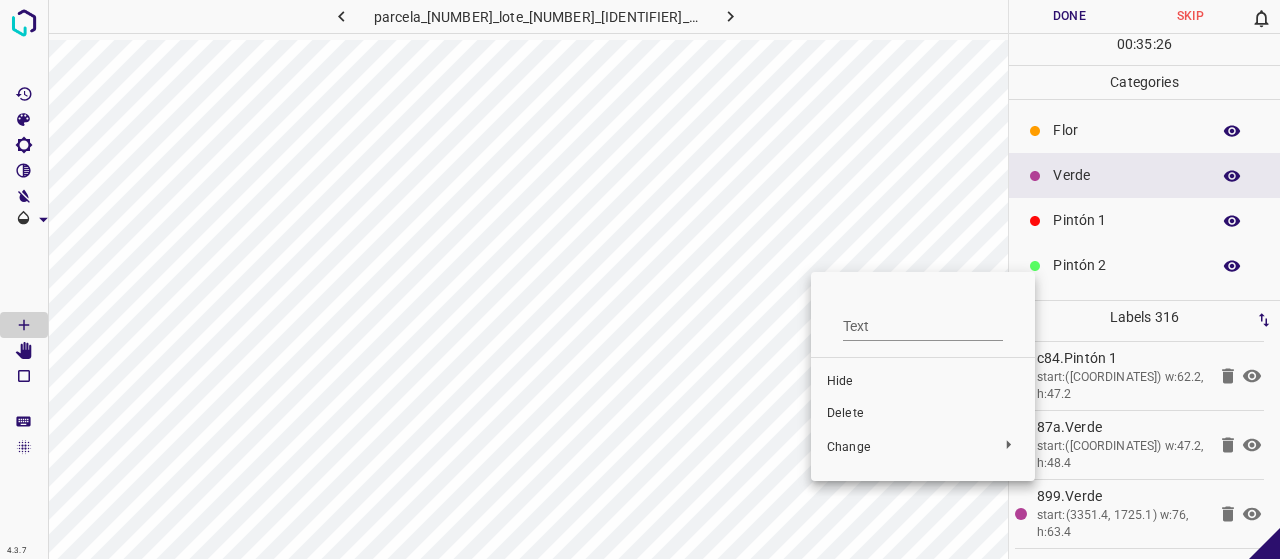 drag, startPoint x: 876, startPoint y: 414, endPoint x: 816, endPoint y: 304, distance: 125.299644 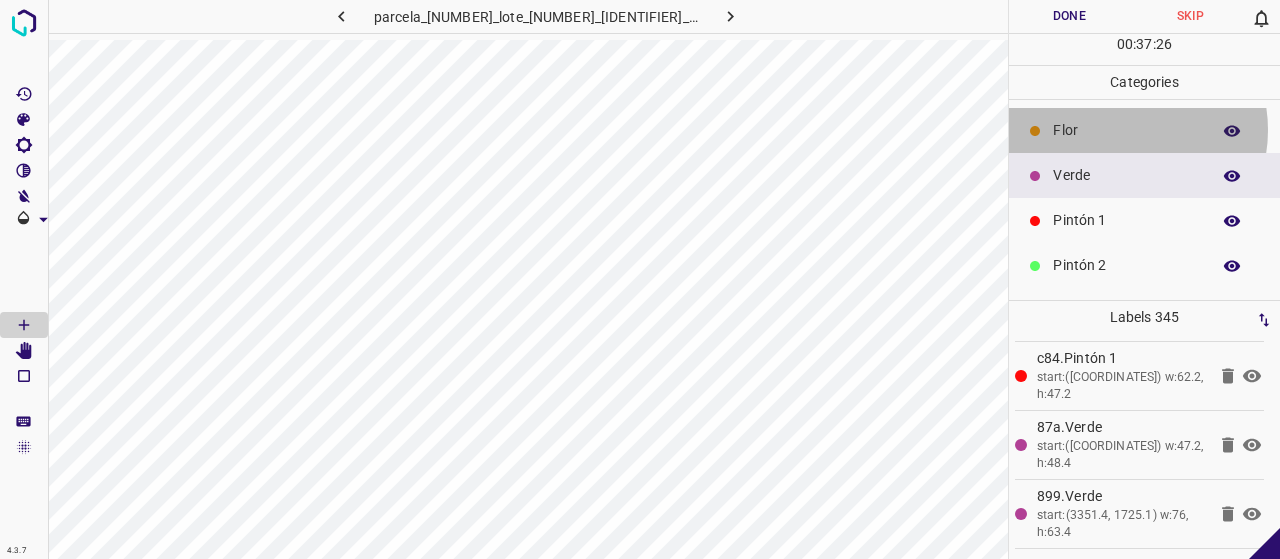 click on "Flor" at bounding box center (1126, 130) 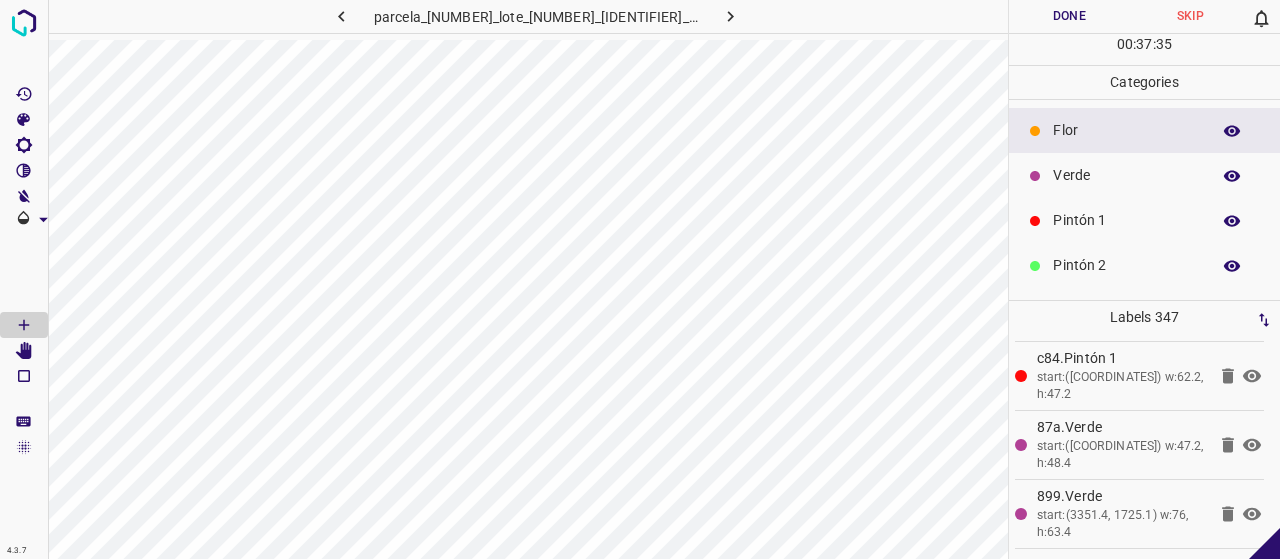 click on "Pintón 1" at bounding box center (1126, 220) 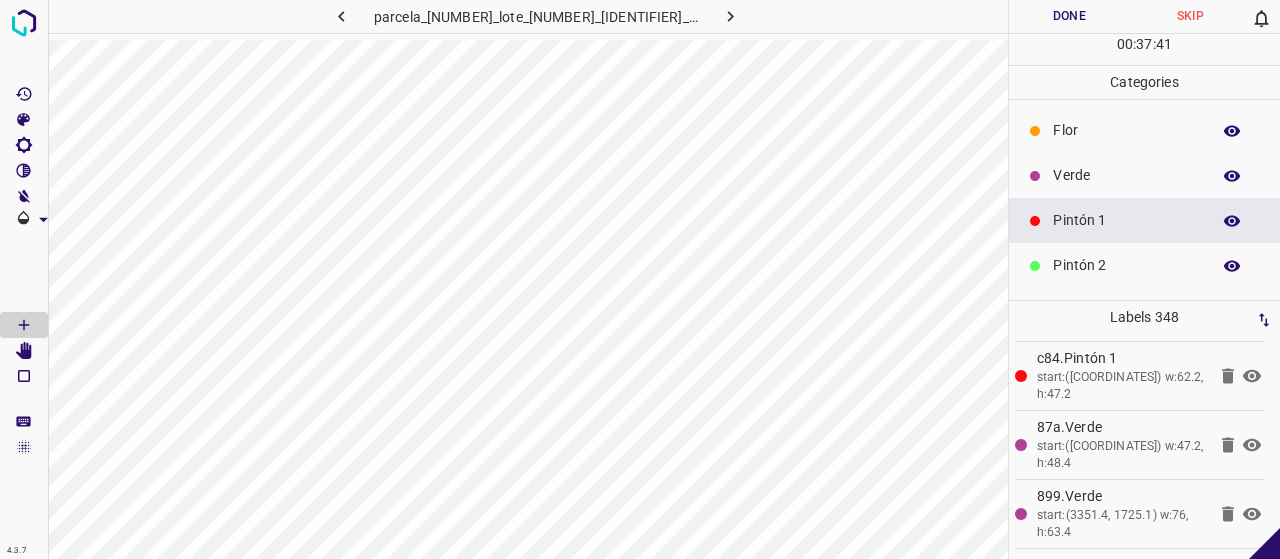 click on "Verde" at bounding box center (1126, 175) 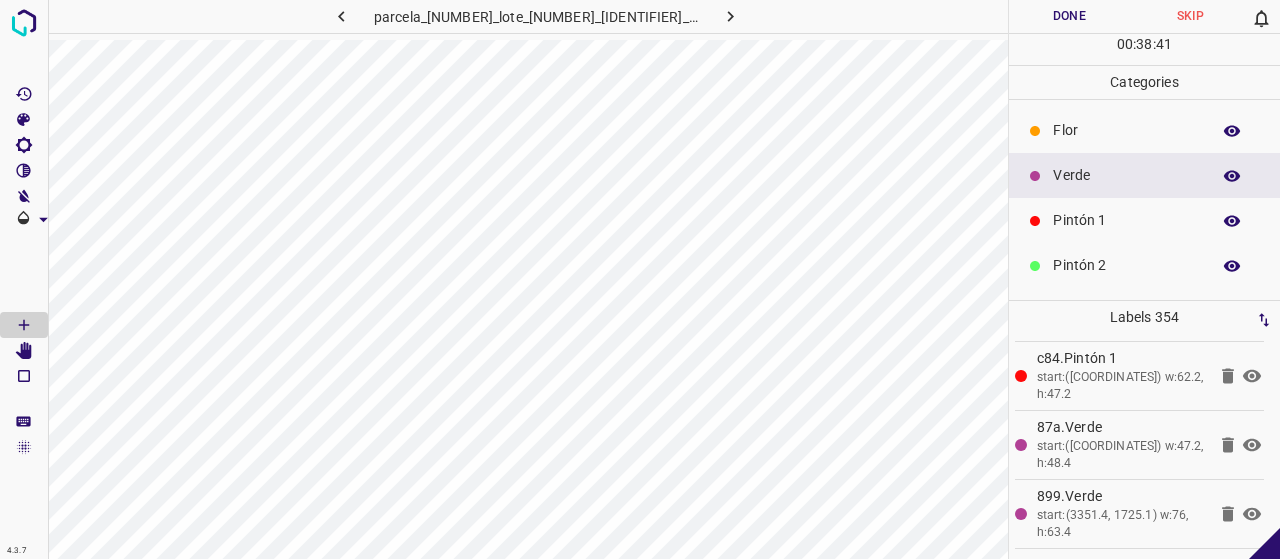 click on "Flor" at bounding box center (1126, 130) 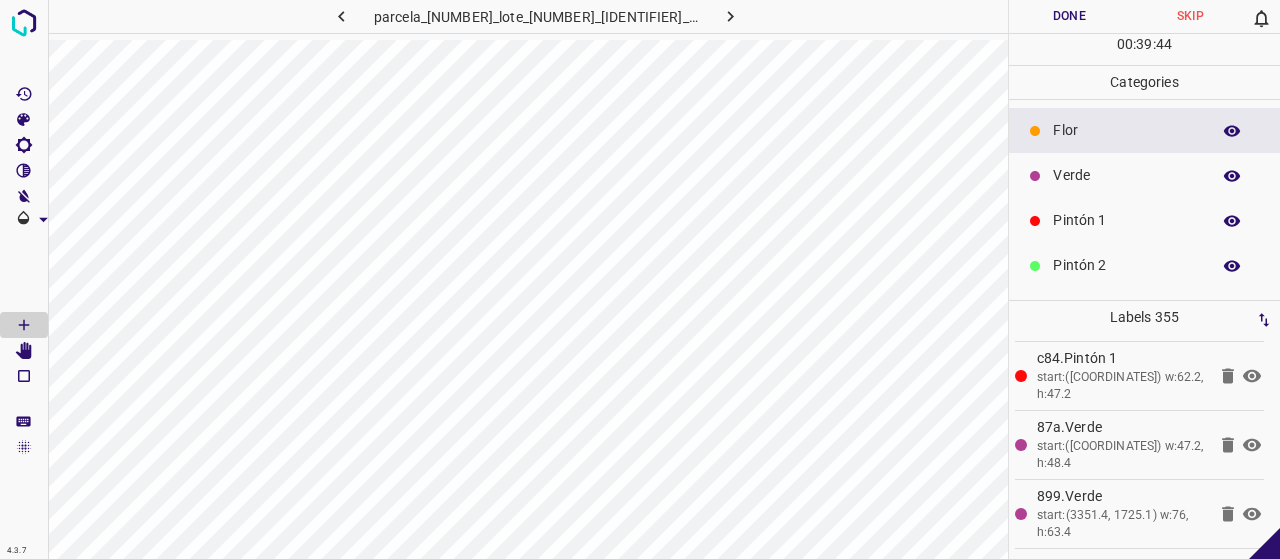 click on "Done" at bounding box center [1069, 16] 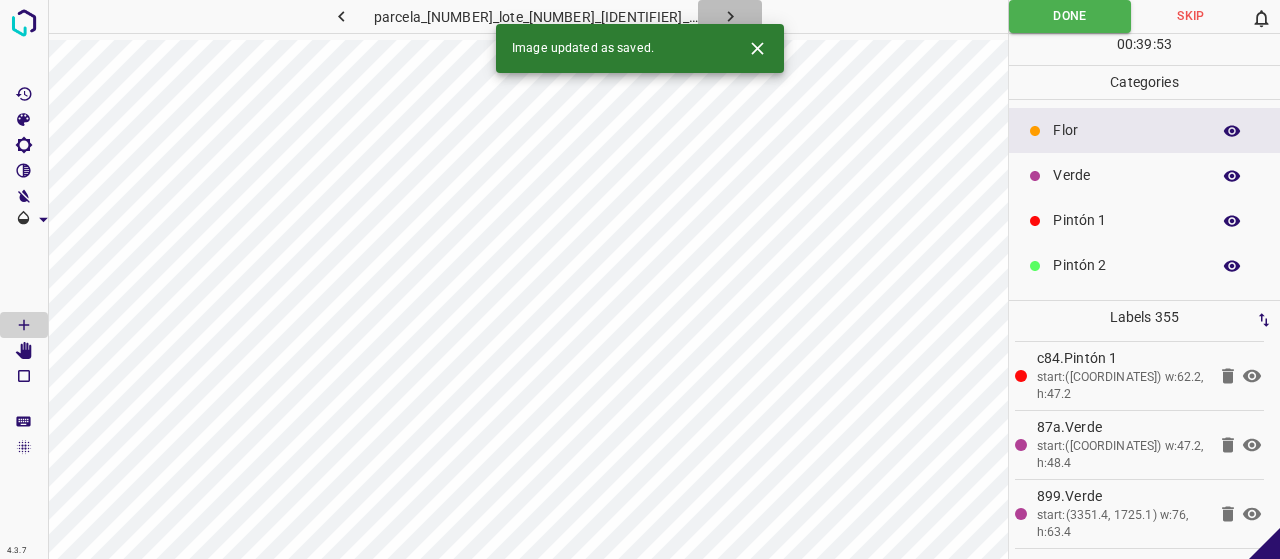 click 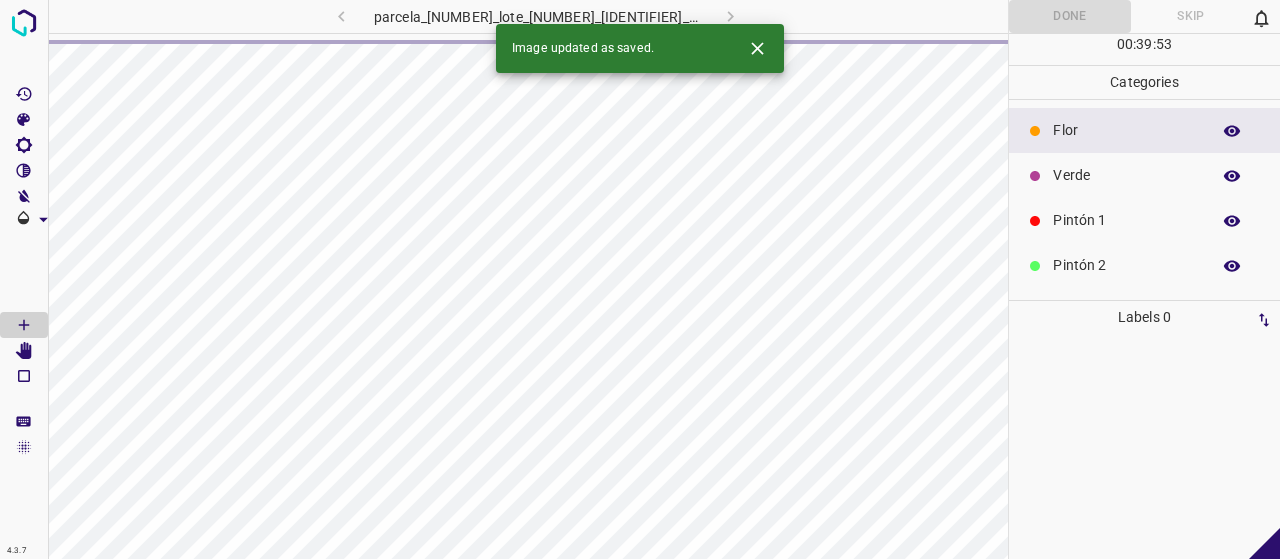 scroll, scrollTop: 0, scrollLeft: 0, axis: both 